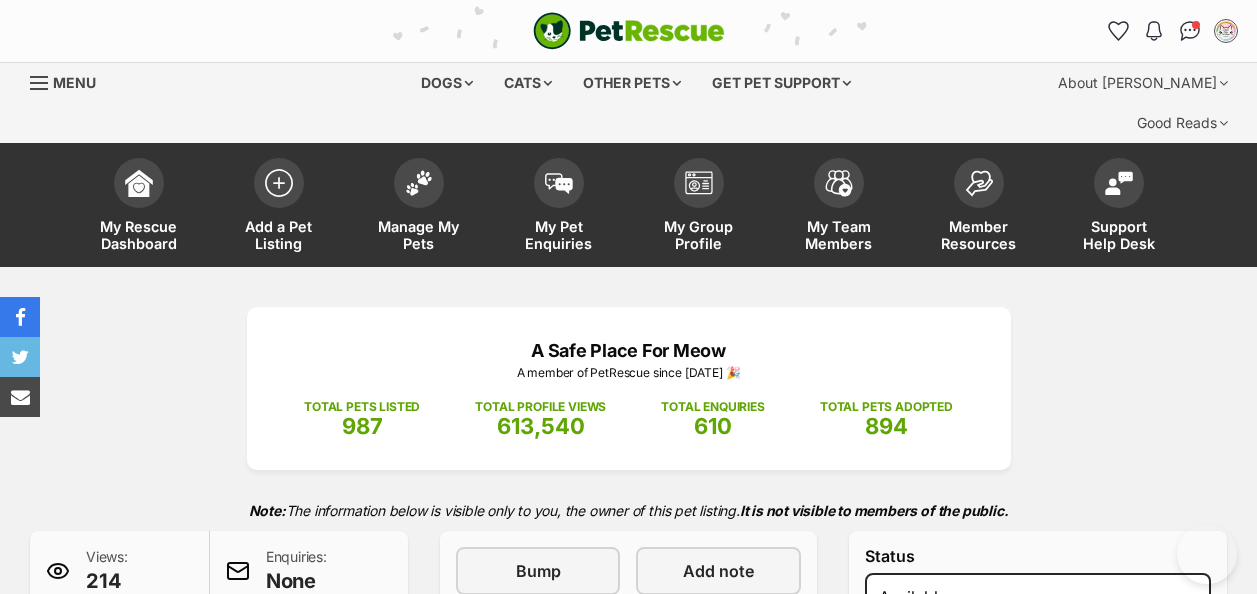 scroll, scrollTop: 0, scrollLeft: 0, axis: both 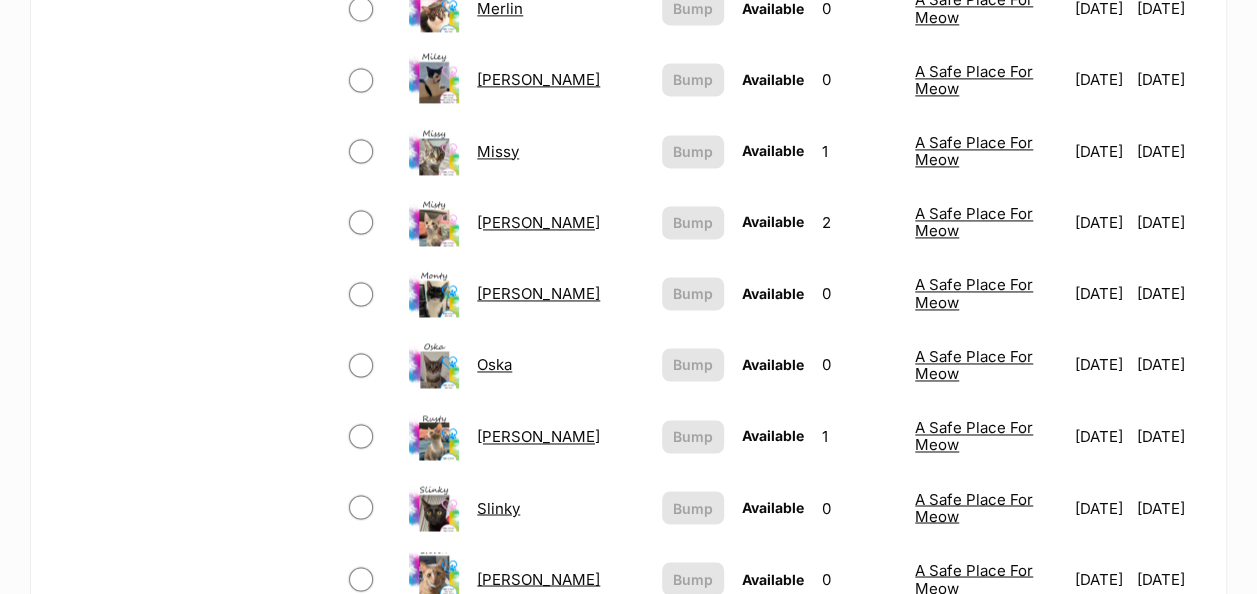 click on "[PERSON_NAME]" at bounding box center (538, 578) 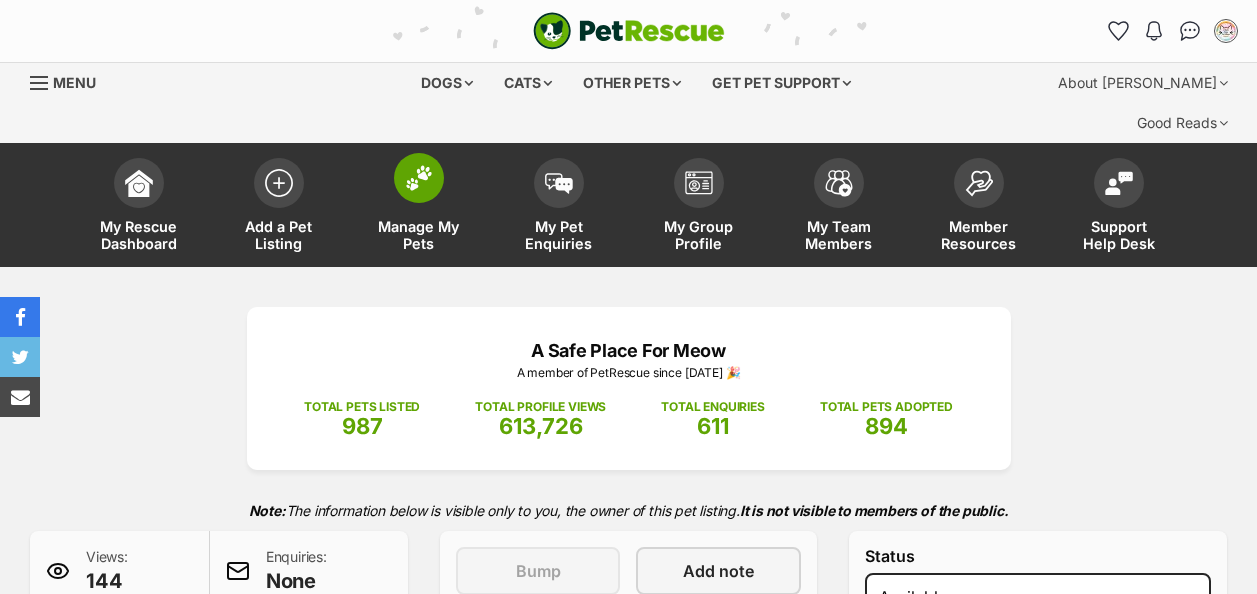scroll, scrollTop: 0, scrollLeft: 0, axis: both 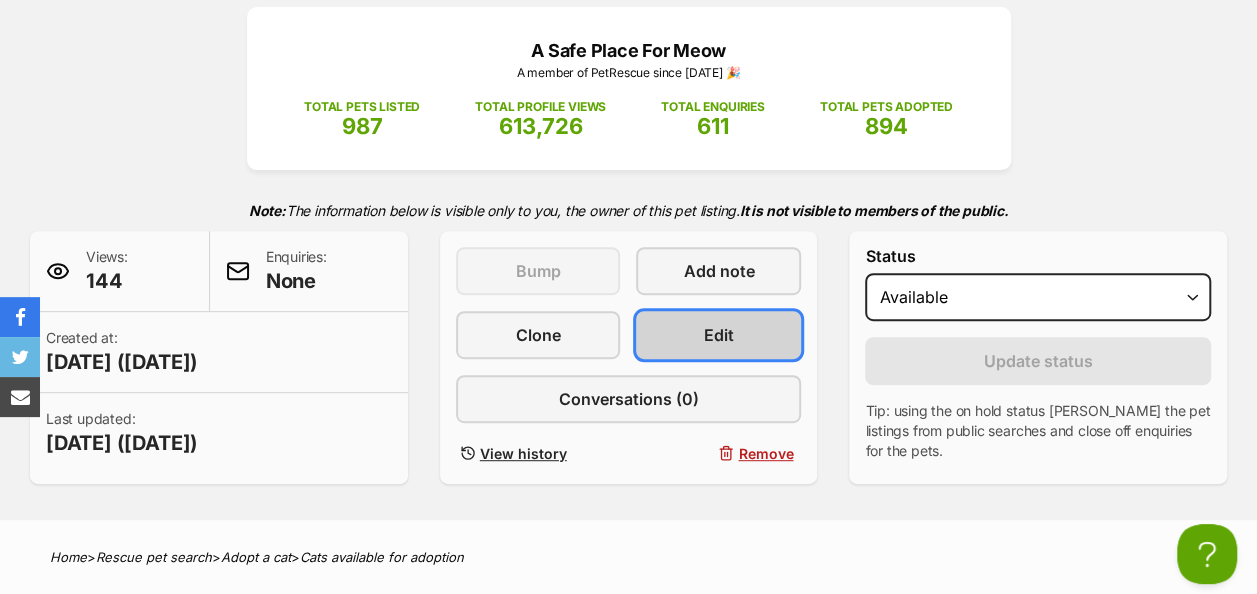 click on "Edit" at bounding box center (718, 335) 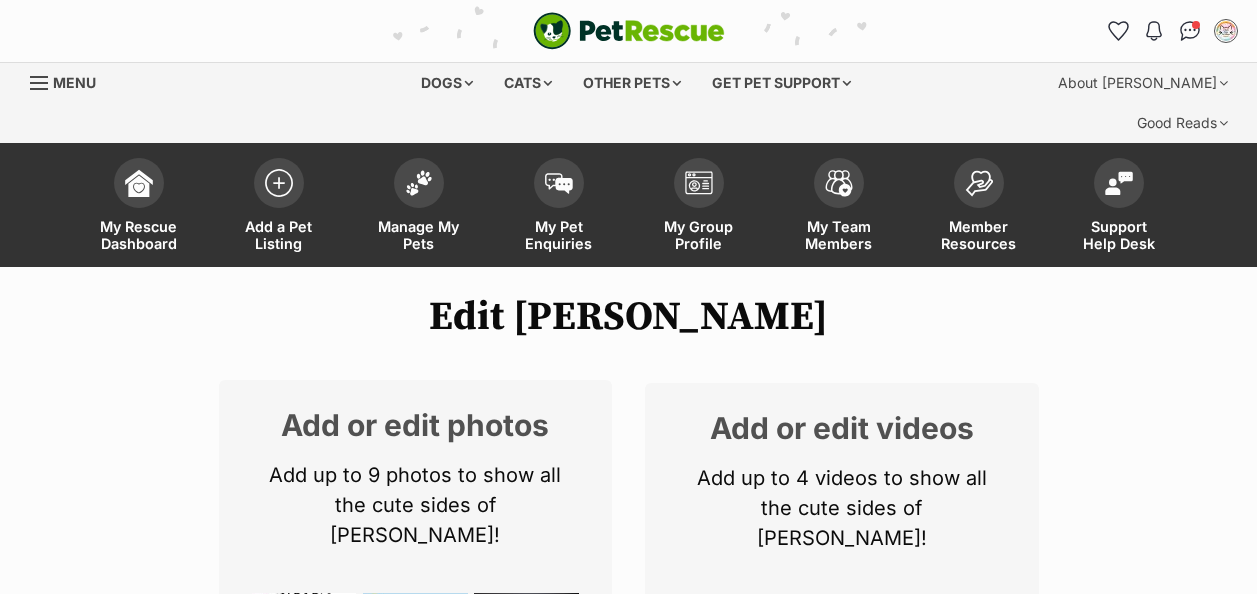 scroll, scrollTop: 0, scrollLeft: 0, axis: both 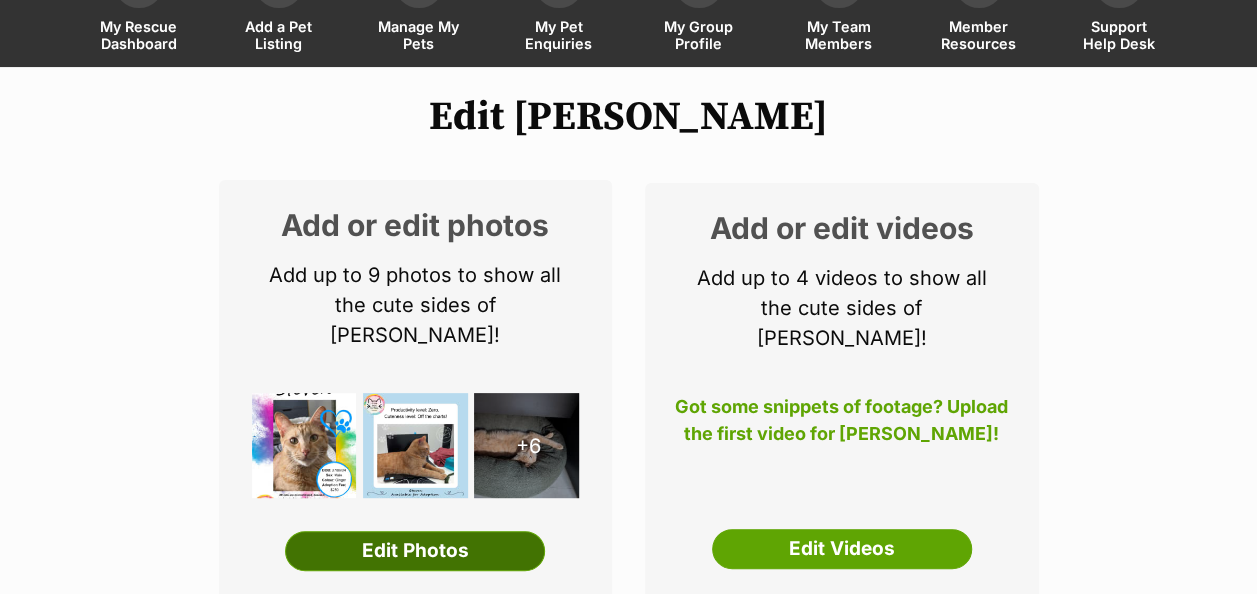 click on "Edit Photos" at bounding box center [415, 551] 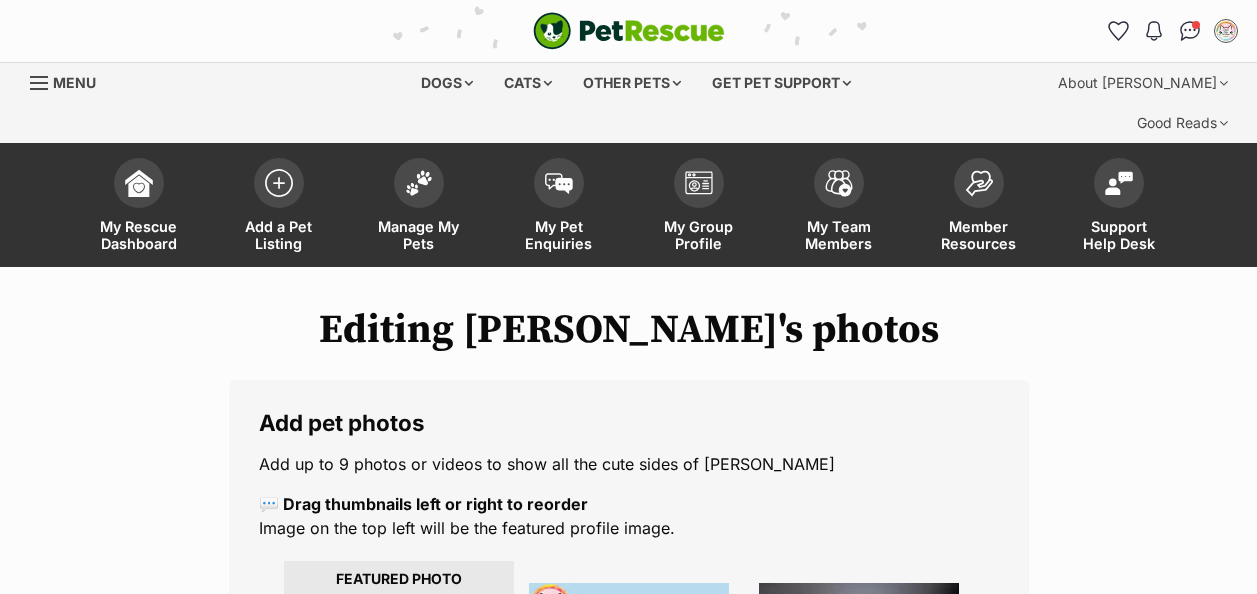 scroll, scrollTop: 0, scrollLeft: 0, axis: both 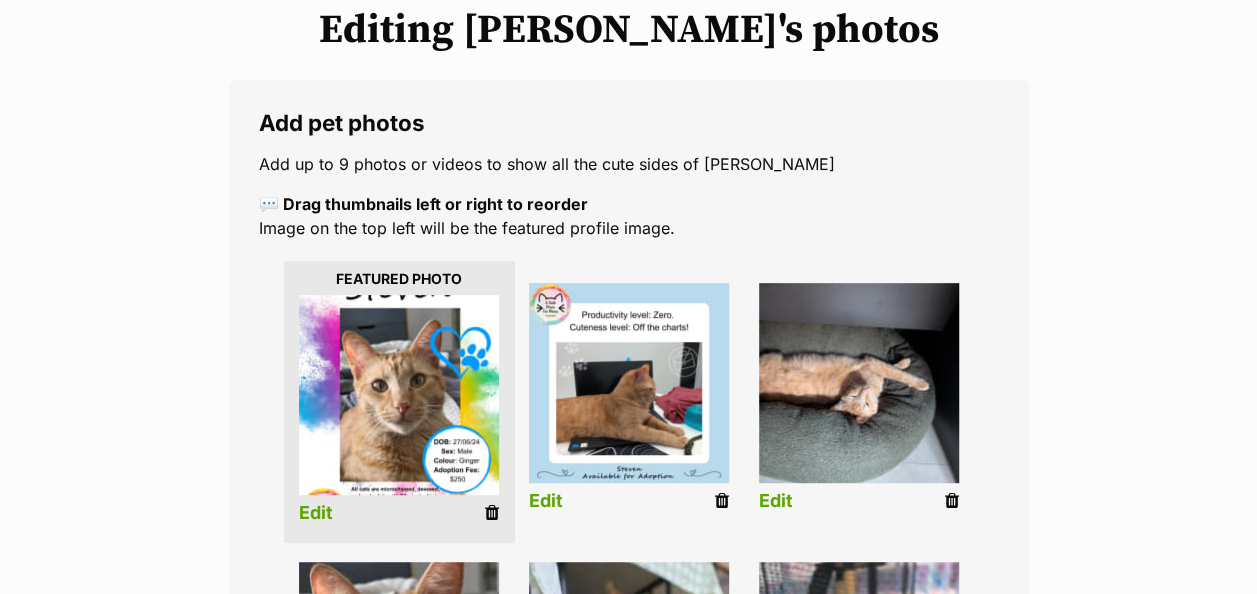 click at bounding box center (492, 513) 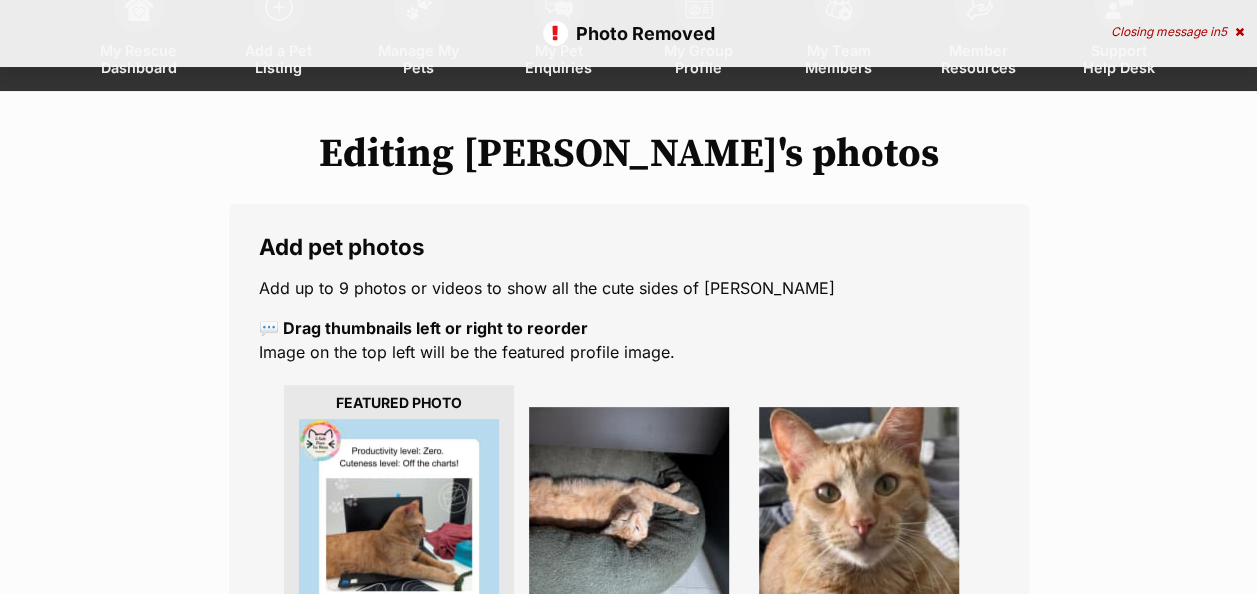 scroll, scrollTop: 0, scrollLeft: 0, axis: both 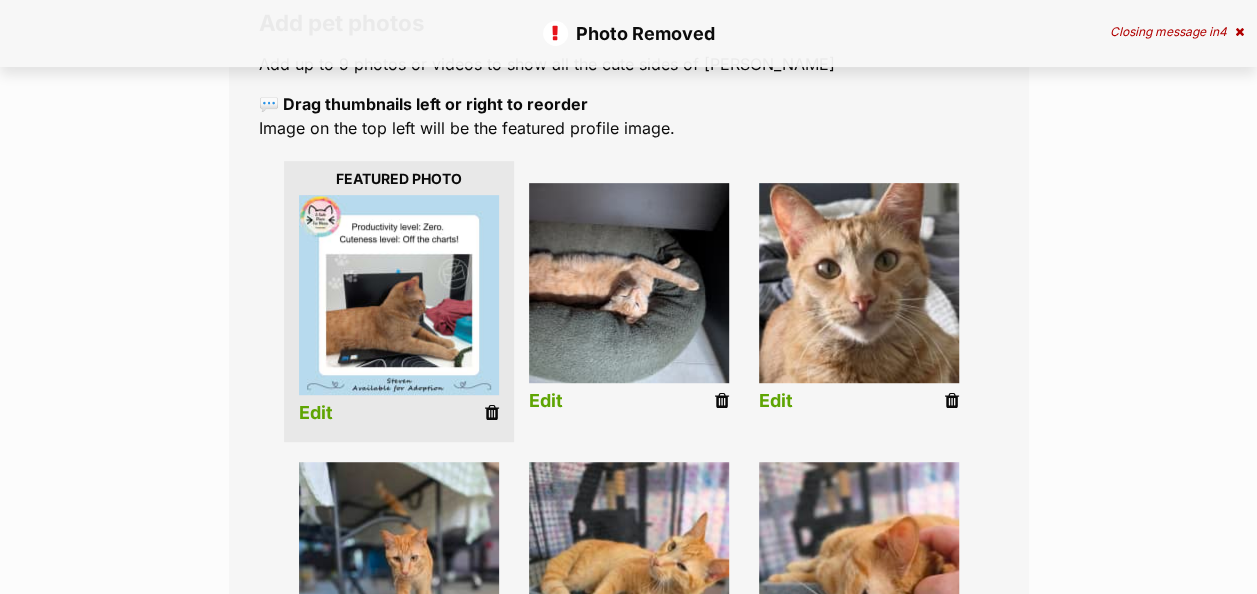 click at bounding box center [492, 413] 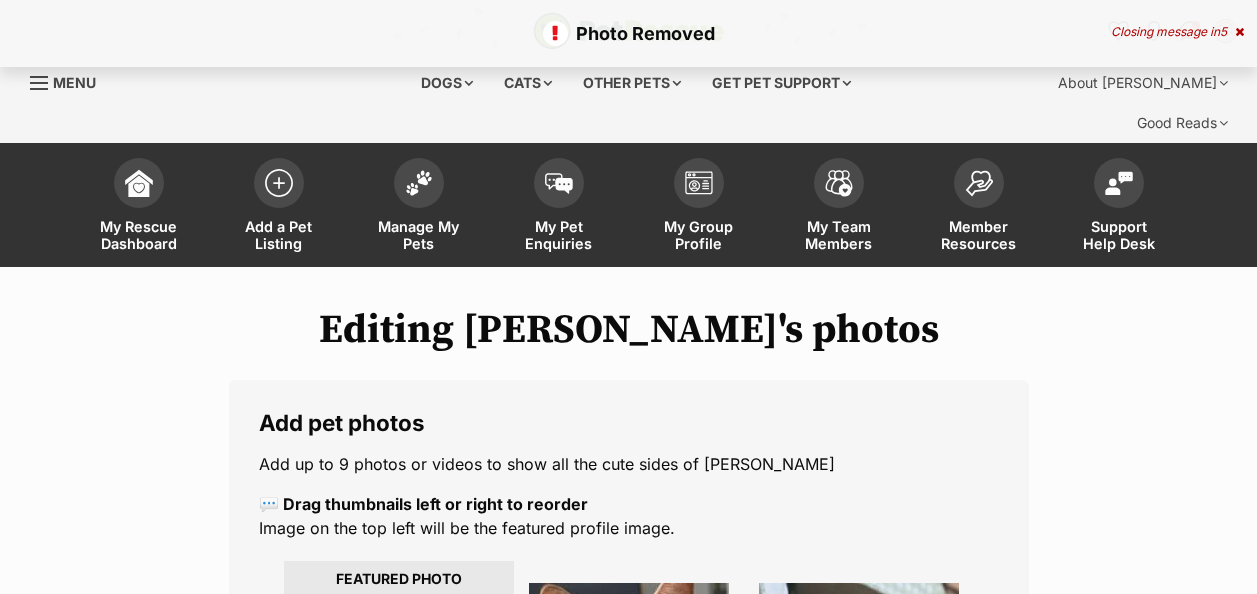 scroll, scrollTop: 500, scrollLeft: 0, axis: vertical 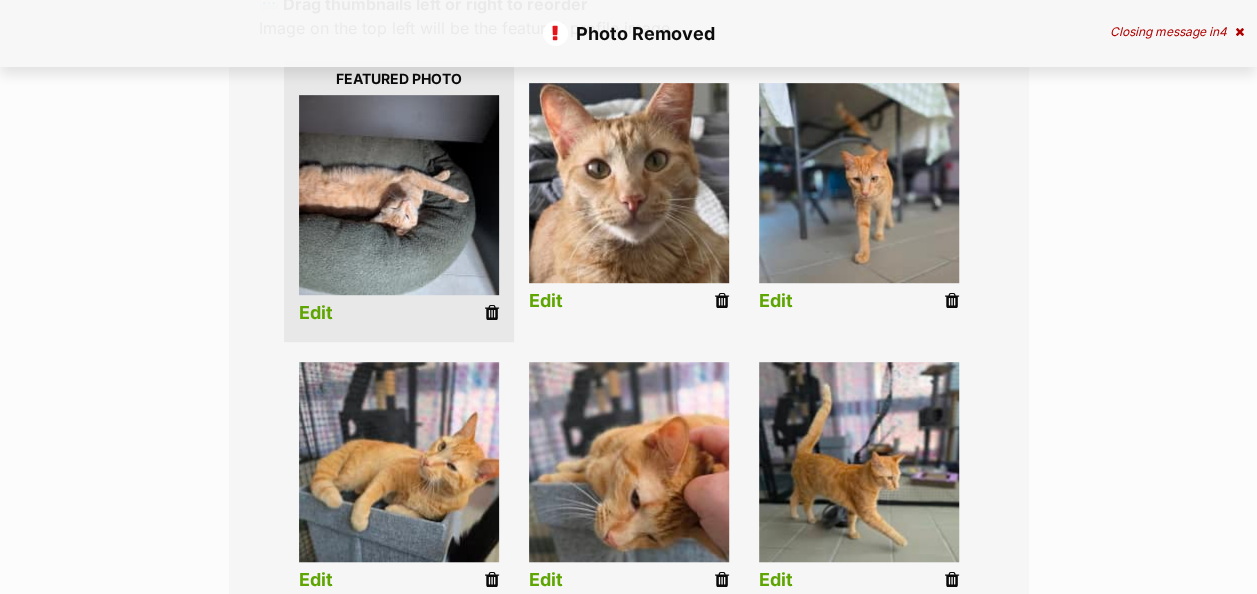 click at bounding box center [722, 301] 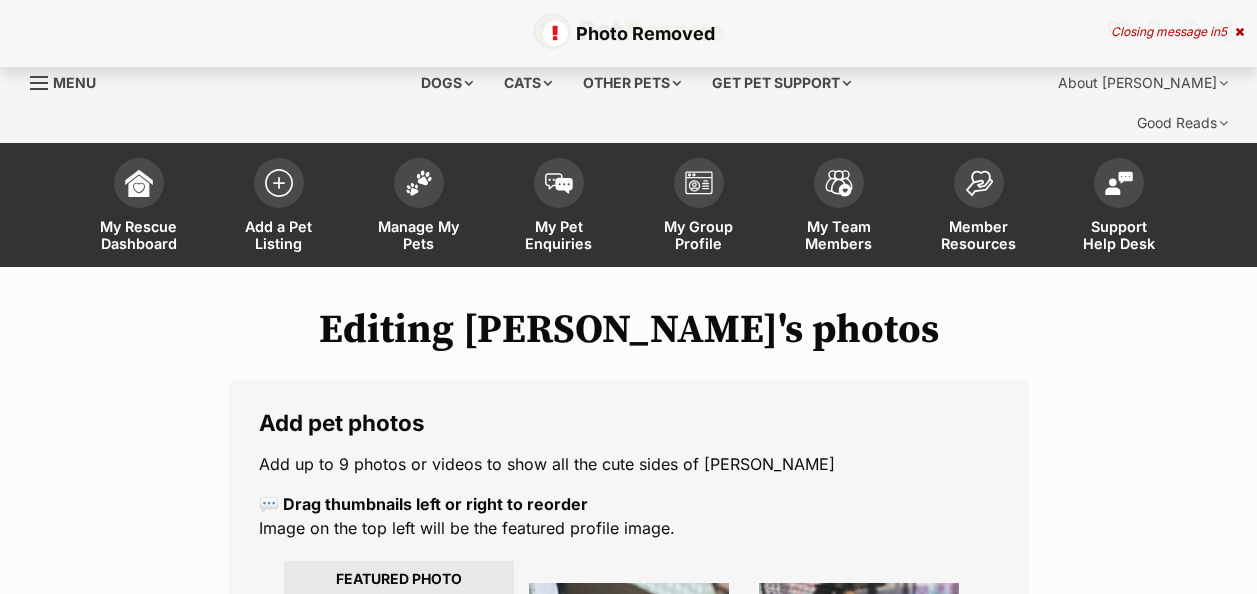 scroll, scrollTop: 500, scrollLeft: 0, axis: vertical 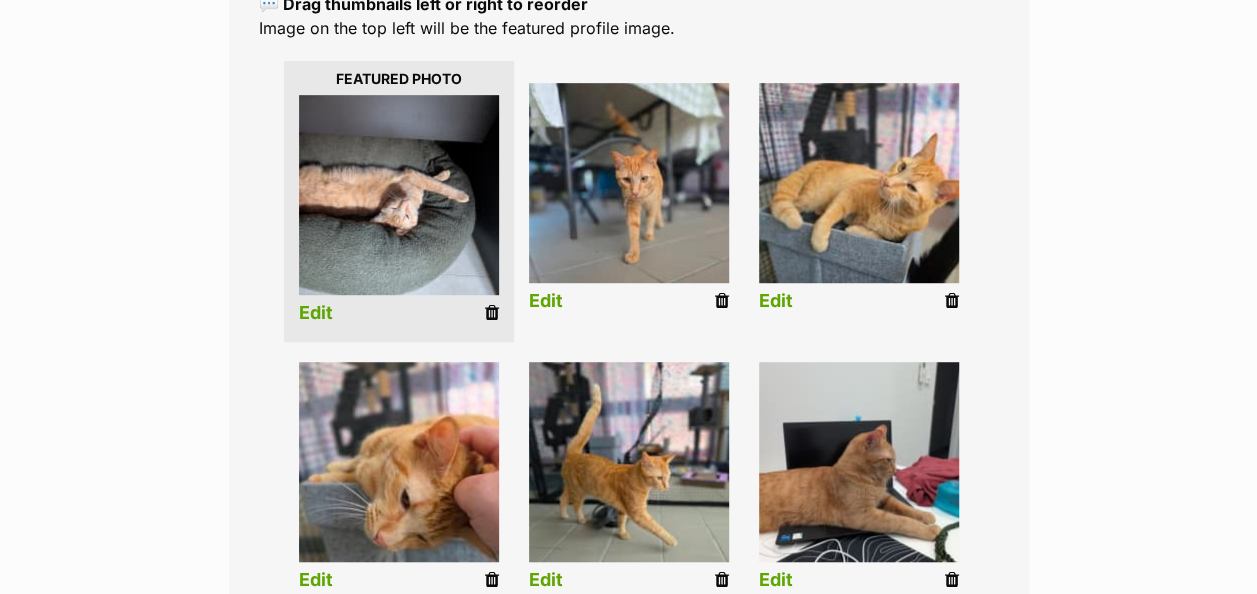 click at bounding box center (952, 580) 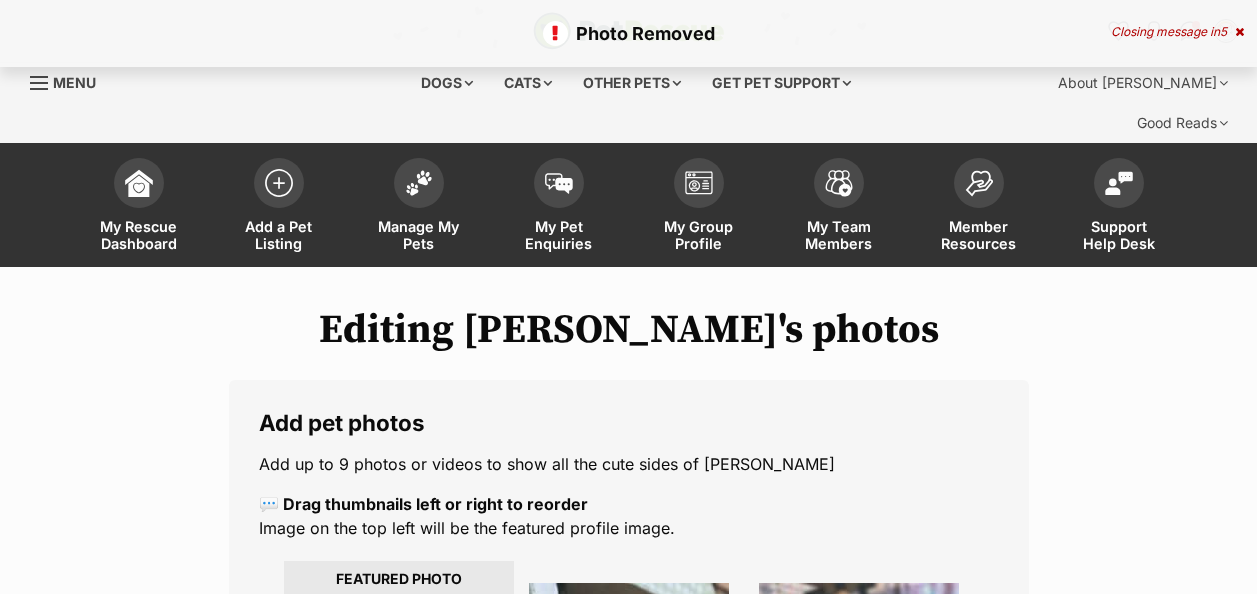 scroll, scrollTop: 500, scrollLeft: 0, axis: vertical 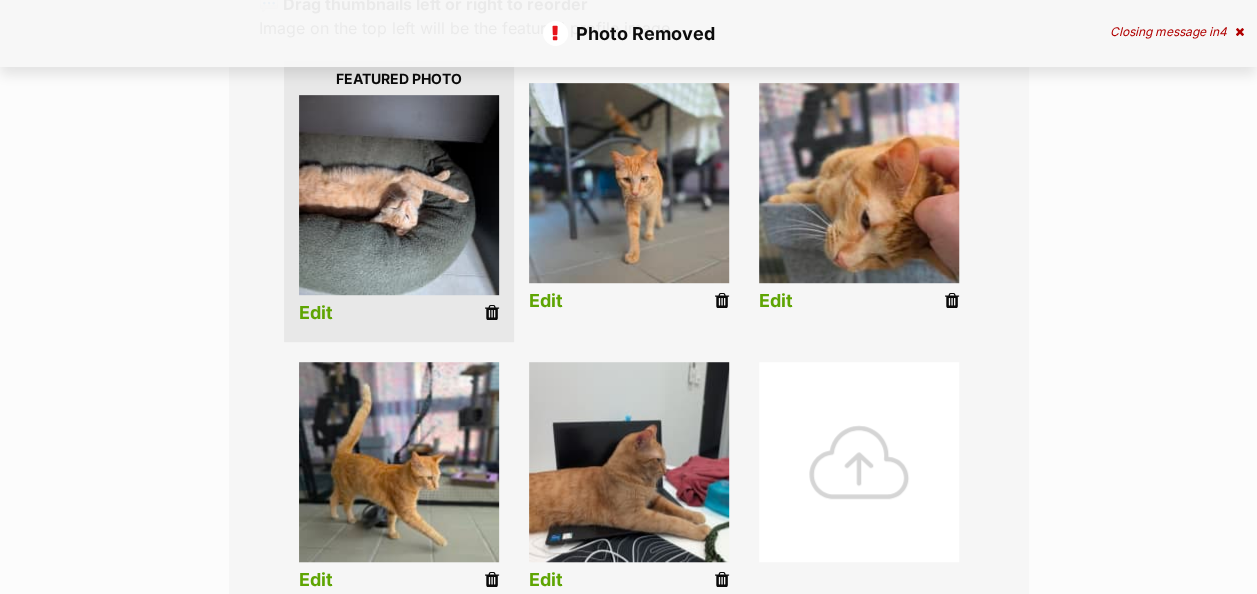 click at bounding box center (859, 462) 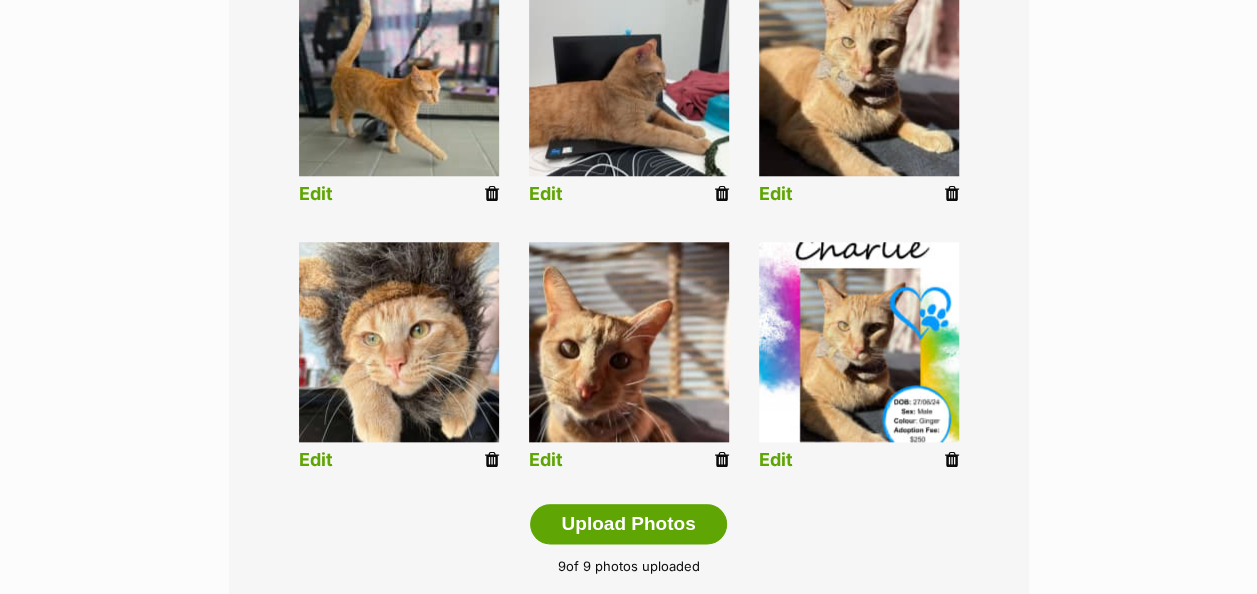scroll, scrollTop: 900, scrollLeft: 0, axis: vertical 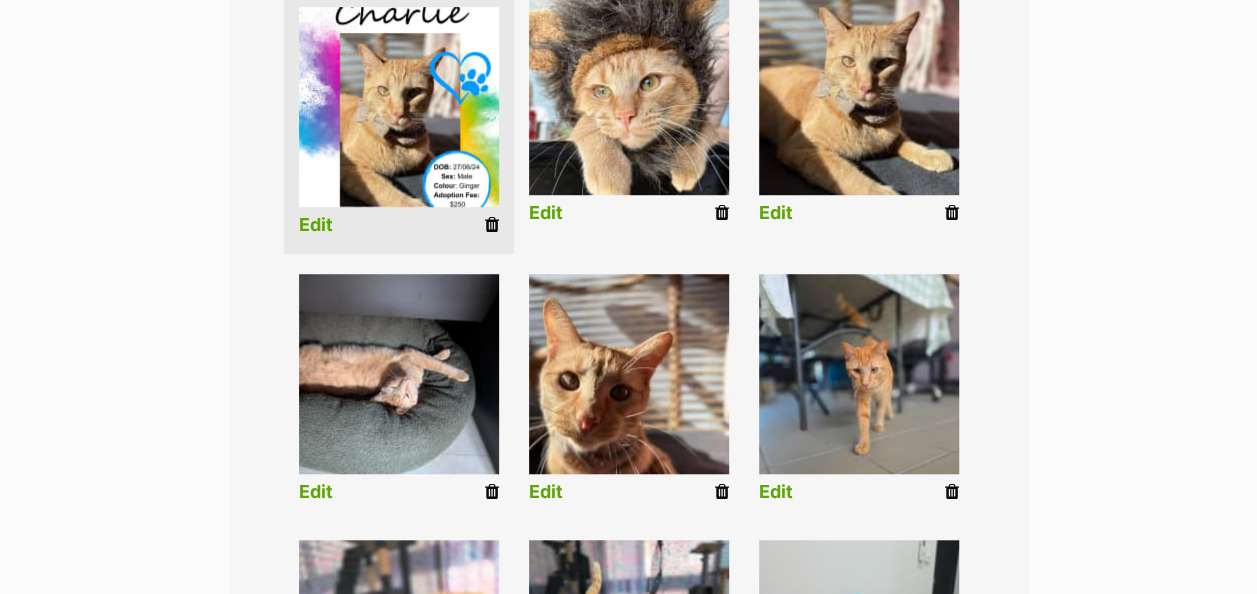 click at bounding box center [492, 492] 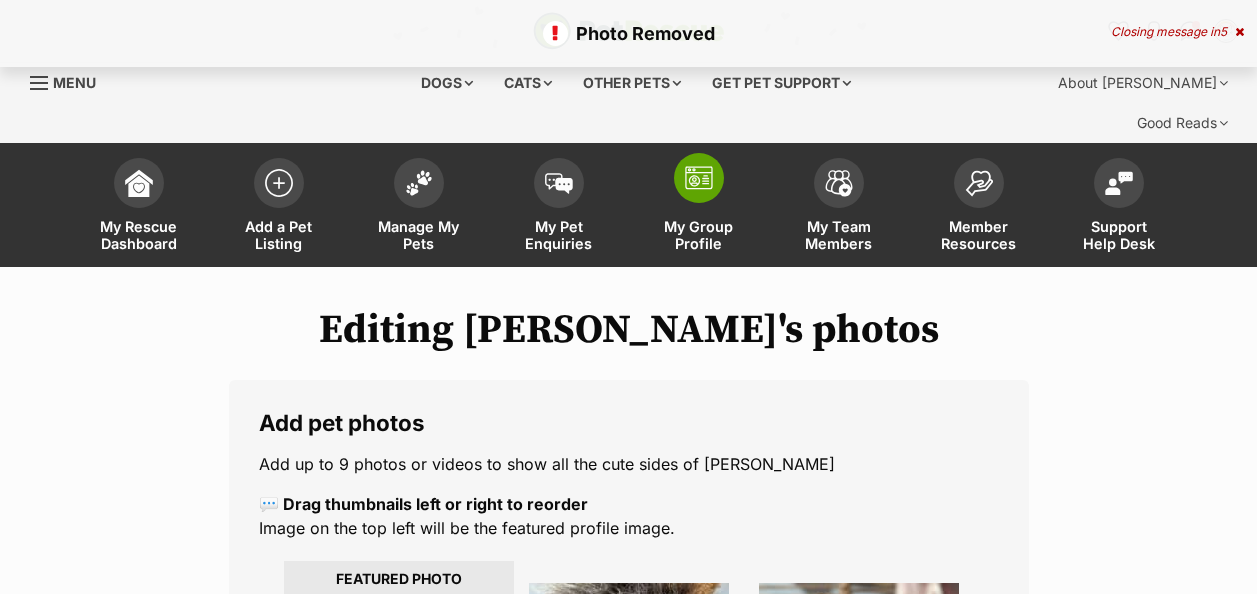 scroll, scrollTop: 0, scrollLeft: 0, axis: both 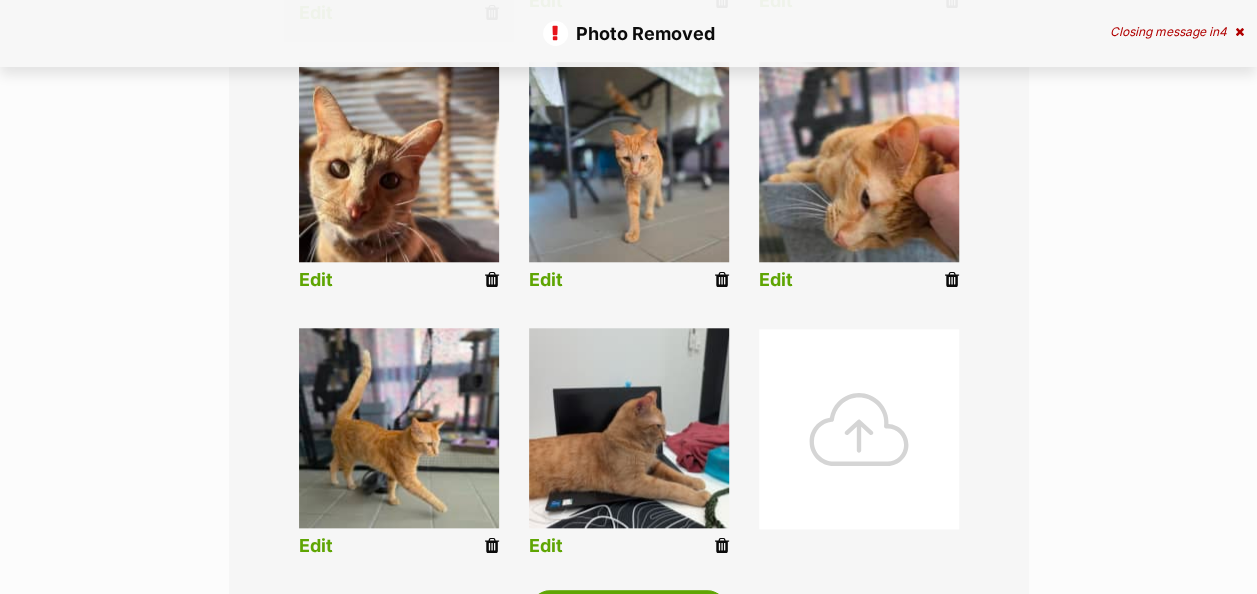 click at bounding box center [859, 429] 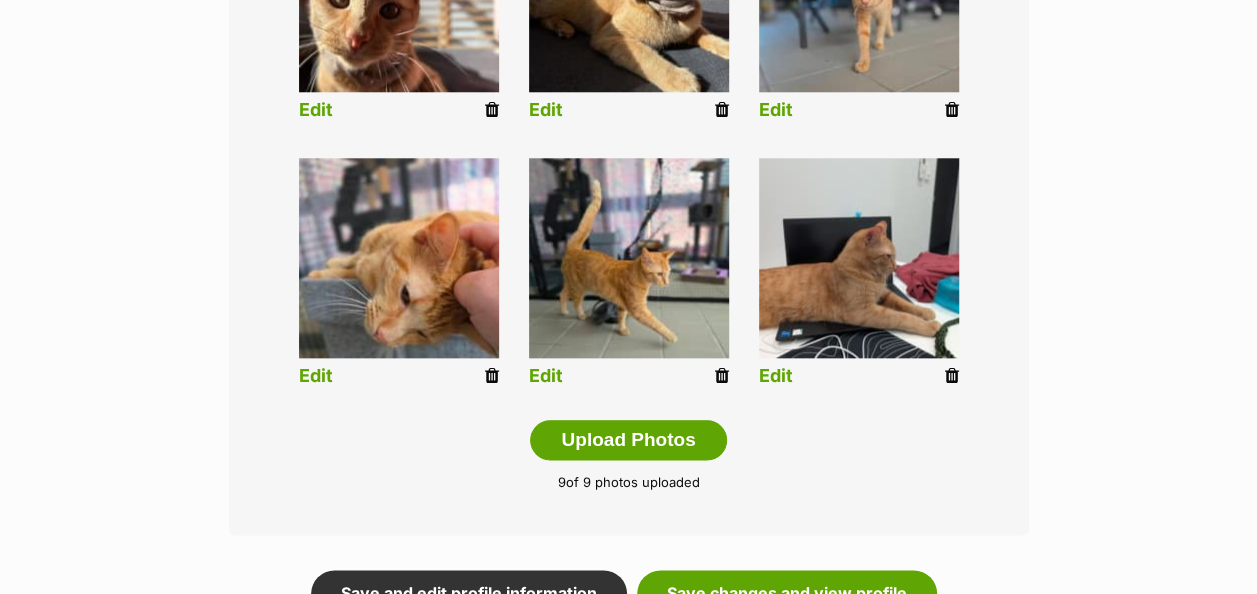 scroll, scrollTop: 1200, scrollLeft: 0, axis: vertical 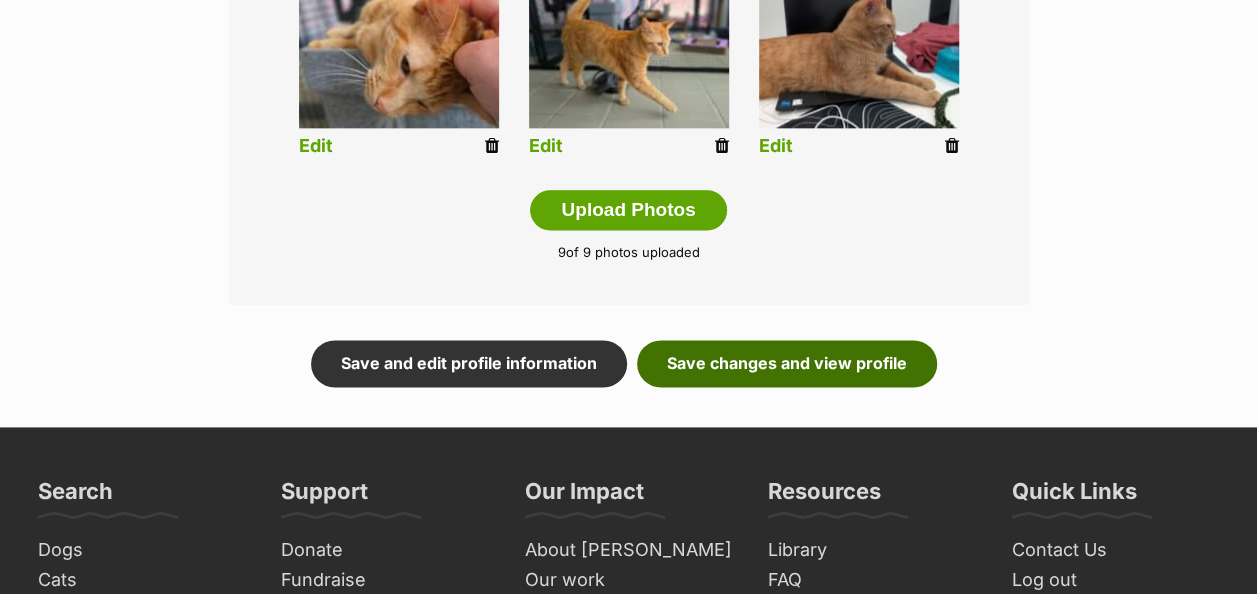 click on "Save changes and view profile" at bounding box center (787, 363) 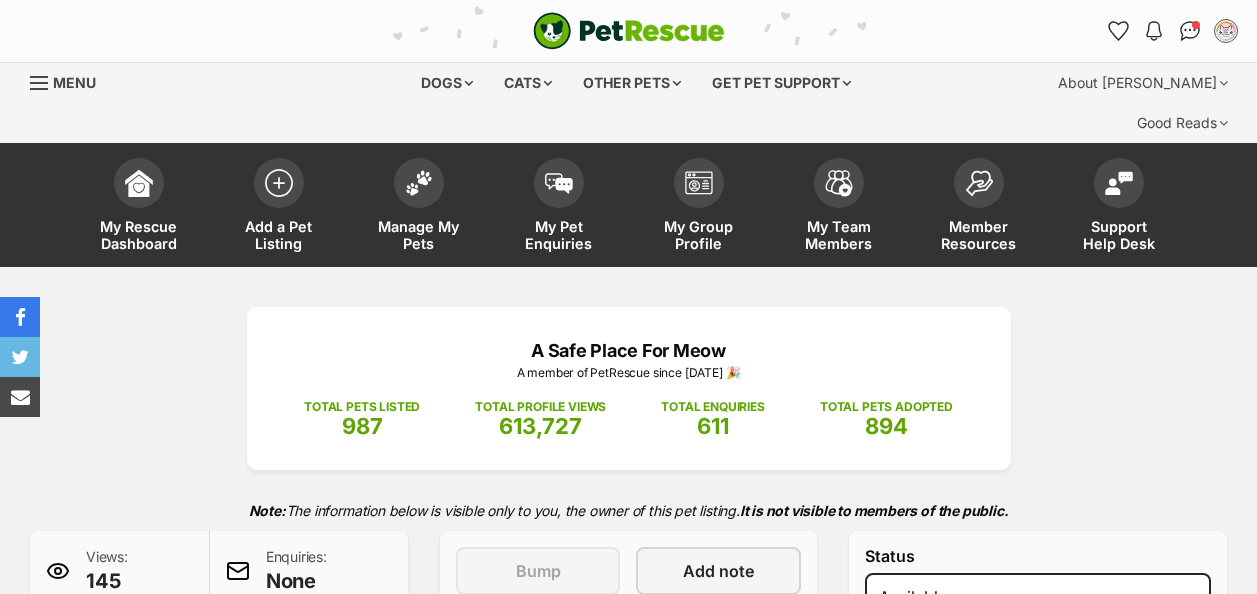 scroll, scrollTop: 0, scrollLeft: 0, axis: both 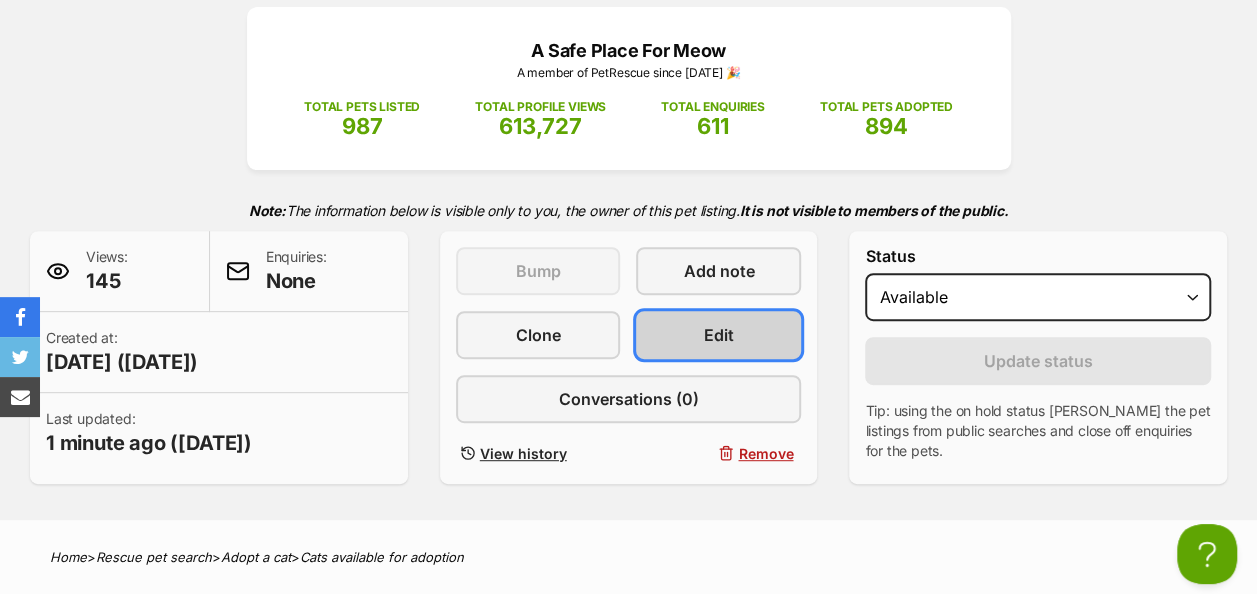 click on "Edit" at bounding box center (718, 335) 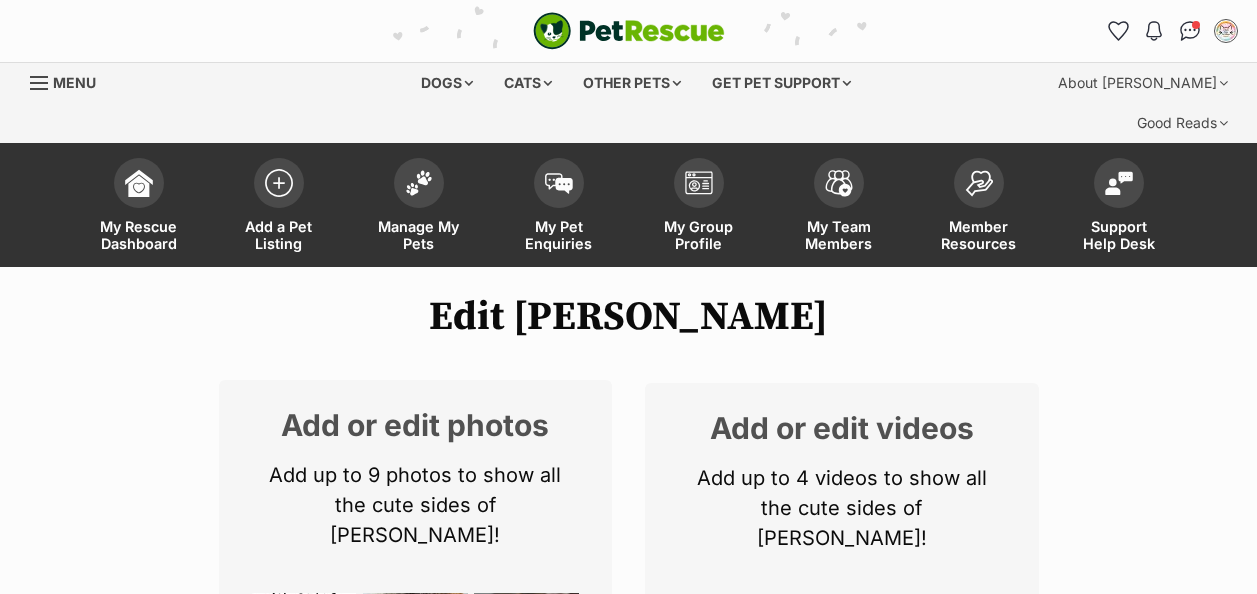 scroll, scrollTop: 0, scrollLeft: 0, axis: both 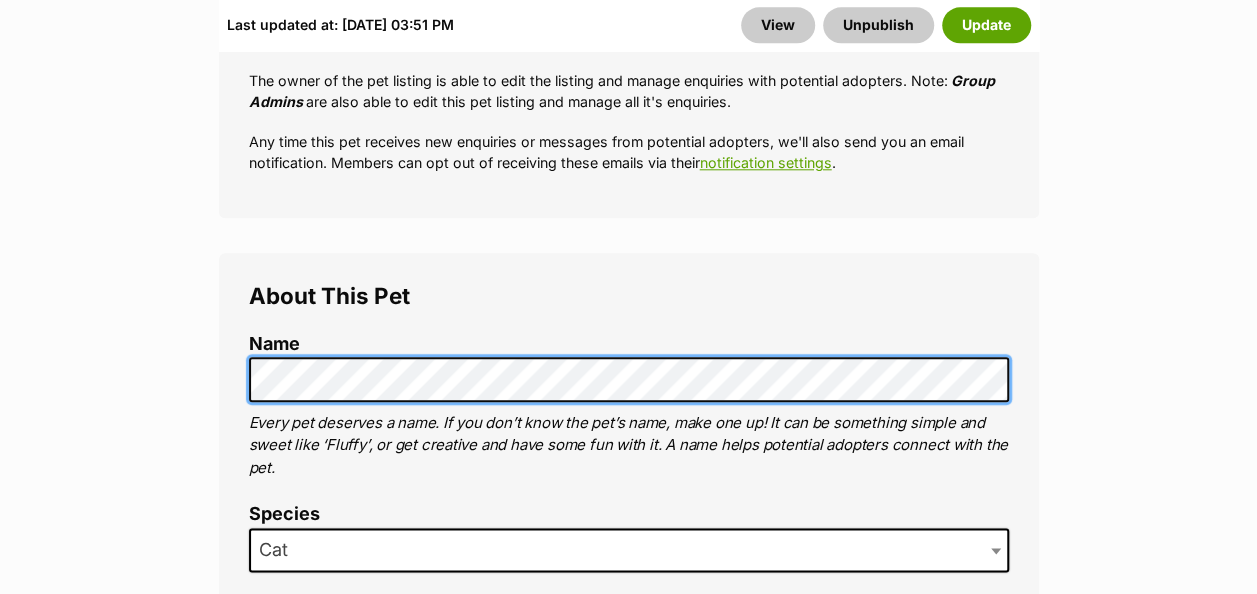click on "Edit Steven
Add or edit photos
Add up to 9 photos to show all
the cute sides of Steven!
+6
Edit Photos
Add or edit videos
Add up to 4 videos to show all
the cute sides of Steven!
Got some snippets of footage? Upload the first video for Steven!
Edit Videos
Listing owner Choose an owner A Safe Place For Meow
The owner of the pet listing is able to edit the listing and manage enquiries with potential adopters. Note:
Group Admins
are also able to edit this pet listing and manage all it's enquiries.
Any time this pet receives new enquiries or messages from potential adopters, we'll also send you an email notification. Members can opt out of receiving these emails via their
notification settings .
About This Pet Name
Henlo there, it looks like you might be using the pet name field to indicate that this pet is now on hold - we recommend updating the status to on hold from the  listing page  instead!
Cat" at bounding box center [628, 3437] 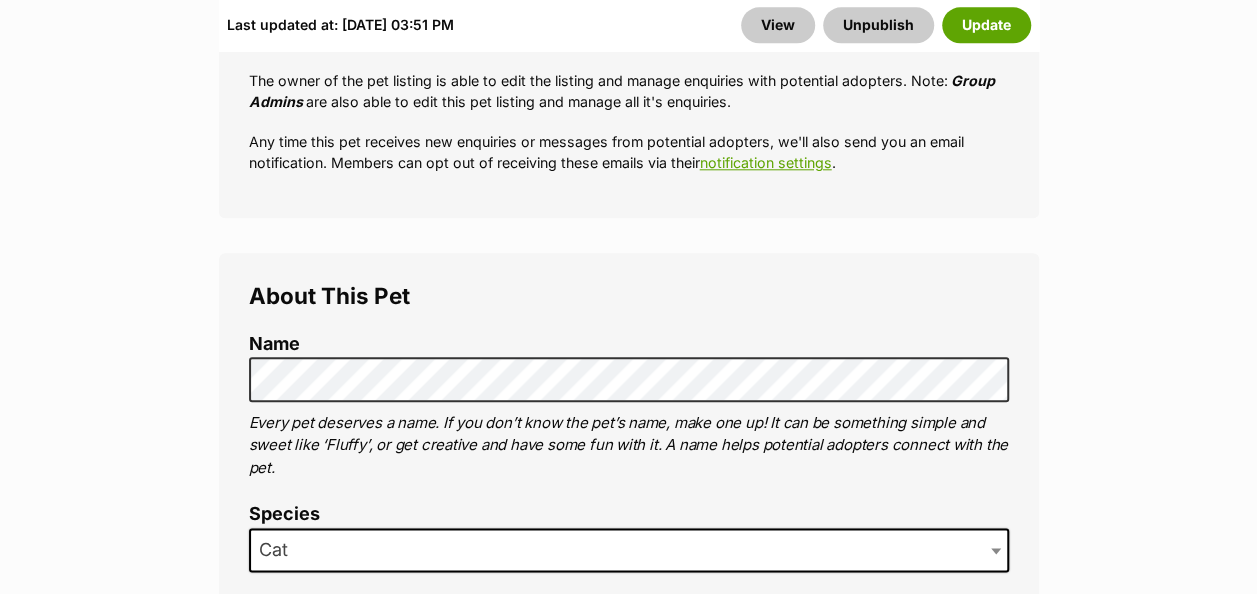 click on "About This Pet Name
Henlo there, it looks like you might be using the pet name field to indicate that this pet is now on hold - we recommend updating the status to on hold from the  listing page  instead!
Every pet deserves a name. If you don’t know the pet’s name, make one up! It can be something simple and sweet like ‘Fluffy’, or get creative and have some fun with it. A name helps potential adopters connect with the pet.
Species Cat
Best feature (optional)
The ‘Best Feature’ is a short phrase (25 characters or less) that summarises a positive feature or characteristic that will help the pet stand out - for example “Good with kids” or “I’m cat-friendly!” or “I love the car” etc. This appears below the pet’s name in the search results, and on the pet’s profile page.
Personality 7141  characters remaining
How to write a great pet profile  for more tips and our  Pet Listing Rules  for more info.
Generate a profile using AI
Beta" at bounding box center (629, 1090) 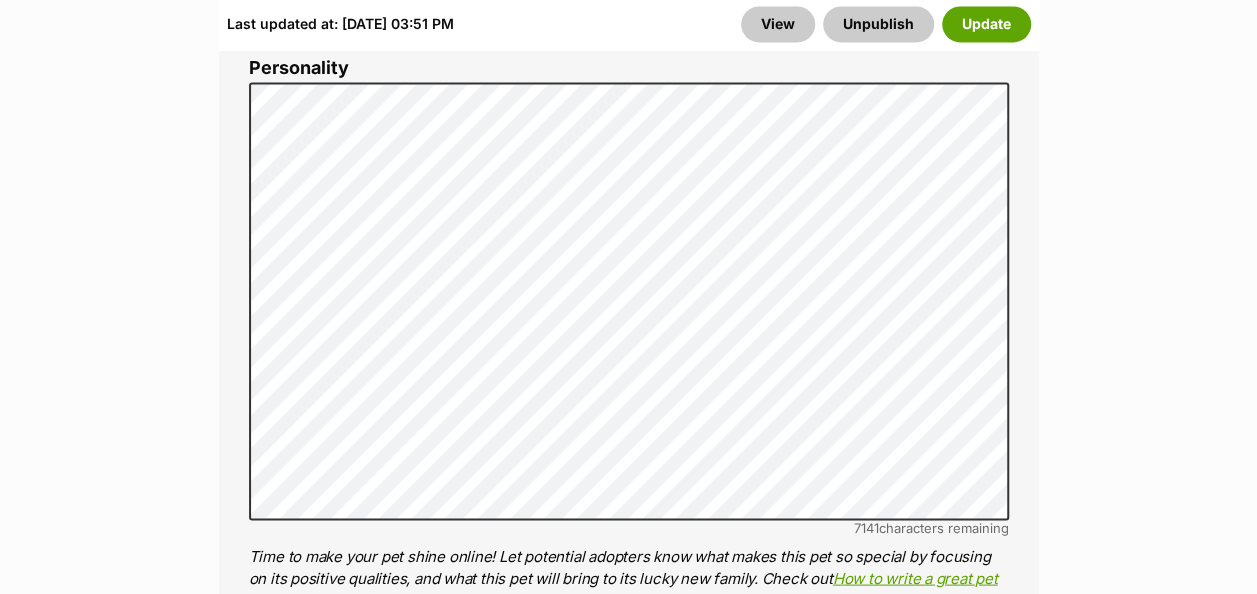 scroll, scrollTop: 1600, scrollLeft: 0, axis: vertical 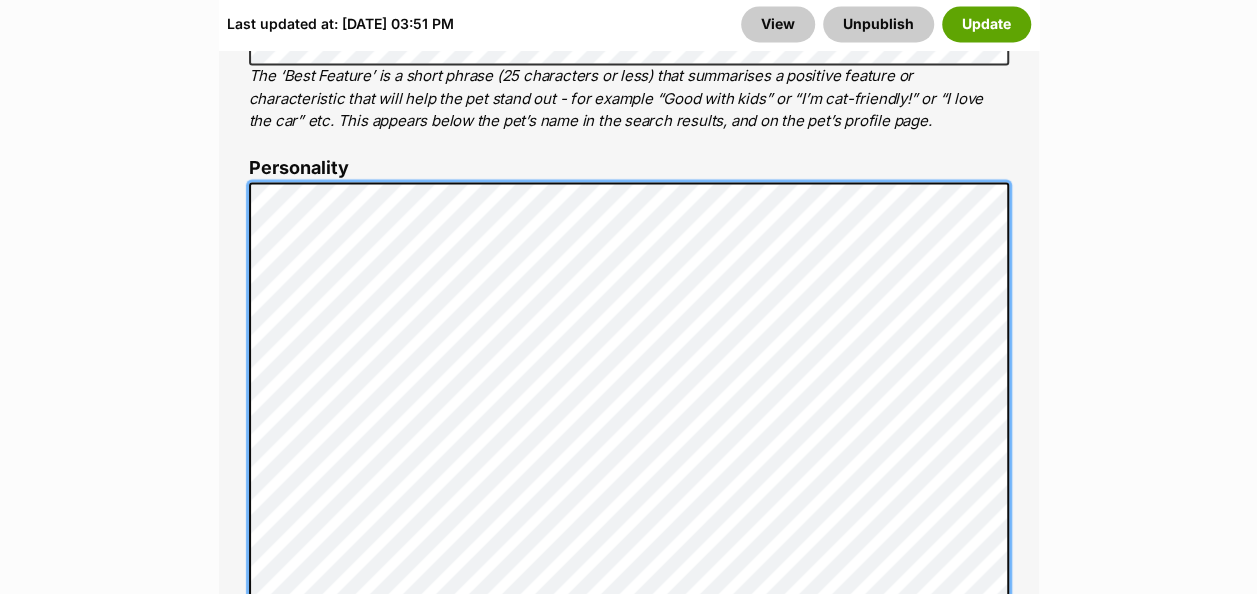 click on "About This Pet Name
Henlo there, it looks like you might be using the pet name field to indicate that this pet is now on hold - we recommend updating the status to on hold from the  listing page  instead!
Every pet deserves a name. If you don’t know the pet’s name, make one up! It can be something simple and sweet like ‘Fluffy’, or get creative and have some fun with it. A name helps potential adopters connect with the pet.
Species Cat
Best feature (optional)
The ‘Best Feature’ is a short phrase (25 characters or less) that summarises a positive feature or characteristic that will help the pet stand out - for example “Good with kids” or “I’m cat-friendly!” or “I love the car” etc. This appears below the pet’s name in the search results, and on the pet’s profile page.
Personality 7141  characters remaining
How to write a great pet profile  for more tips and our  Pet Listing Rules  for more info.
Generate a profile using AI
Beta" at bounding box center (629, 490) 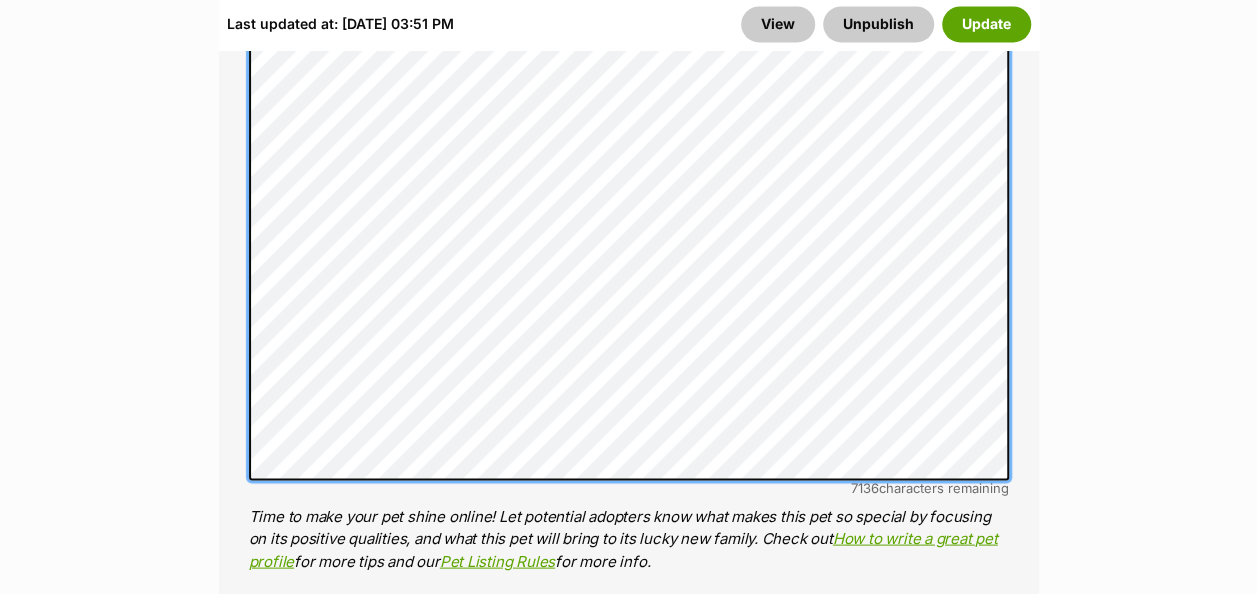 scroll, scrollTop: 1300, scrollLeft: 0, axis: vertical 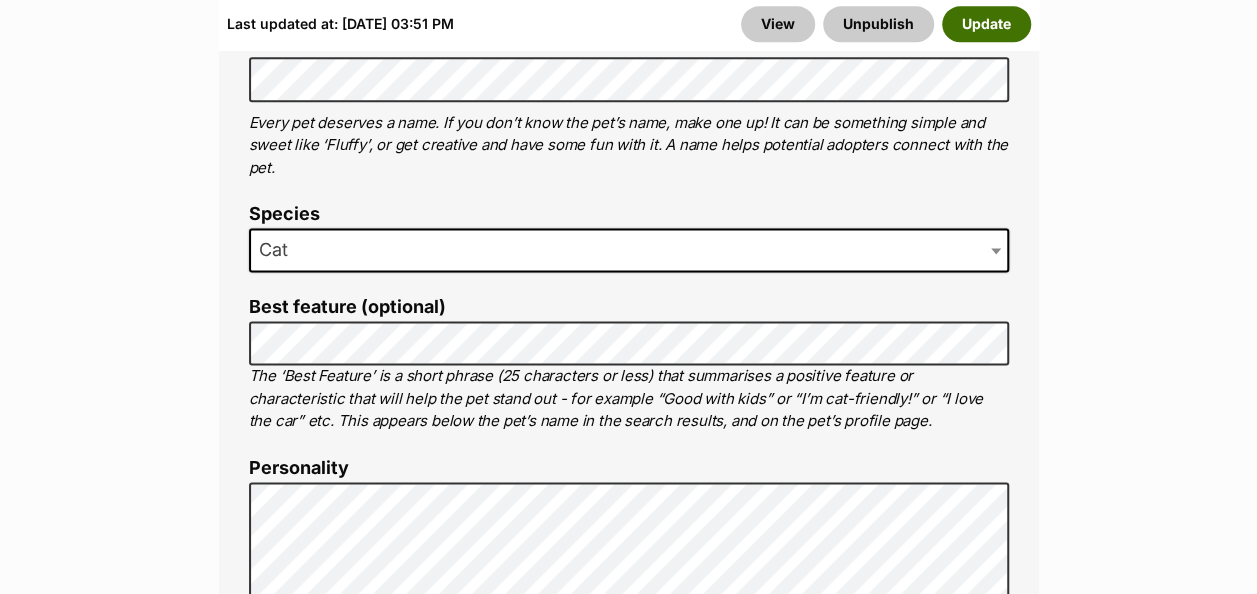 click on "Update" at bounding box center (986, 25) 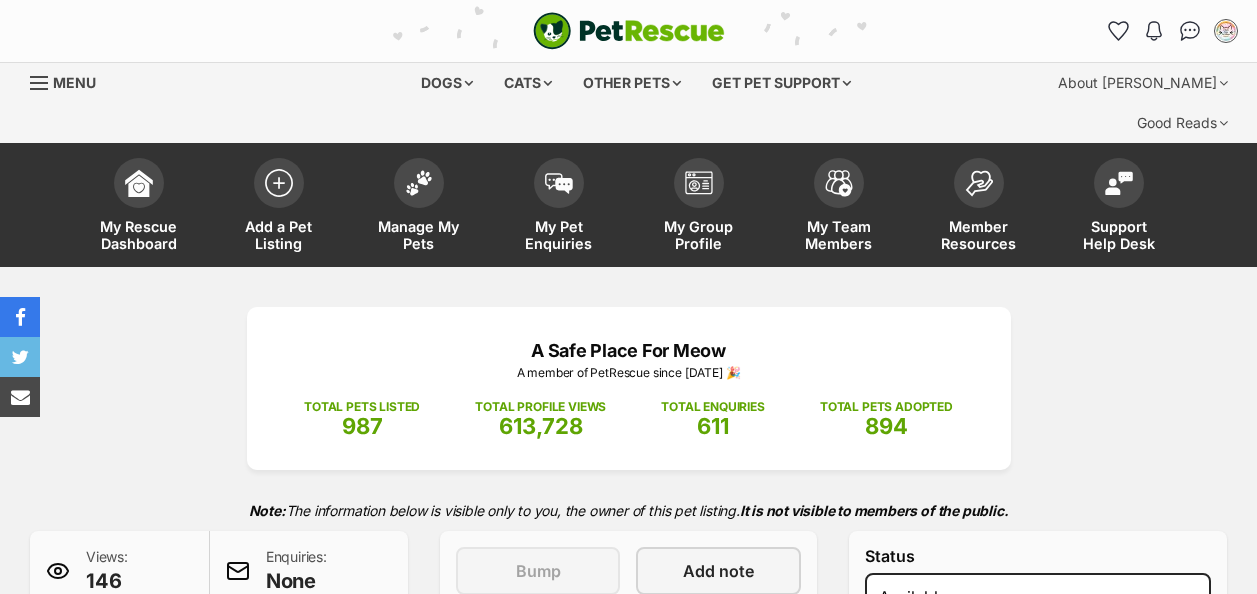 scroll, scrollTop: 0, scrollLeft: 0, axis: both 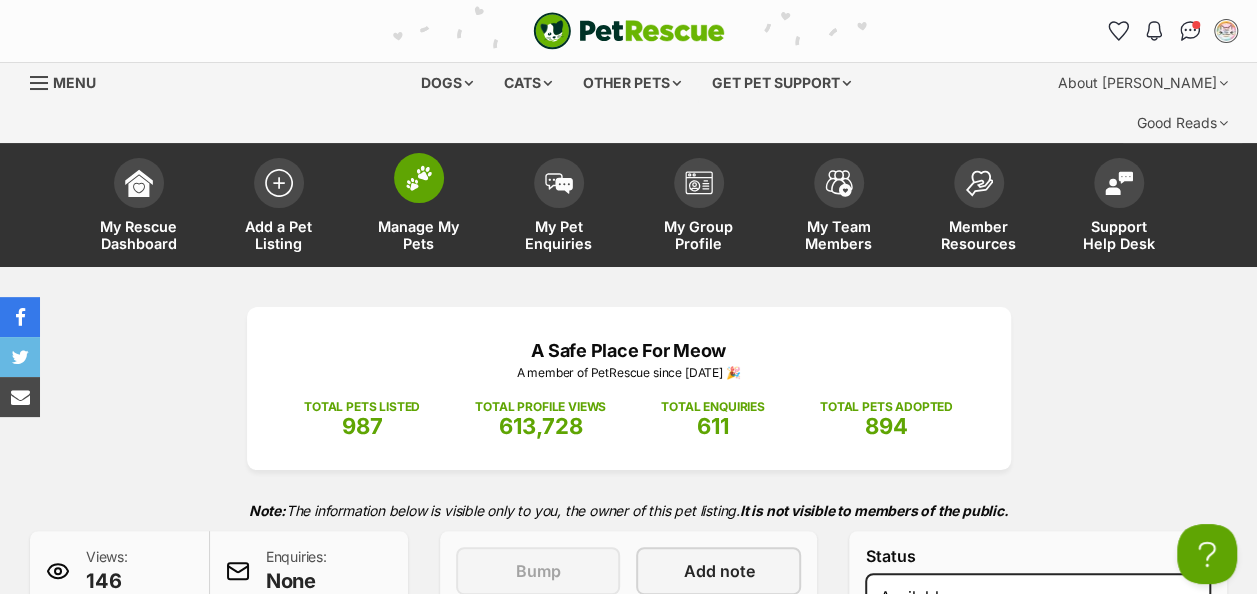 click at bounding box center [419, 178] 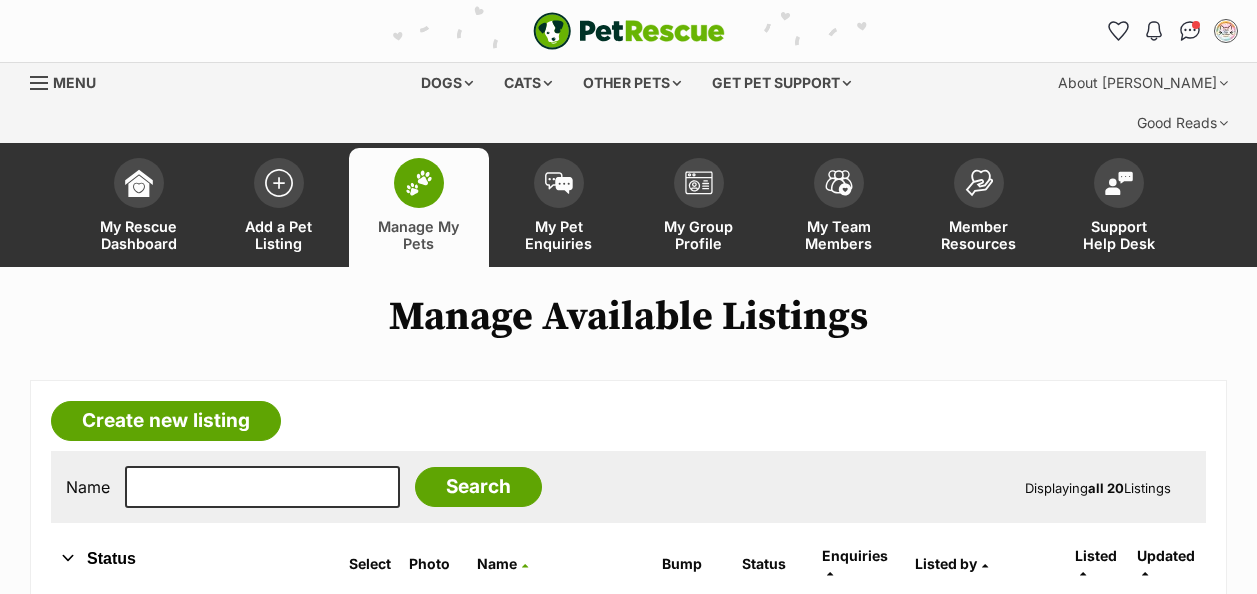 scroll, scrollTop: 0, scrollLeft: 0, axis: both 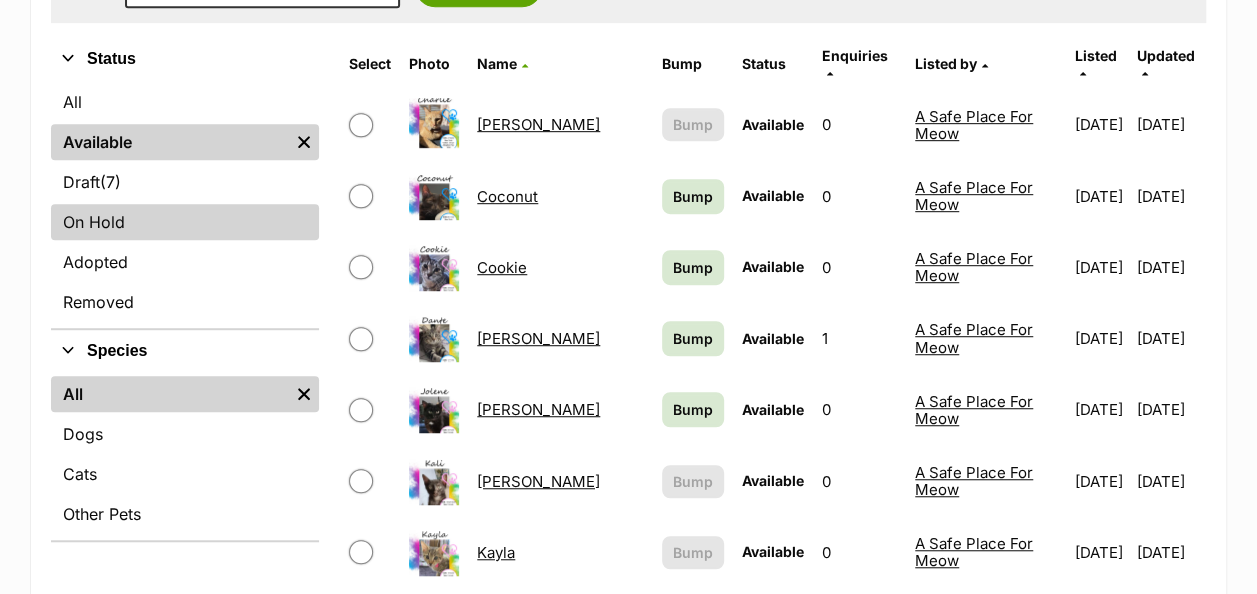 click on "On Hold" at bounding box center [185, 222] 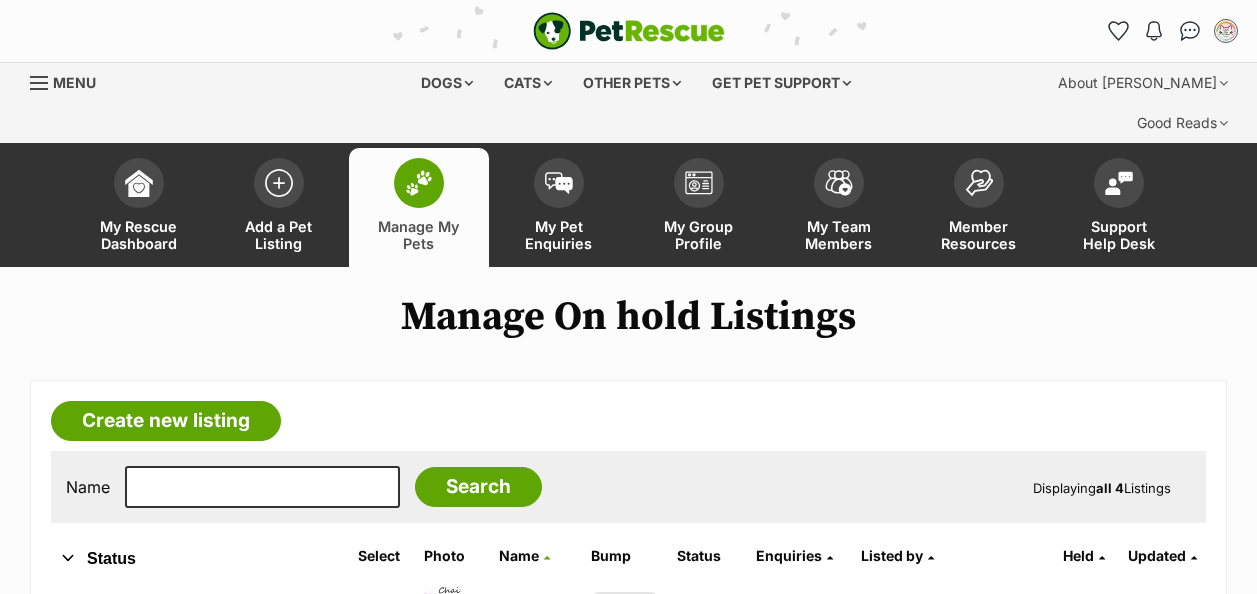 scroll, scrollTop: 0, scrollLeft: 0, axis: both 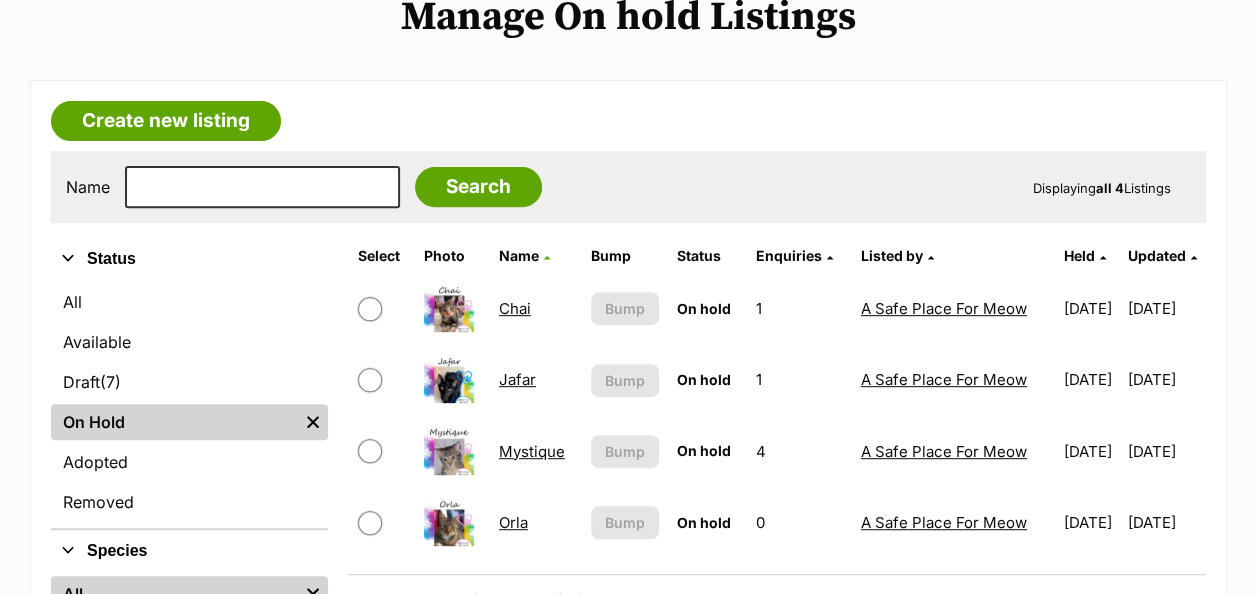 click on "Jafar" at bounding box center (517, 379) 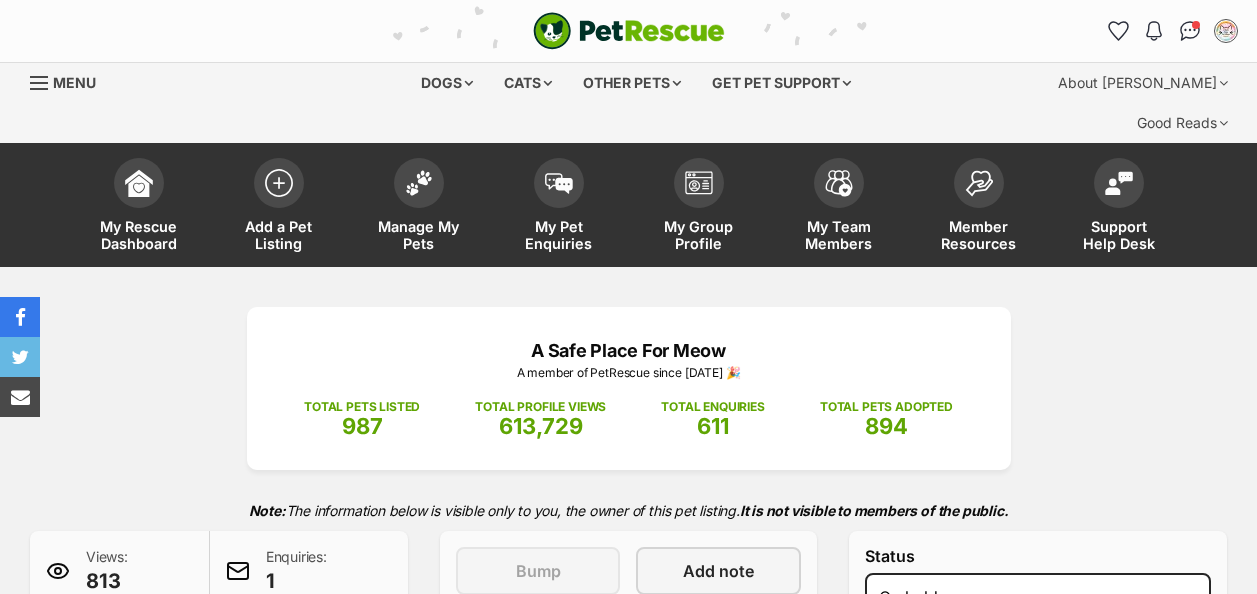 select on "adoption_pending" 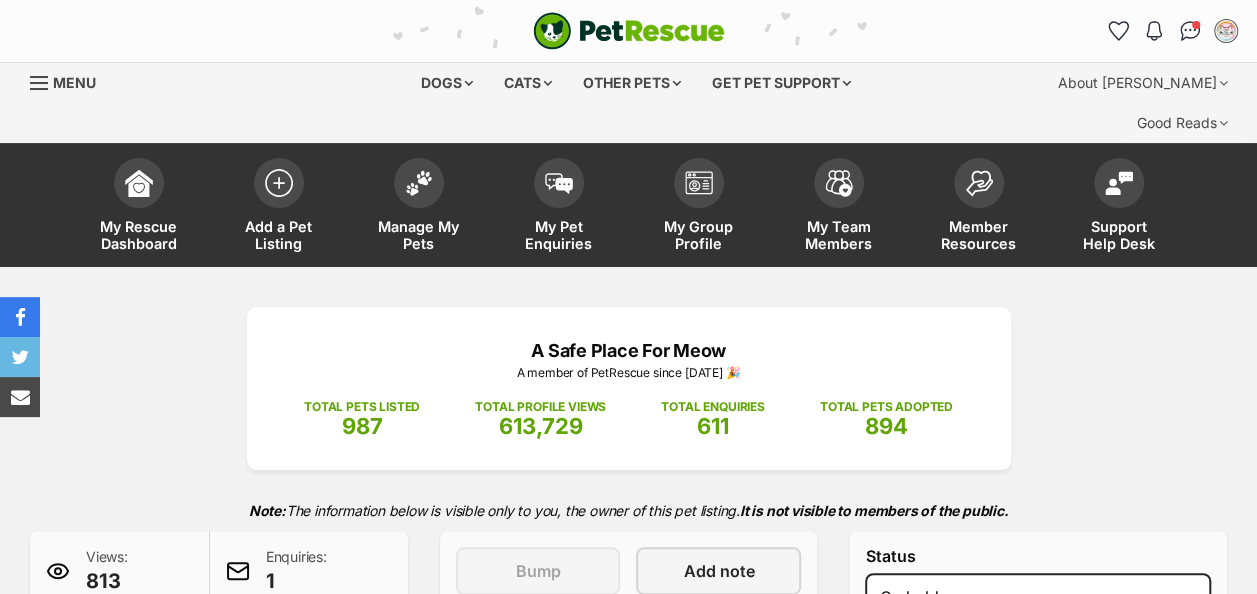 scroll, scrollTop: 0, scrollLeft: 0, axis: both 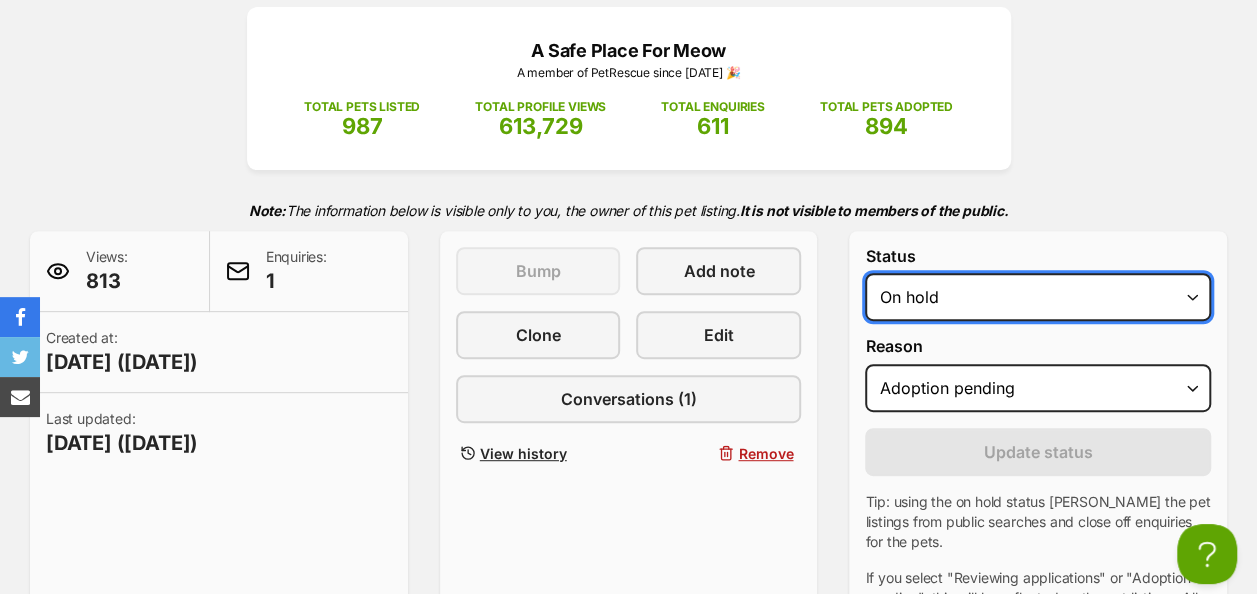 click on "Draft - not available as listing has enquires
Available
On hold
Adopted" at bounding box center [1038, 297] 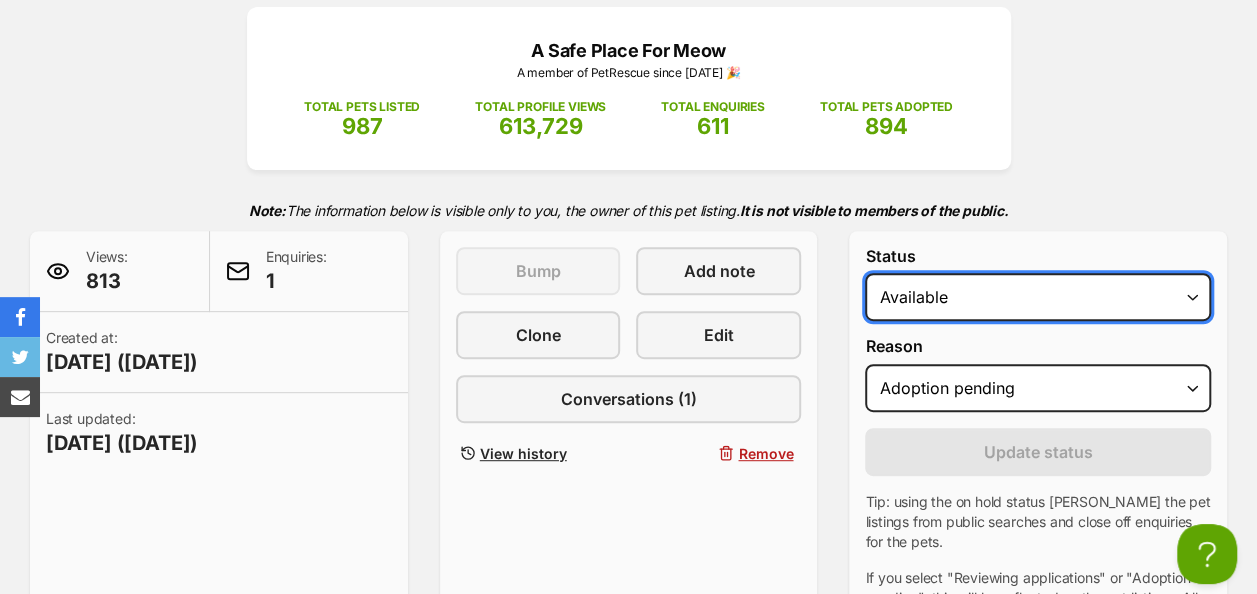 click on "Draft - not available as listing has enquires
Available
On hold
Adopted" at bounding box center [1038, 297] 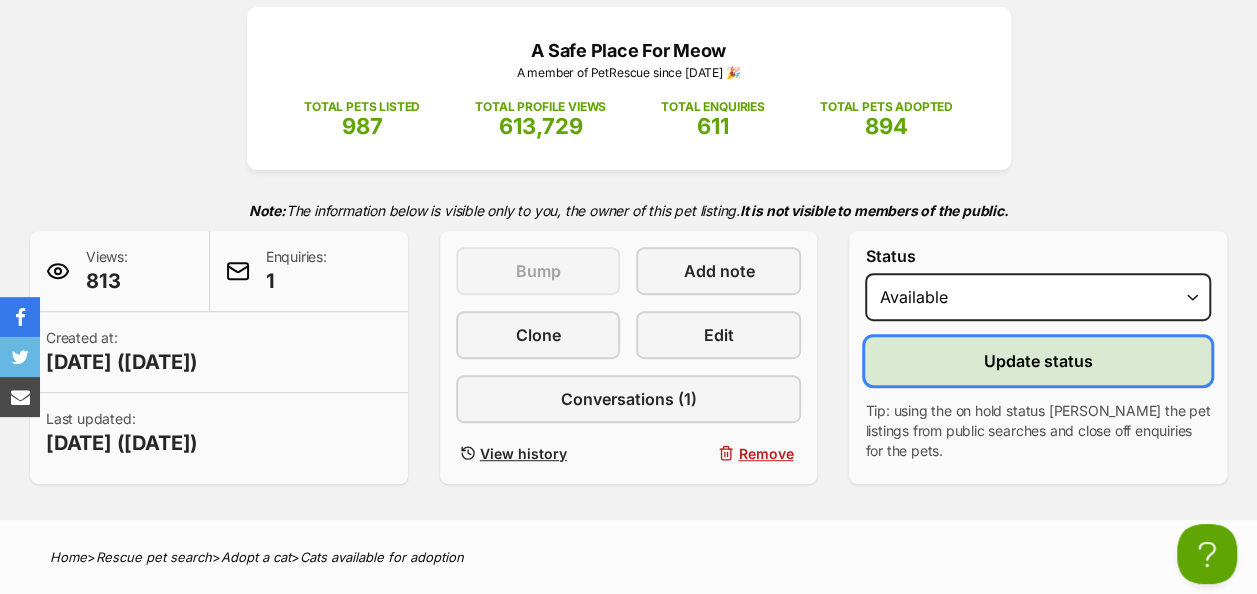 click on "Update status" at bounding box center [1038, 361] 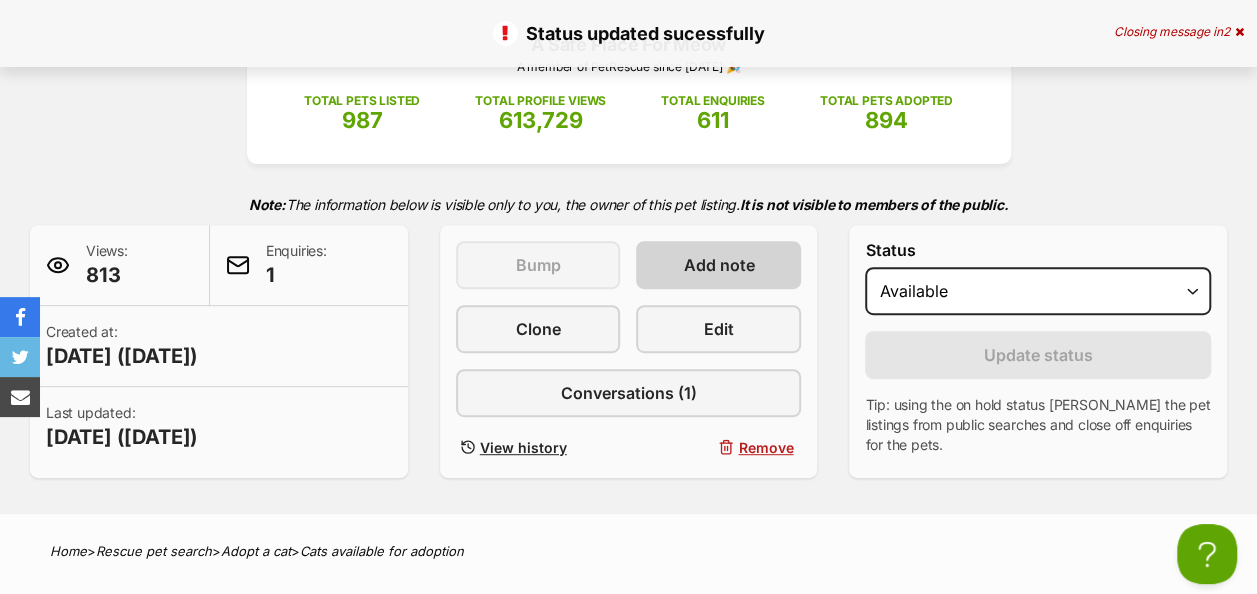 scroll, scrollTop: 300, scrollLeft: 0, axis: vertical 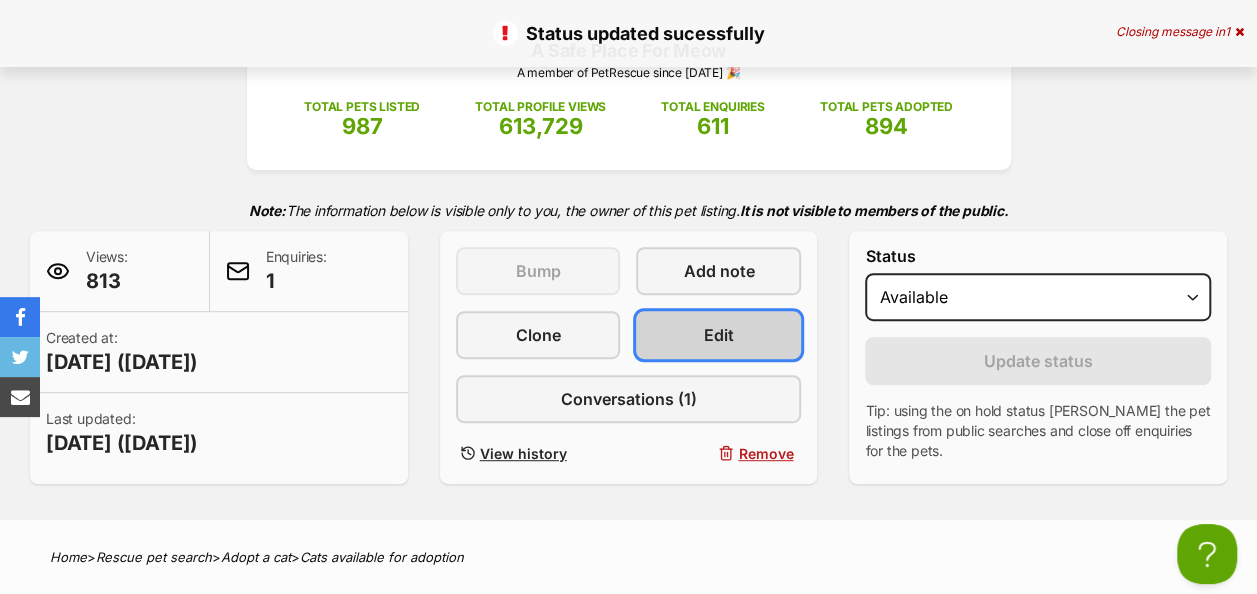 click on "Edit" at bounding box center (719, 335) 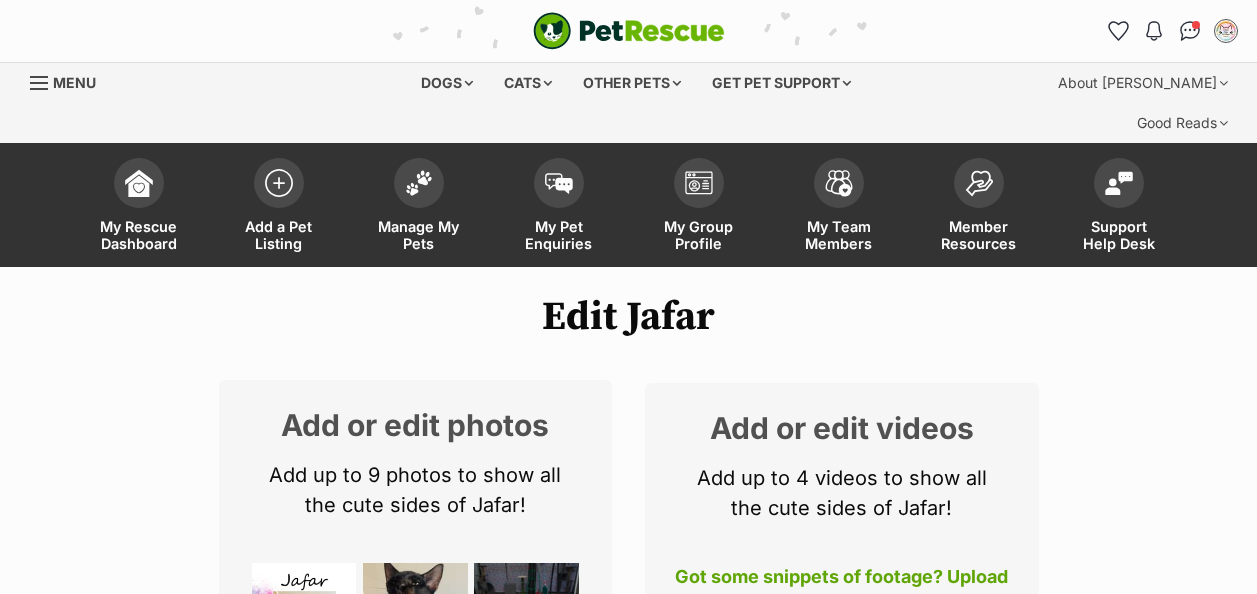 scroll, scrollTop: 0, scrollLeft: 0, axis: both 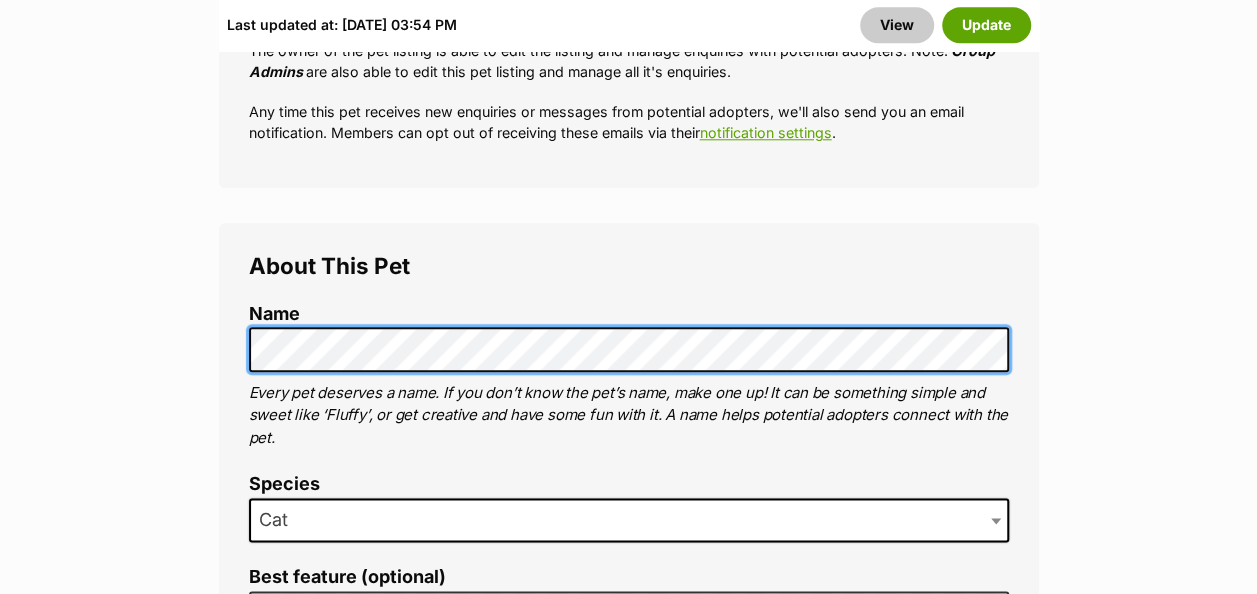 click on "About This Pet Name
Henlo there, it looks like you might be using the pet name field to indicate that this pet is now on hold - we recommend updating the status to on hold from the  listing page  instead!
Every pet deserves a name. If you don’t know the pet’s name, make one up! It can be something simple and sweet like ‘Fluffy’, or get creative and have some fun with it. A name helps potential adopters connect with the pet.
Species Cat
Best feature (optional)
The ‘Best Feature’ is a short phrase (25 characters or less) that summarises a positive feature or characteristic that will help the pet stand out - for example “Good with kids” or “I’m cat-friendly!” or “I love the car” etc. This appears below the pet’s name in the search results, and on the pet’s profile page.
Personality 7154  characters remaining
How to write a great pet profile  for more tips and our  Pet Listing Rules  for more info.
Generate a profile using AI
Beta" at bounding box center (629, 1060) 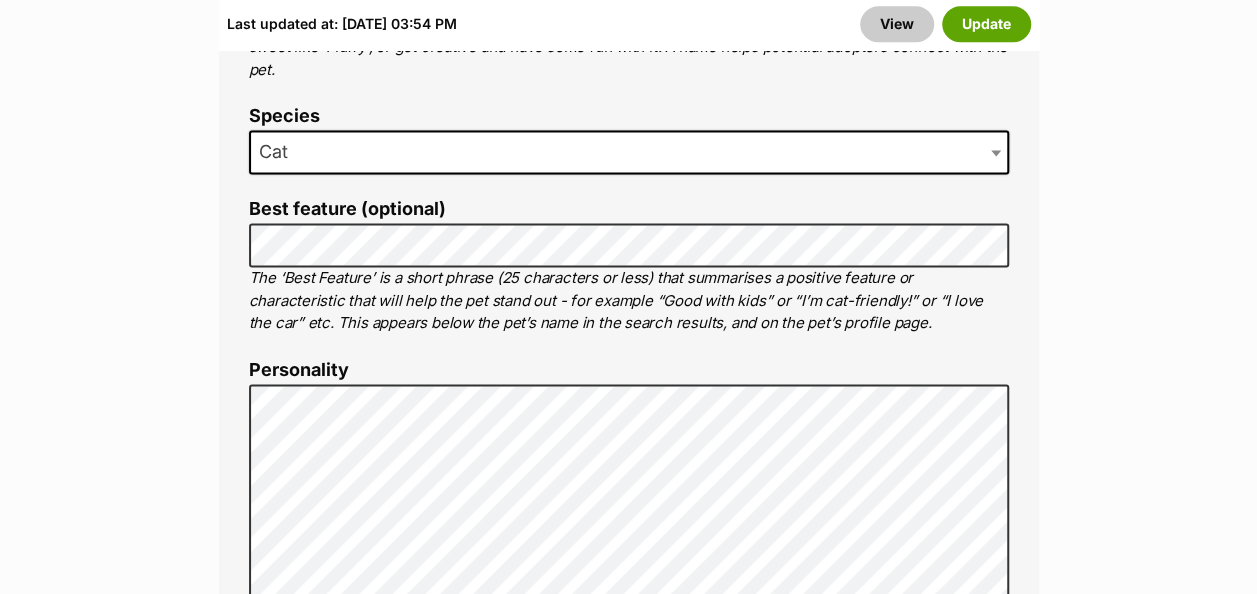 scroll, scrollTop: 1500, scrollLeft: 0, axis: vertical 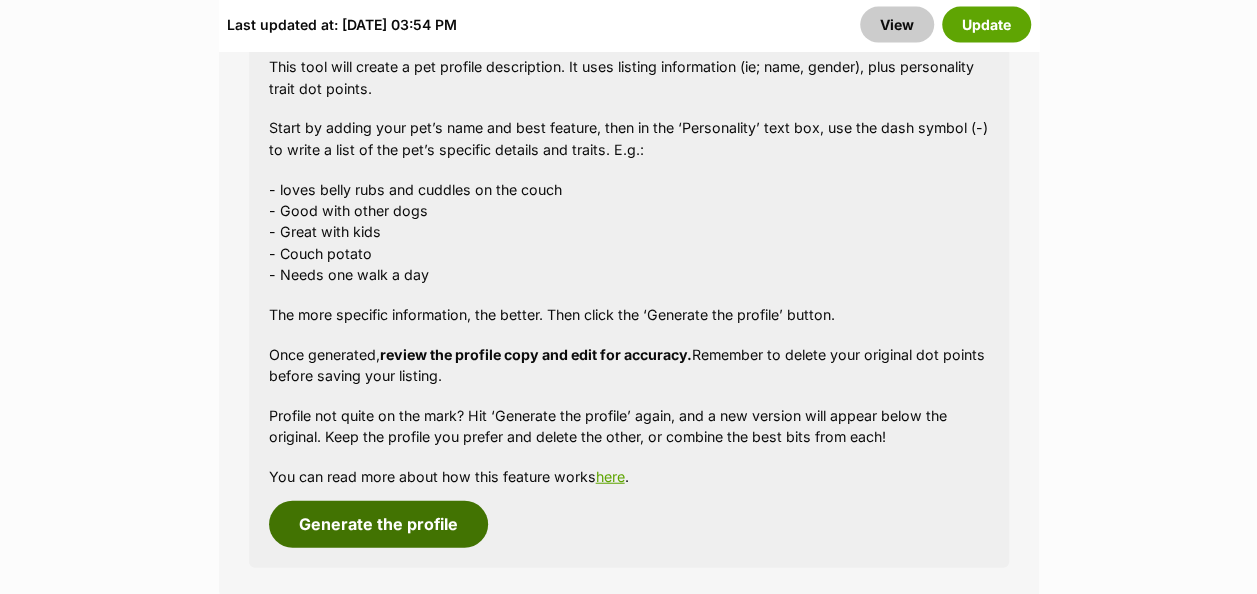 click on "Generate the profile" at bounding box center [378, 524] 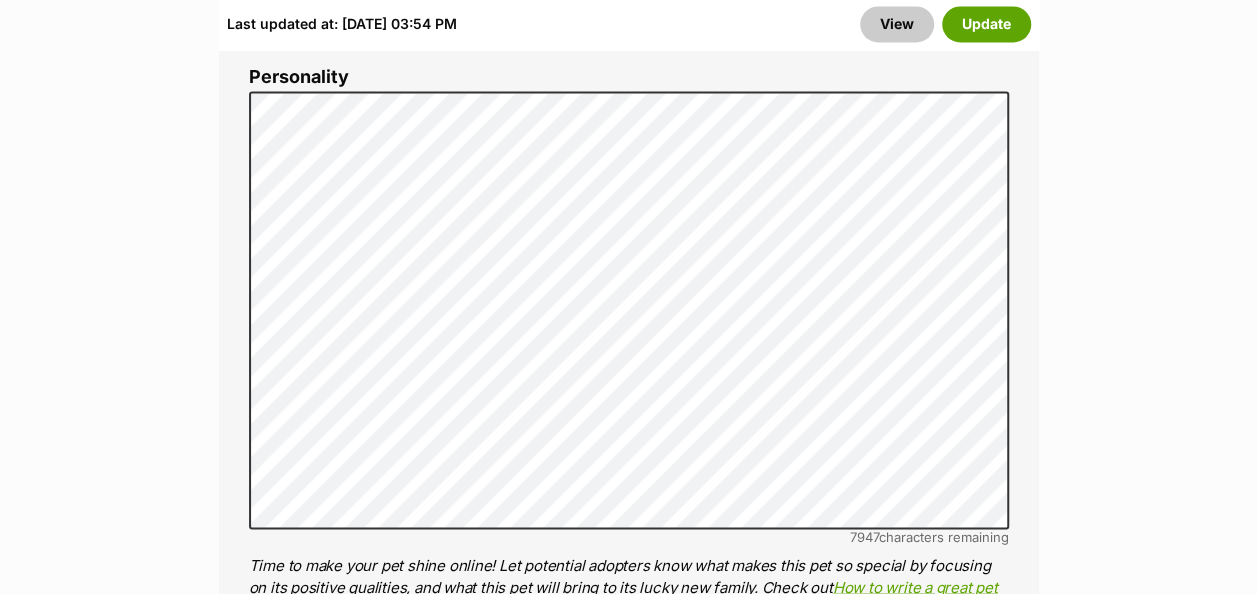 scroll, scrollTop: 1633, scrollLeft: 0, axis: vertical 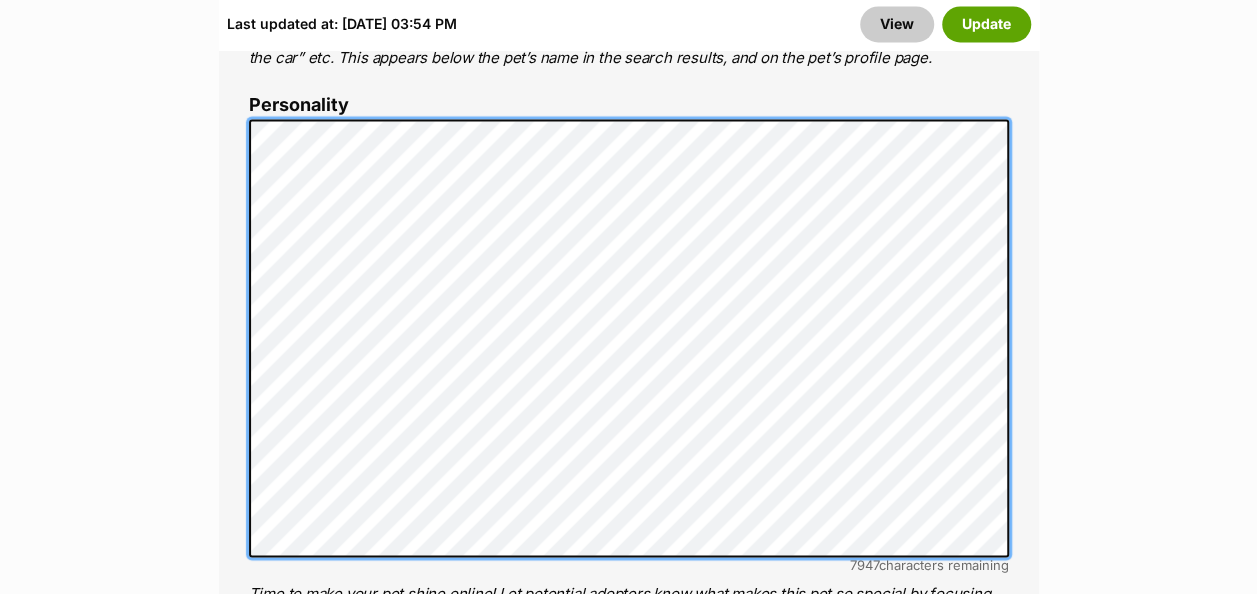 click on "About This Pet Name
Henlo there, it looks like you might be using the pet name field to indicate that this pet is now on hold - we recommend updating the status to on hold from the  listing page  instead!
Every pet deserves a name. If you don’t know the pet’s name, make one up! It can be something simple and sweet like ‘Fluffy’, or get creative and have some fun with it. A name helps potential adopters connect with the pet.
Species Cat
Best feature (optional)
The ‘Best Feature’ is a short phrase (25 characters or less) that summarises a positive feature or characteristic that will help the pet stand out - for example “Good with kids” or “I’m cat-friendly!” or “I love the car” etc. This appears below the pet’s name in the search results, and on the pet’s profile page.
Personality 7947  characters remaining
How to write a great pet profile  for more tips and our  Pet Listing Rules  for more info.
Generate a profile using AI
Beta" at bounding box center [629, 427] 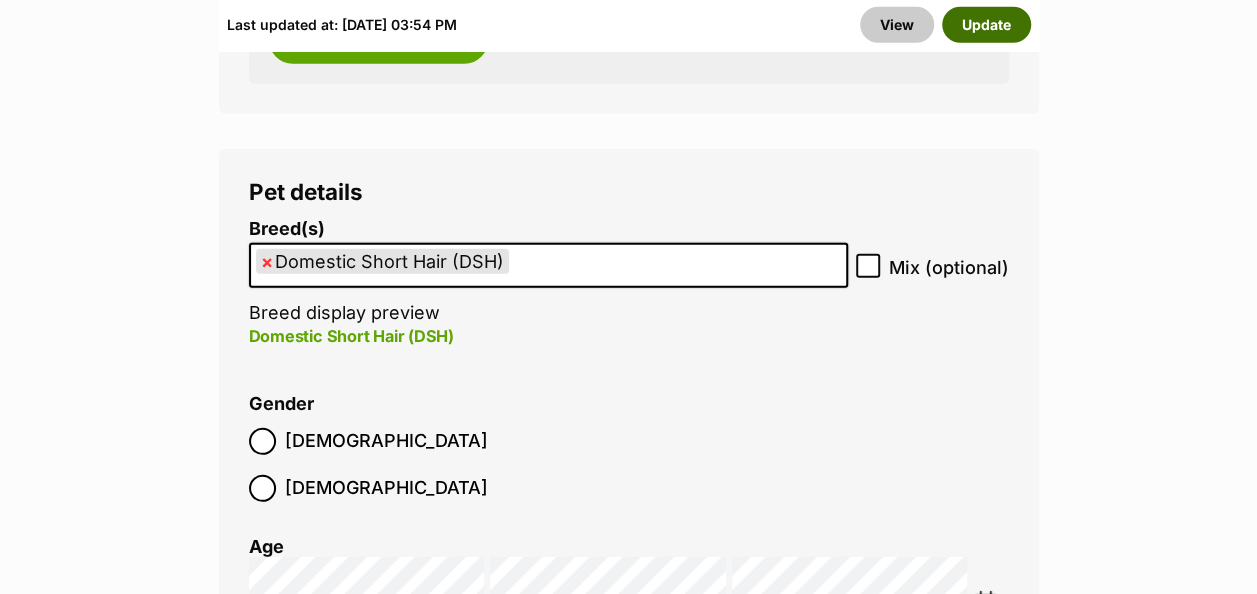 scroll, scrollTop: 2533, scrollLeft: 0, axis: vertical 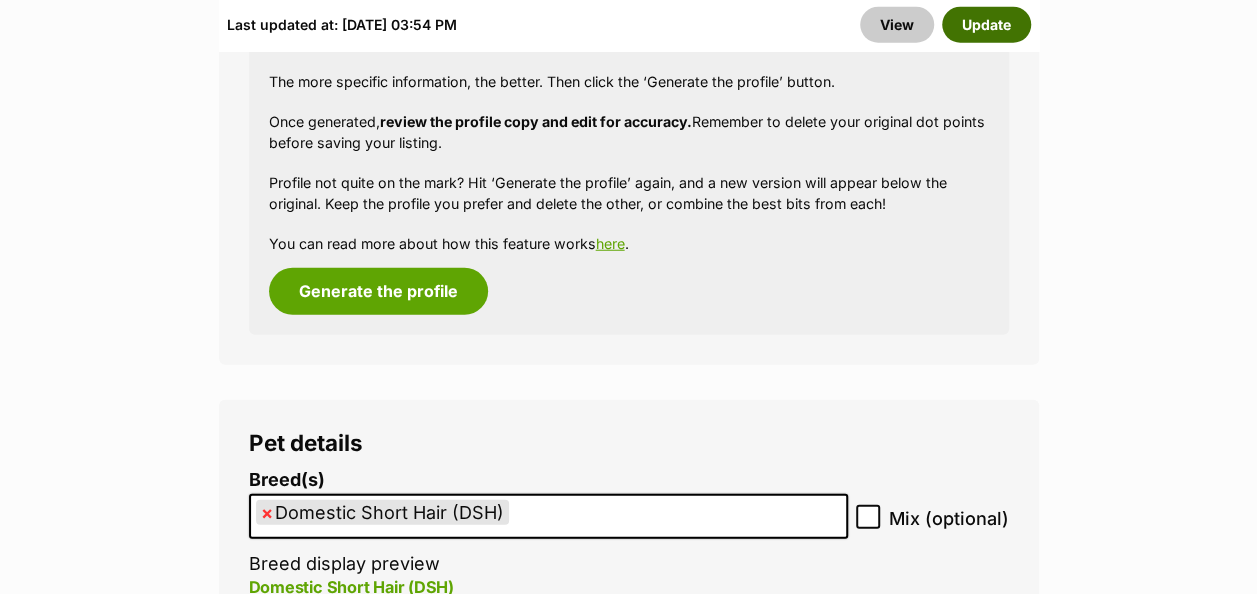 click on "Update" at bounding box center (986, 25) 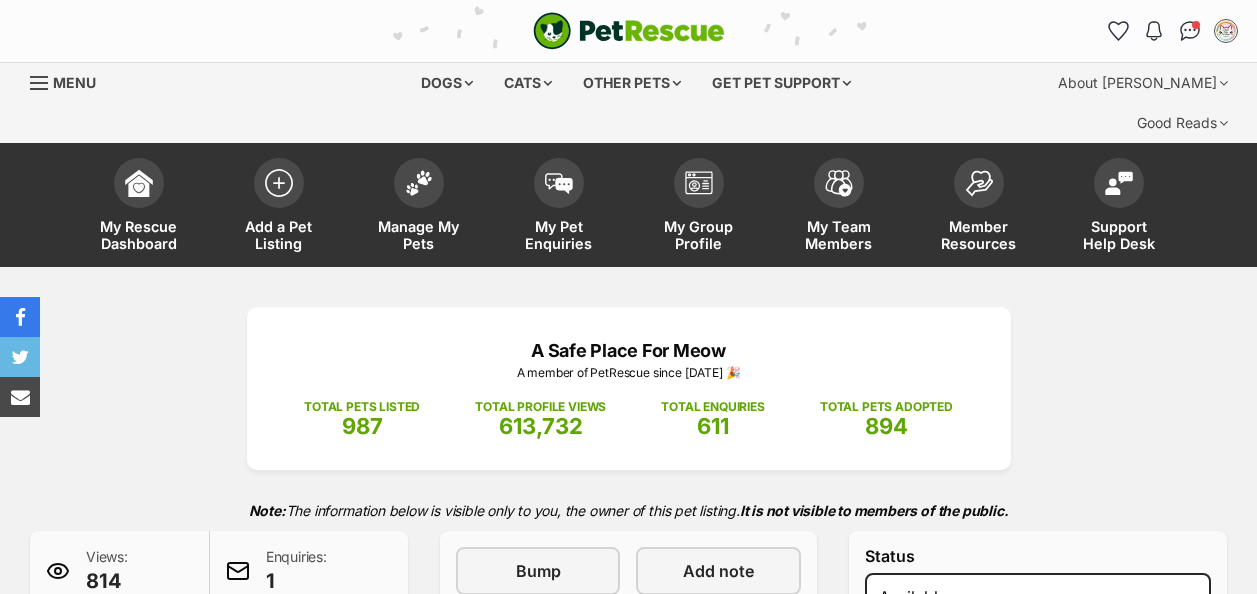 scroll, scrollTop: 0, scrollLeft: 0, axis: both 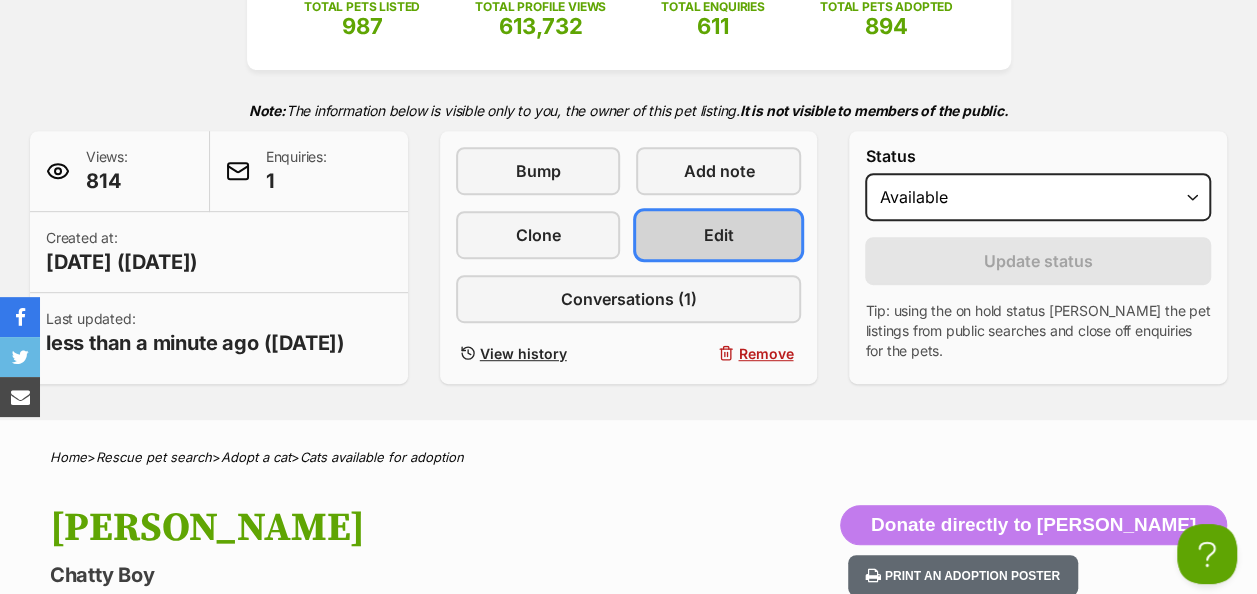 click on "Edit" at bounding box center (718, 235) 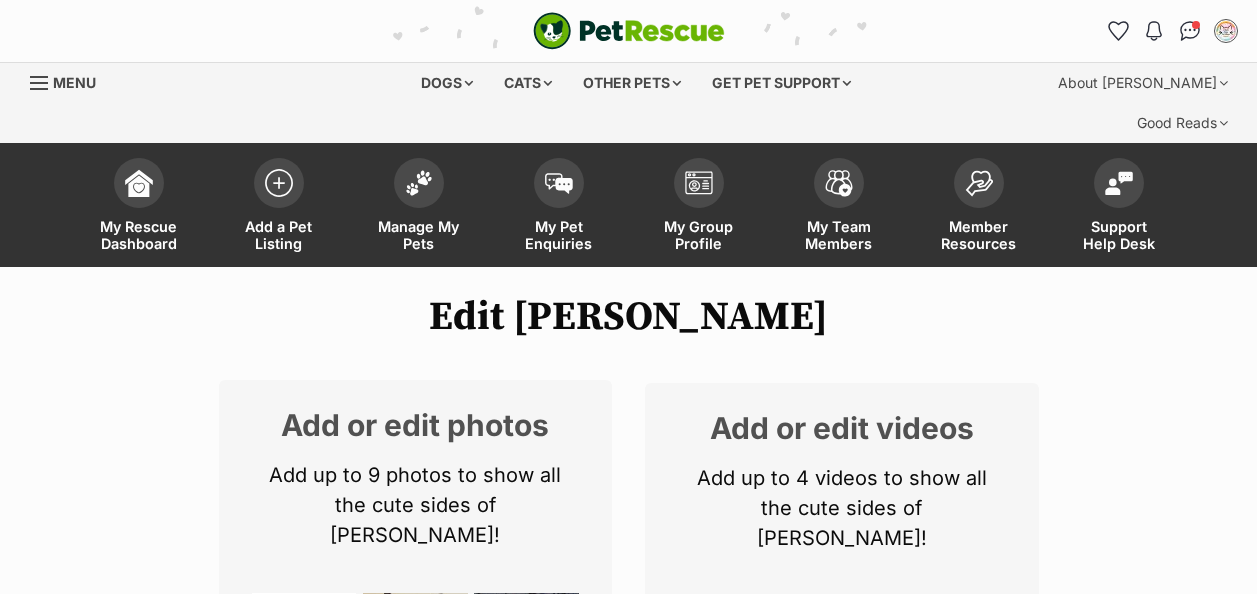 scroll, scrollTop: 400, scrollLeft: 0, axis: vertical 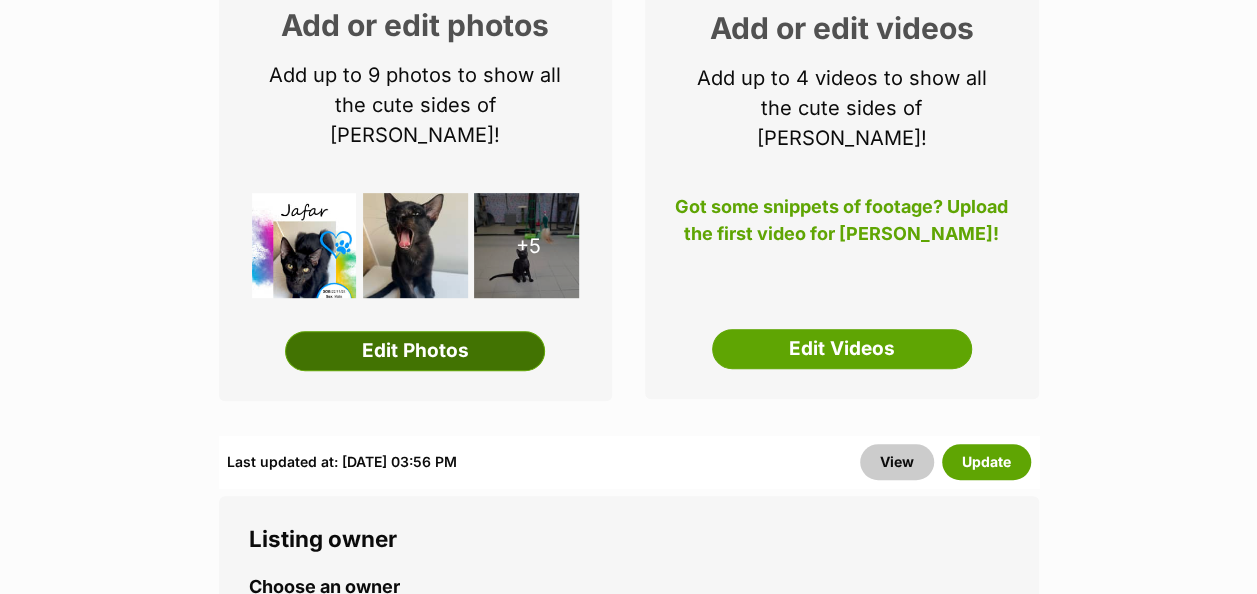click on "Edit Photos" at bounding box center [415, 351] 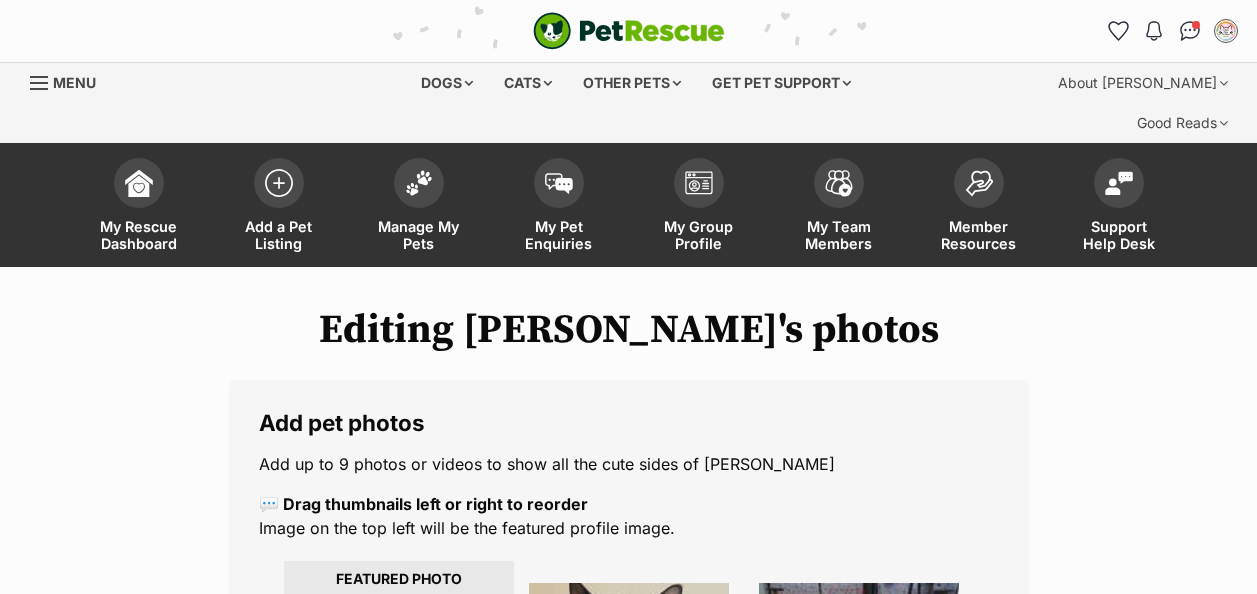 scroll, scrollTop: 0, scrollLeft: 0, axis: both 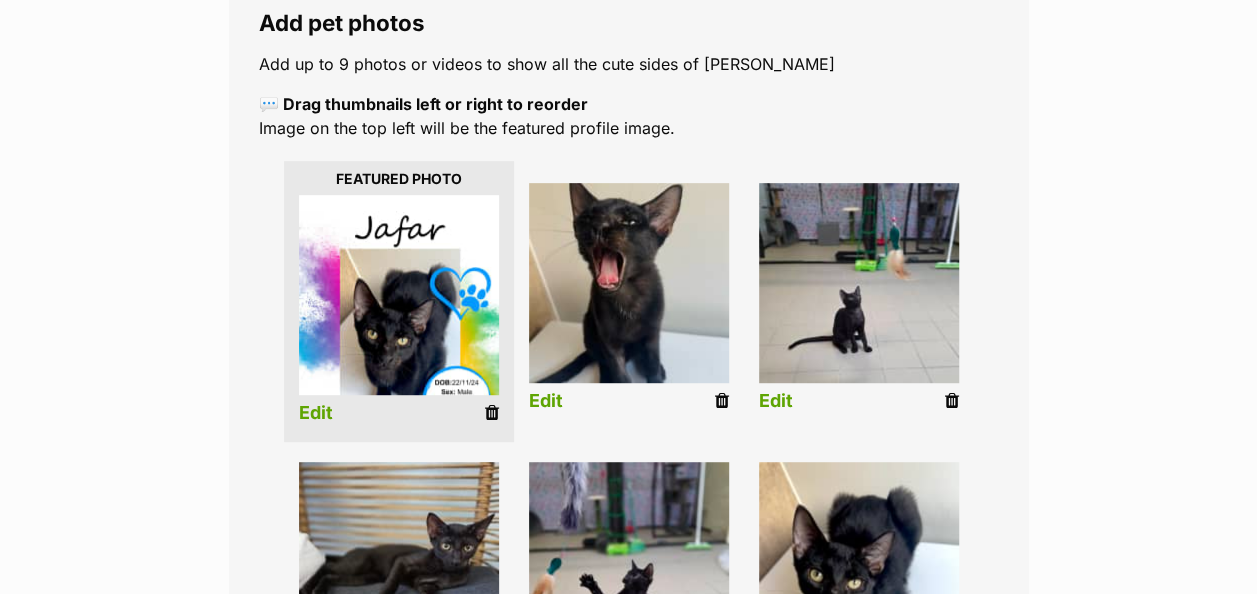 click at bounding box center (492, 413) 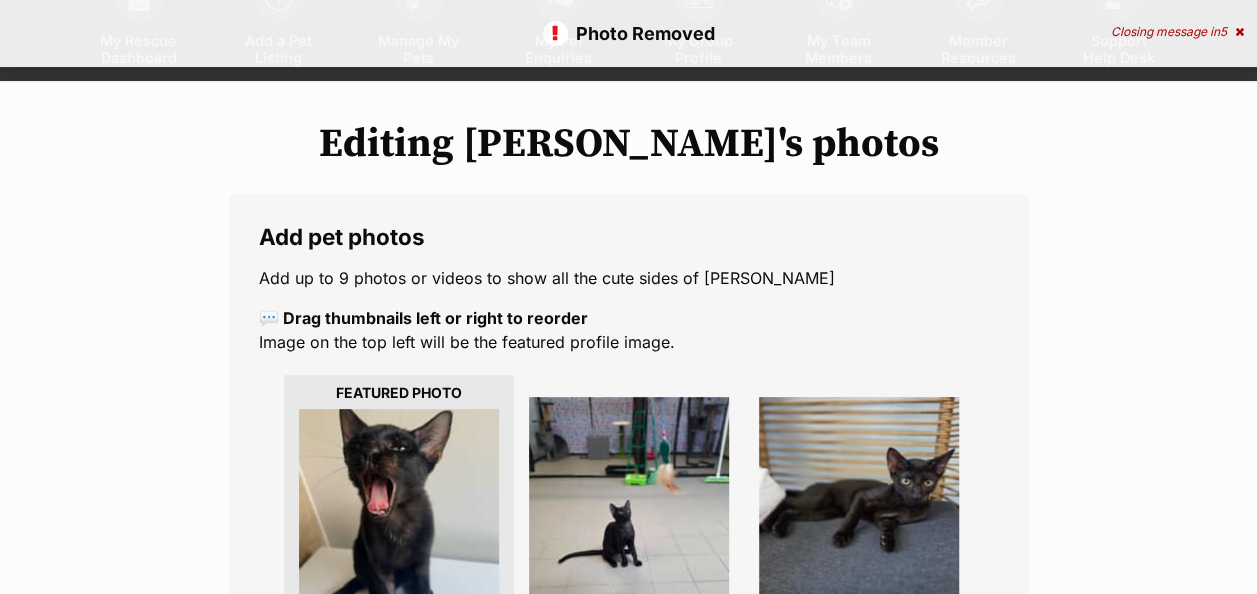 scroll, scrollTop: 0, scrollLeft: 0, axis: both 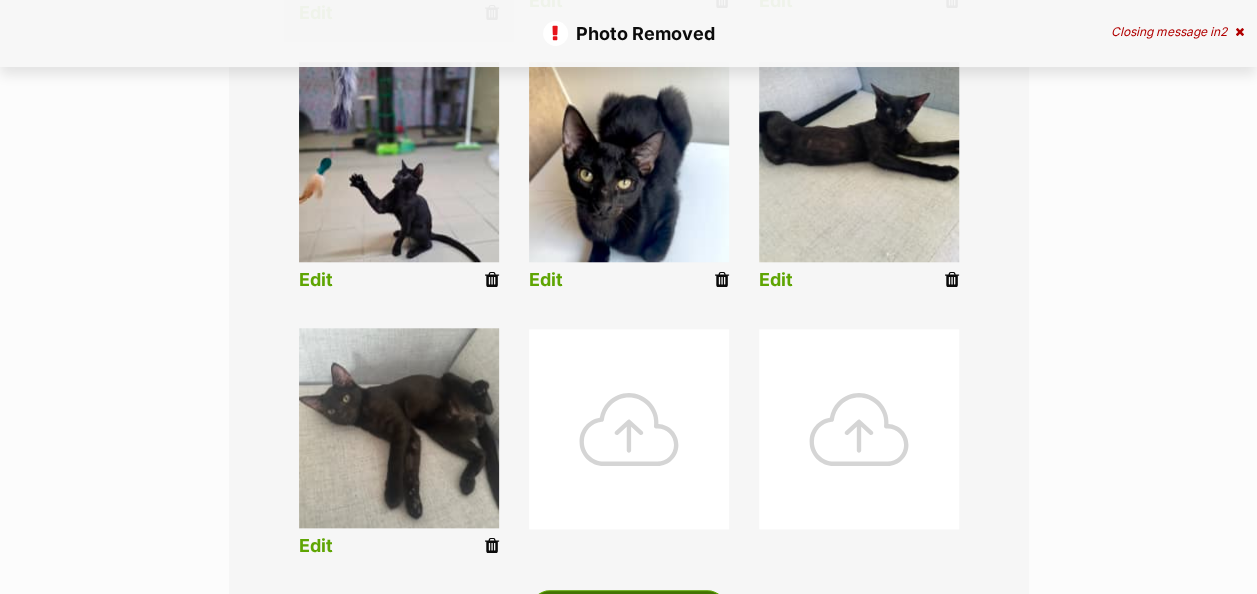click on "Upload Photos" at bounding box center (628, 610) 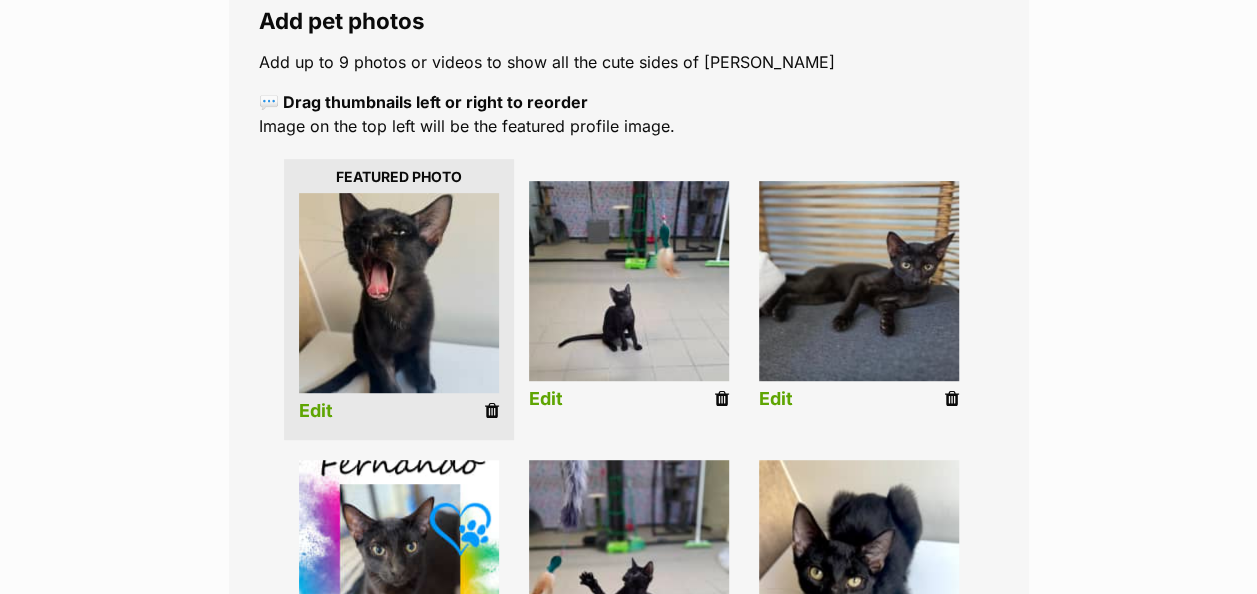 scroll, scrollTop: 400, scrollLeft: 0, axis: vertical 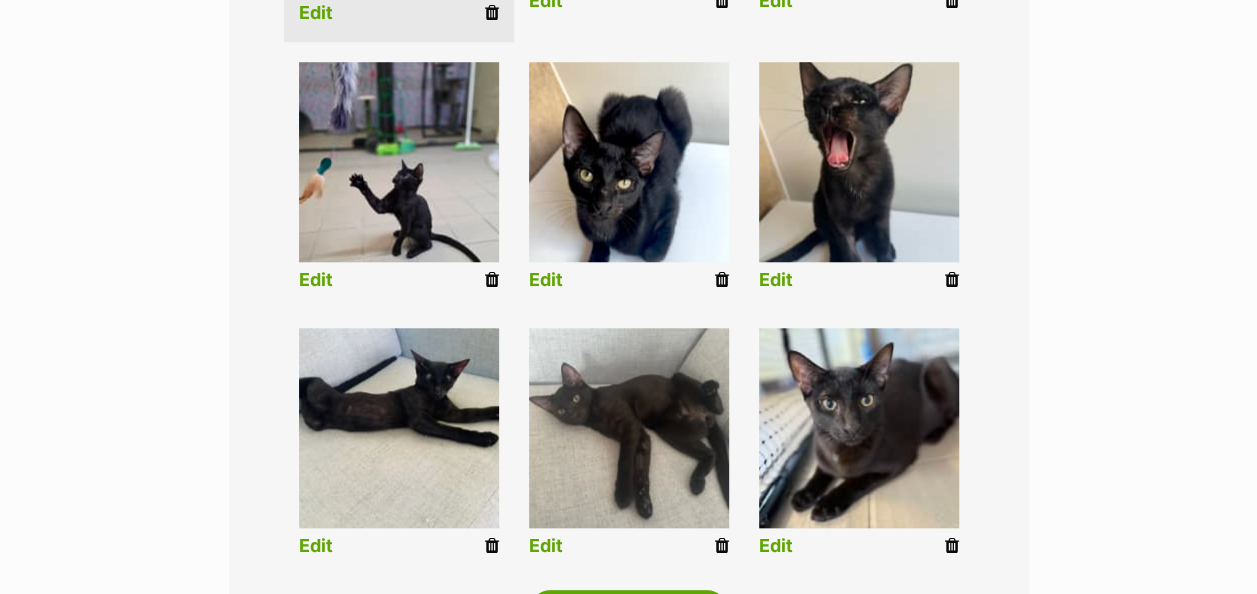 drag, startPoint x: 718, startPoint y: 505, endPoint x: 736, endPoint y: 94, distance: 411.39398 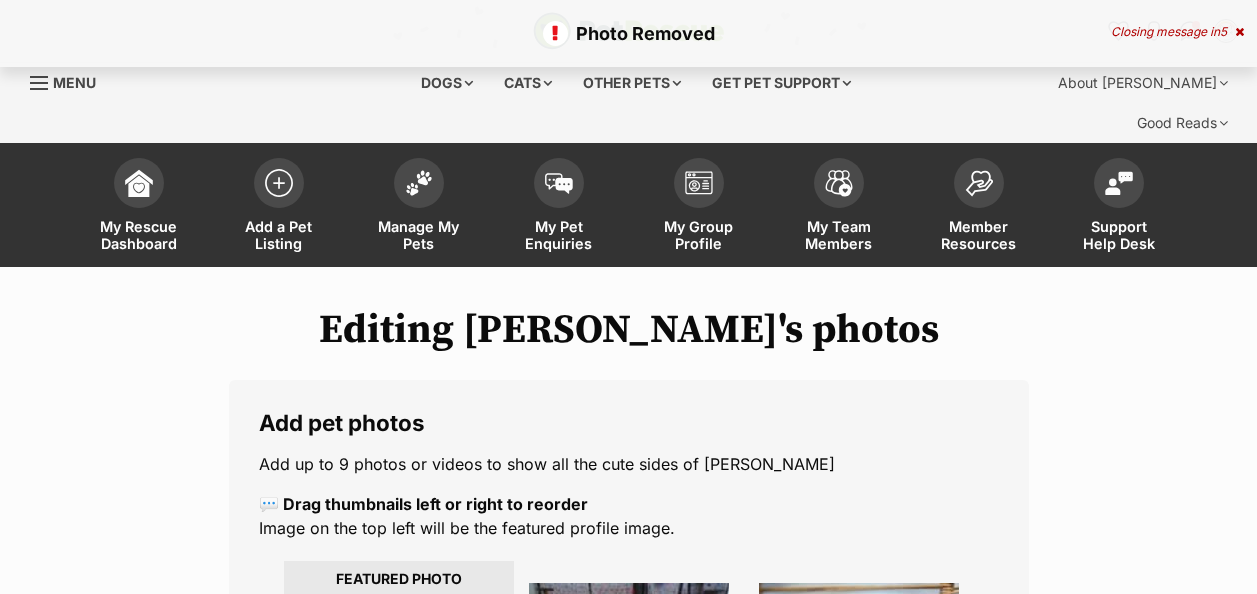 scroll, scrollTop: 0, scrollLeft: 0, axis: both 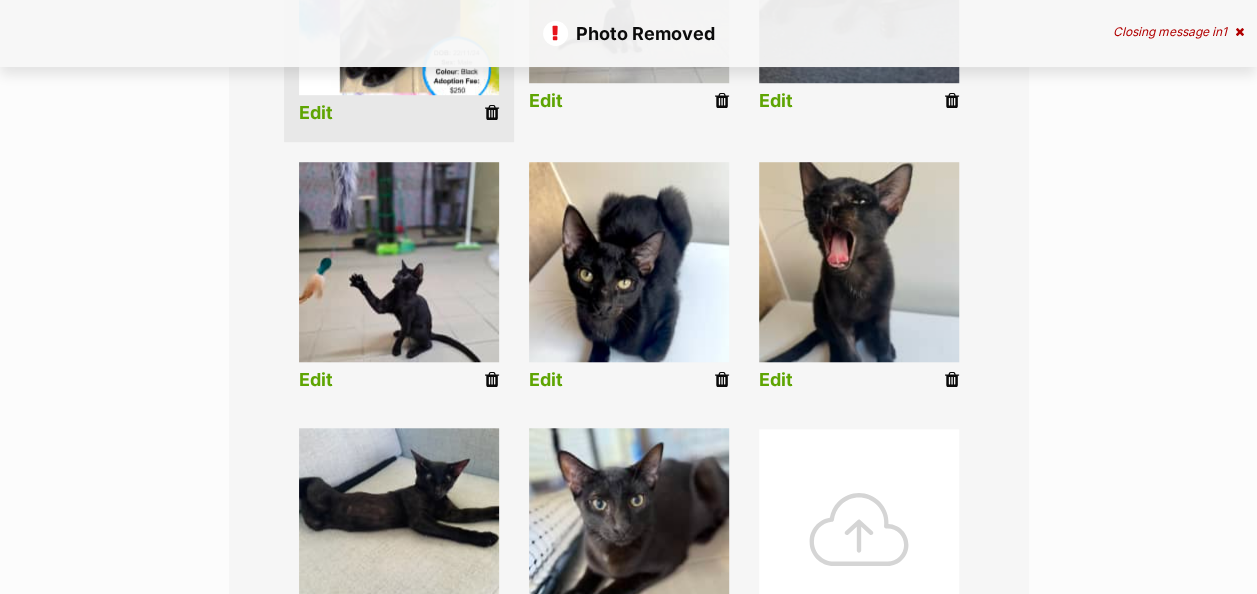 drag, startPoint x: 948, startPoint y: 337, endPoint x: 727, endPoint y: 83, distance: 336.6853 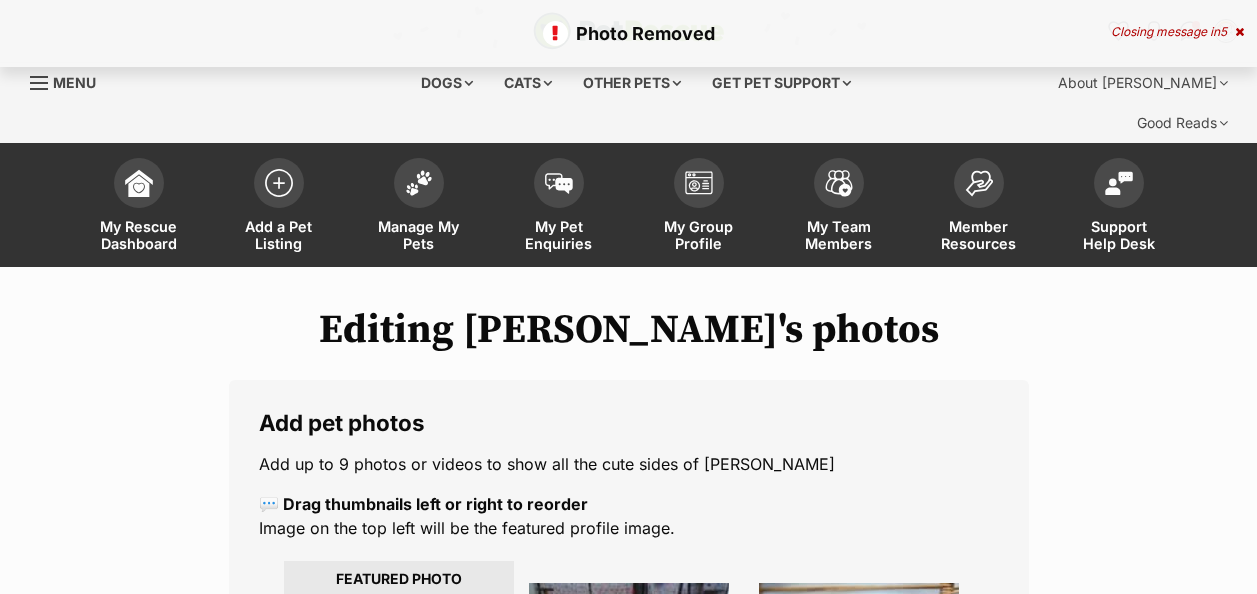 scroll, scrollTop: 0, scrollLeft: 0, axis: both 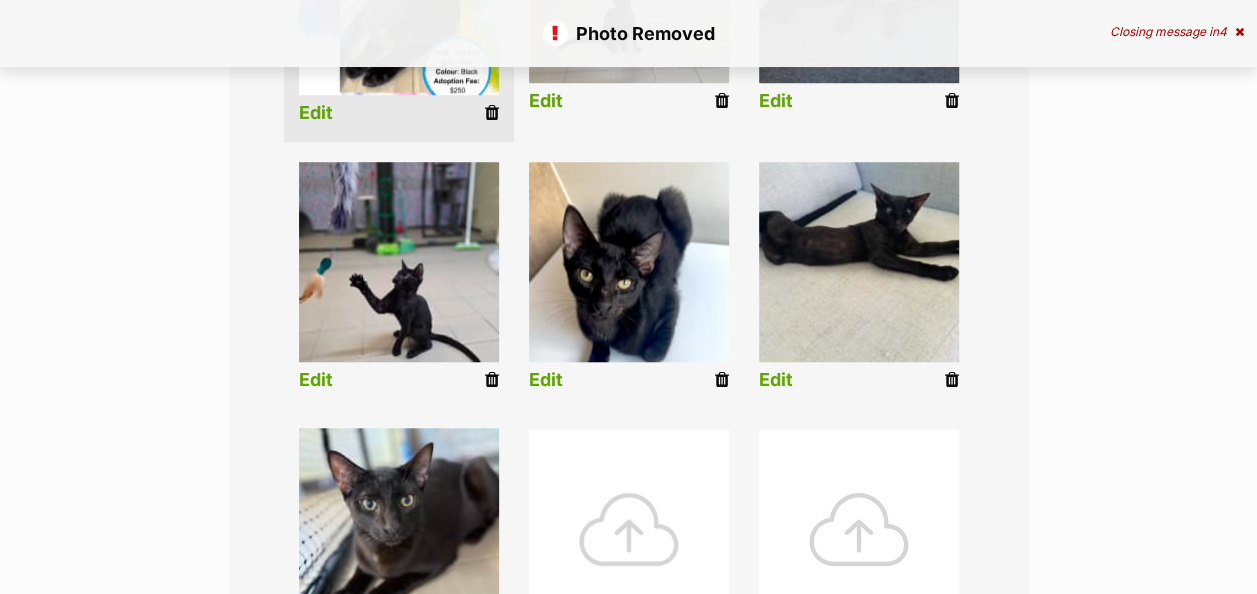 click at bounding box center (629, 529) 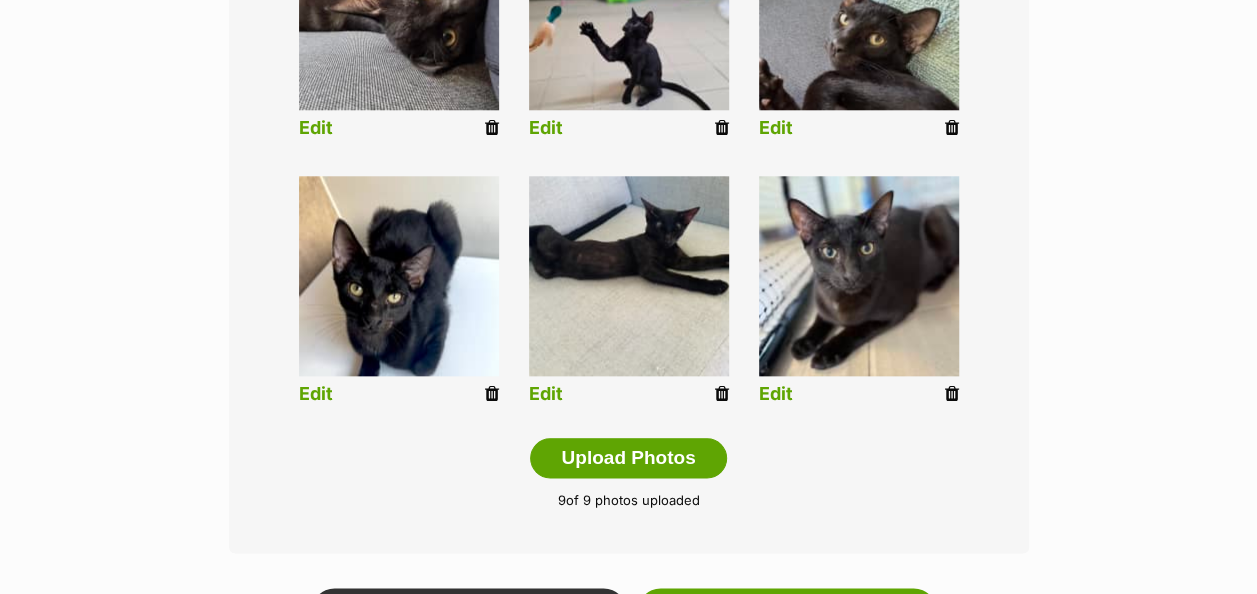 scroll, scrollTop: 1200, scrollLeft: 0, axis: vertical 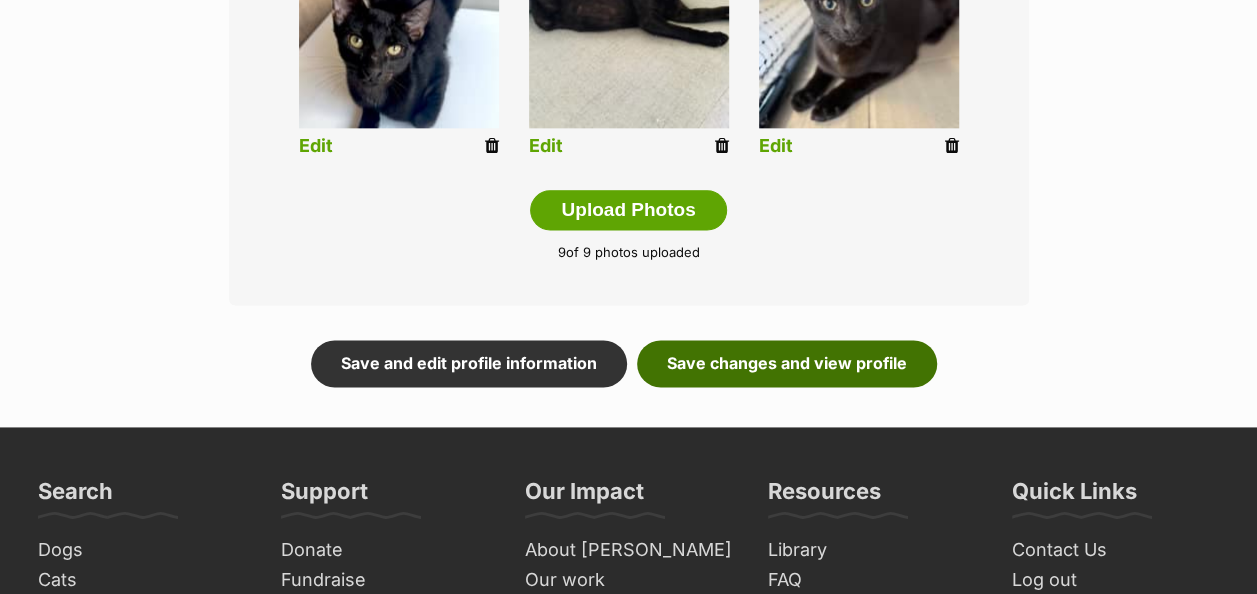 click on "Save changes and view profile" at bounding box center [787, 363] 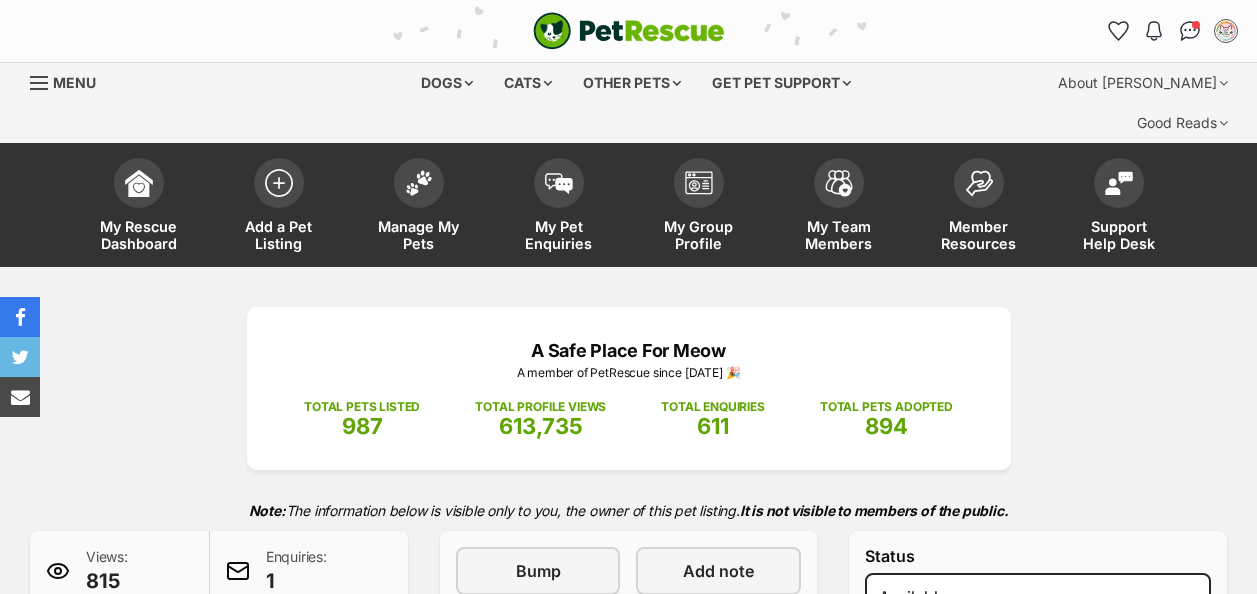 scroll, scrollTop: 0, scrollLeft: 0, axis: both 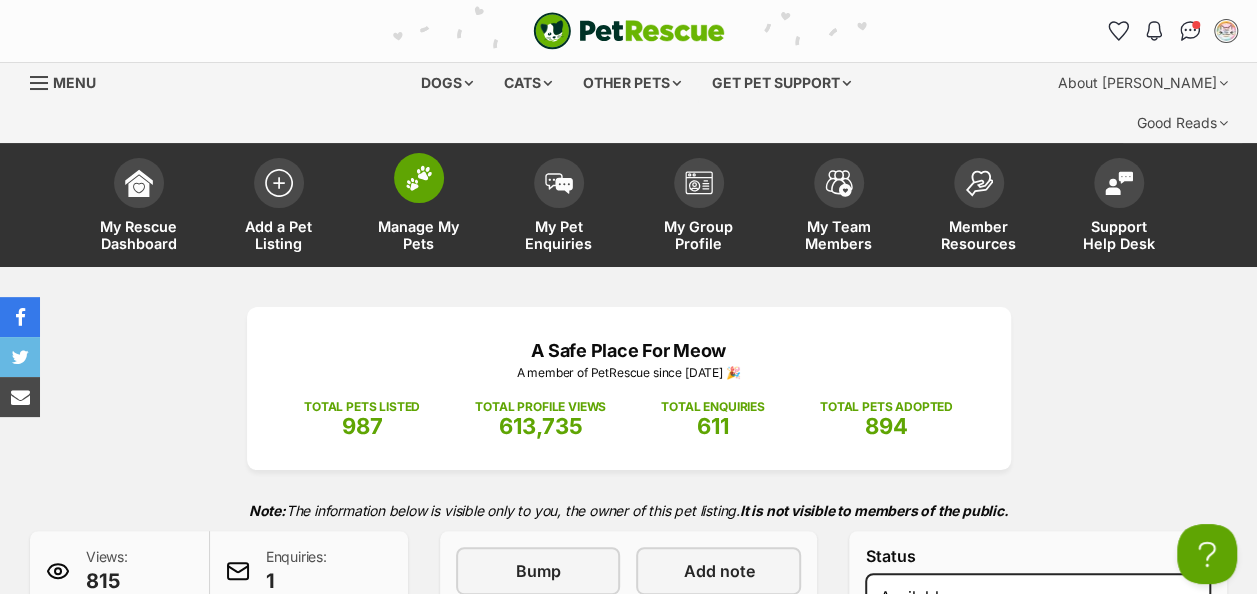 click at bounding box center [419, 178] 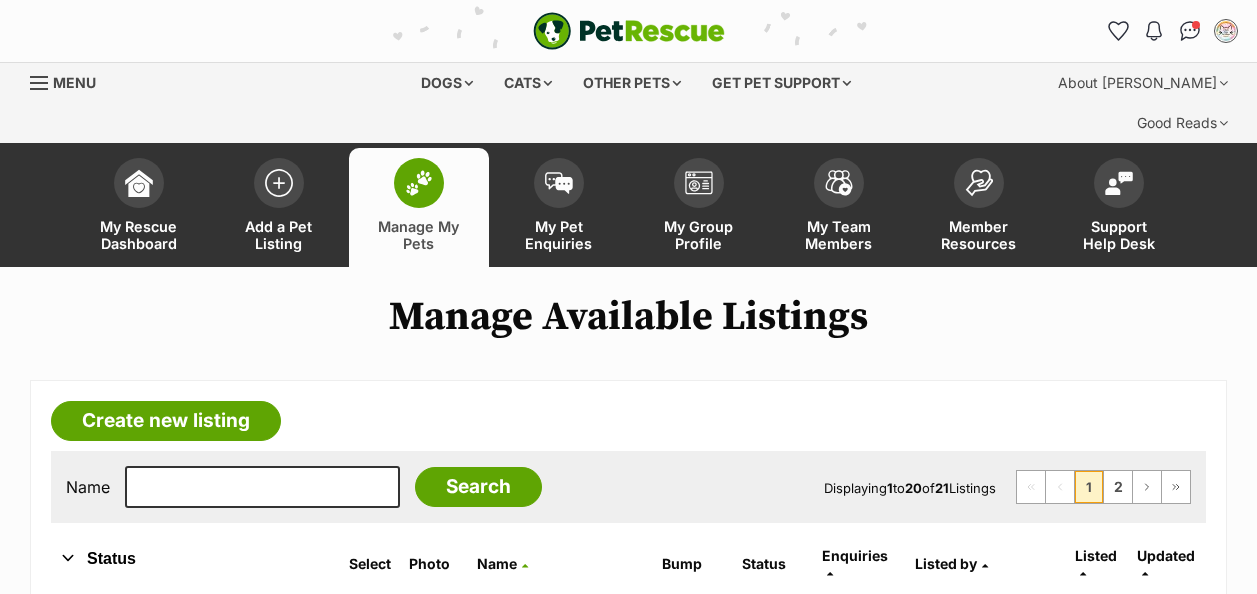 scroll, scrollTop: 400, scrollLeft: 0, axis: vertical 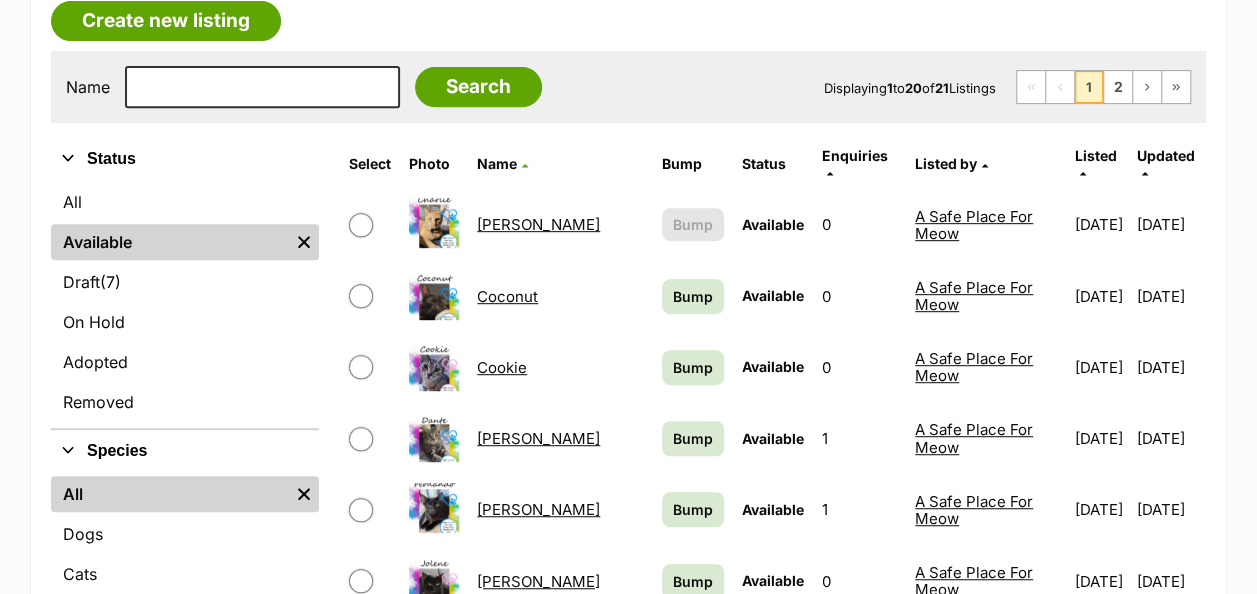 click on "[PERSON_NAME]" at bounding box center (538, 224) 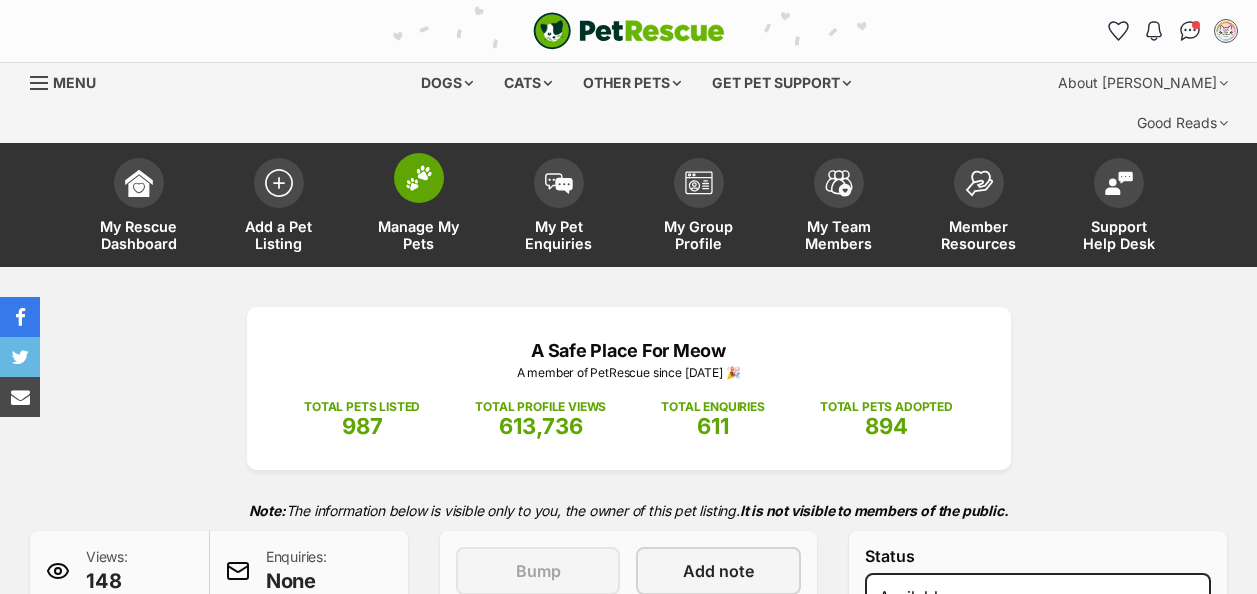 scroll, scrollTop: 0, scrollLeft: 0, axis: both 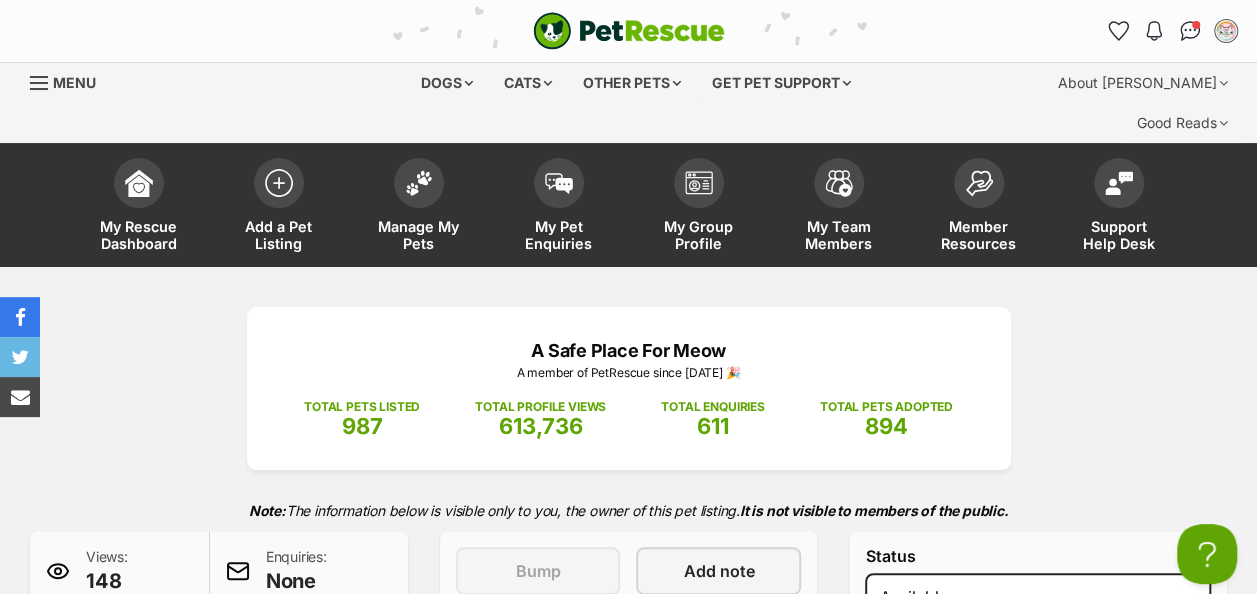 click on "A Safe Place For Meow
A member of PetRescue since 2019 🎉
TOTAL PETS LISTED
987
TOTAL PROFILE VIEWS
613,736
TOTAL ENQUIRIES
611
TOTAL PETS ADOPTED
894
Note:  The information below is visible only to you, the owner of this pet listing.  It is not visible to members of the public.
Views:
148
Enquiries:
None
Created at:
29 days ago (14 Jun 2025)
Last updated:
19 minutes ago (13 Jul 2025)
This listing can be bumped in 23 minutes
Bump
Add note
Clone
Edit
Conversations (0)
View history
Remove
Status
Draft
Available
On hold
Adopted
Reason
Please select a reason
Medical reasons
Reviewing applications
Adoption pending
Other
Update status" at bounding box center [628, 545] 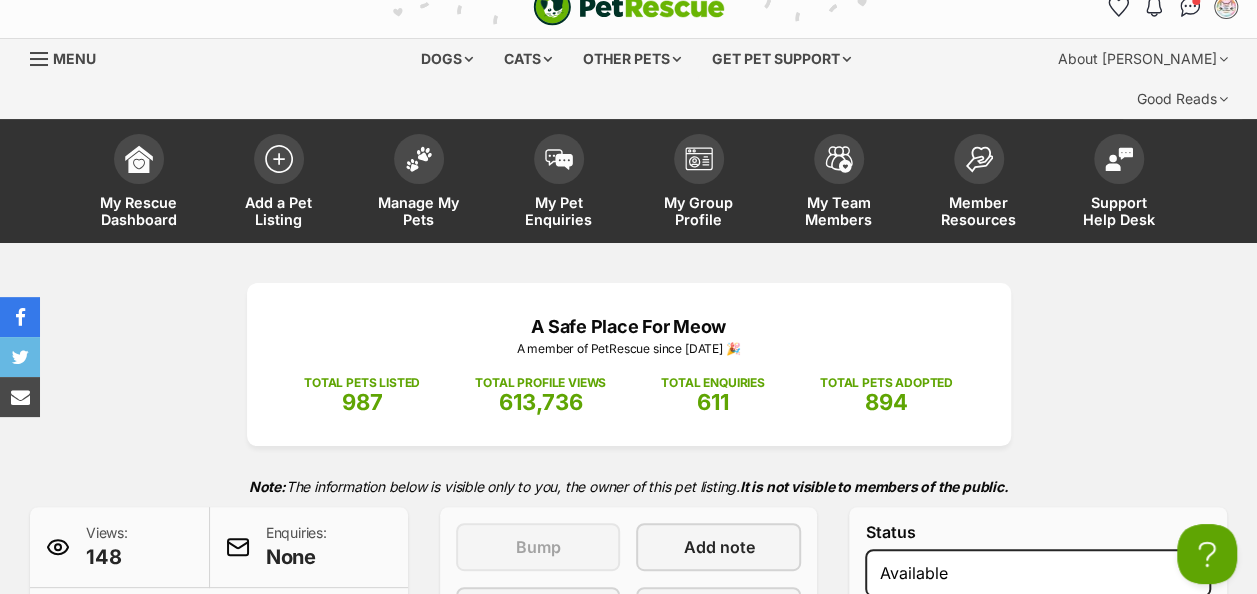 scroll, scrollTop: 0, scrollLeft: 0, axis: both 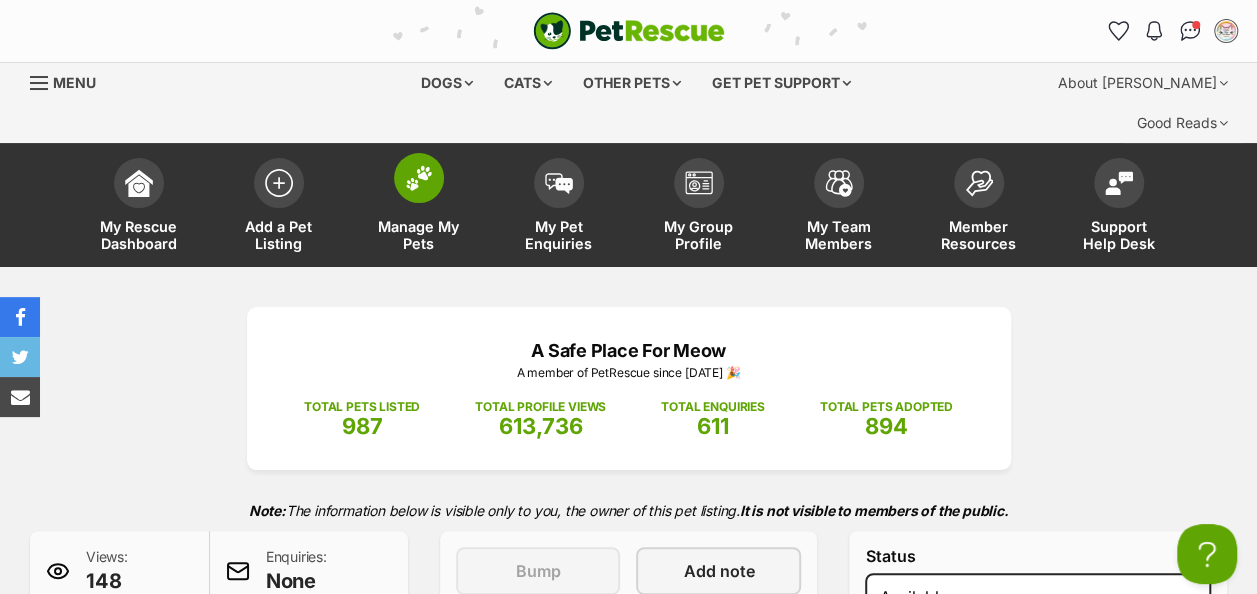 click at bounding box center [419, 178] 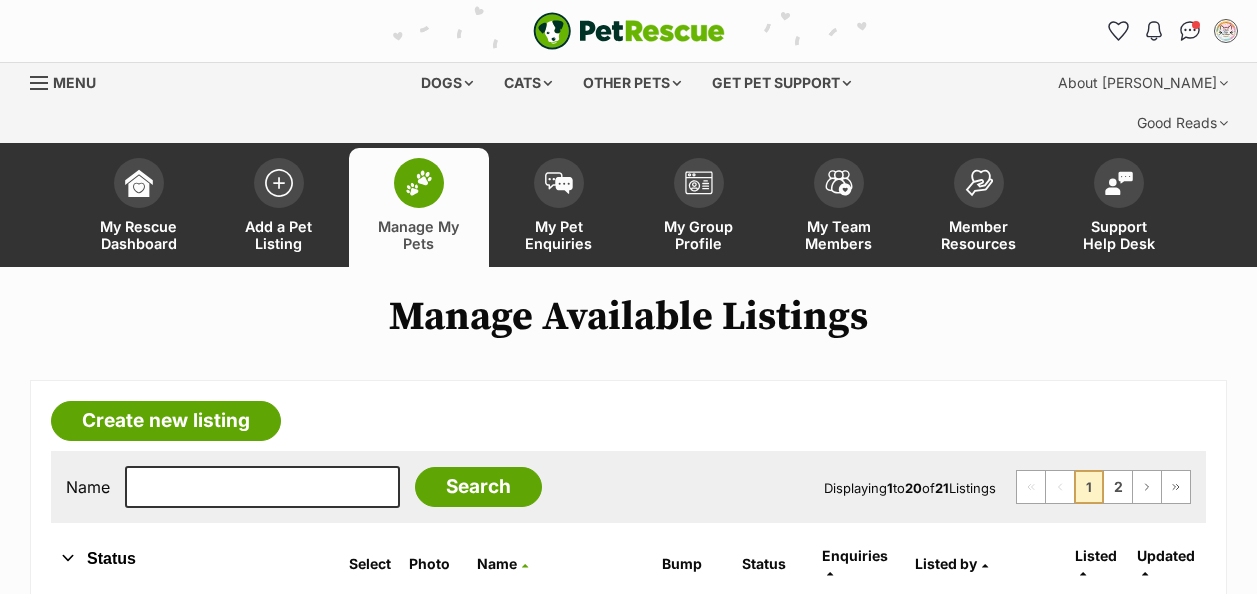 scroll, scrollTop: 600, scrollLeft: 0, axis: vertical 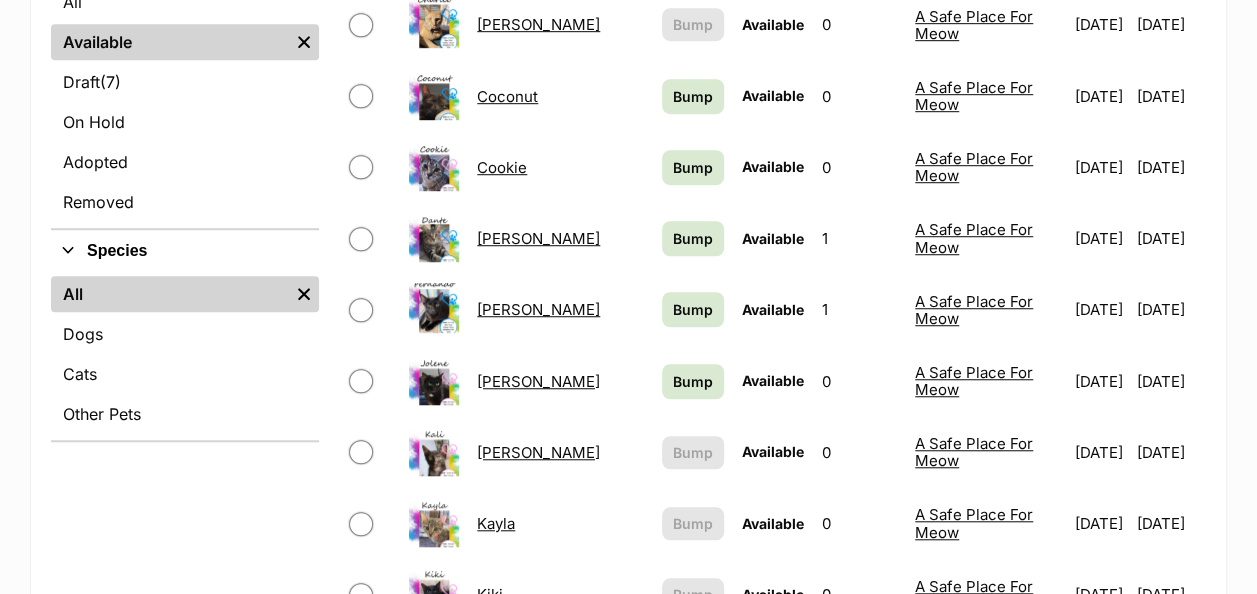 click on "Fernando" at bounding box center [538, 309] 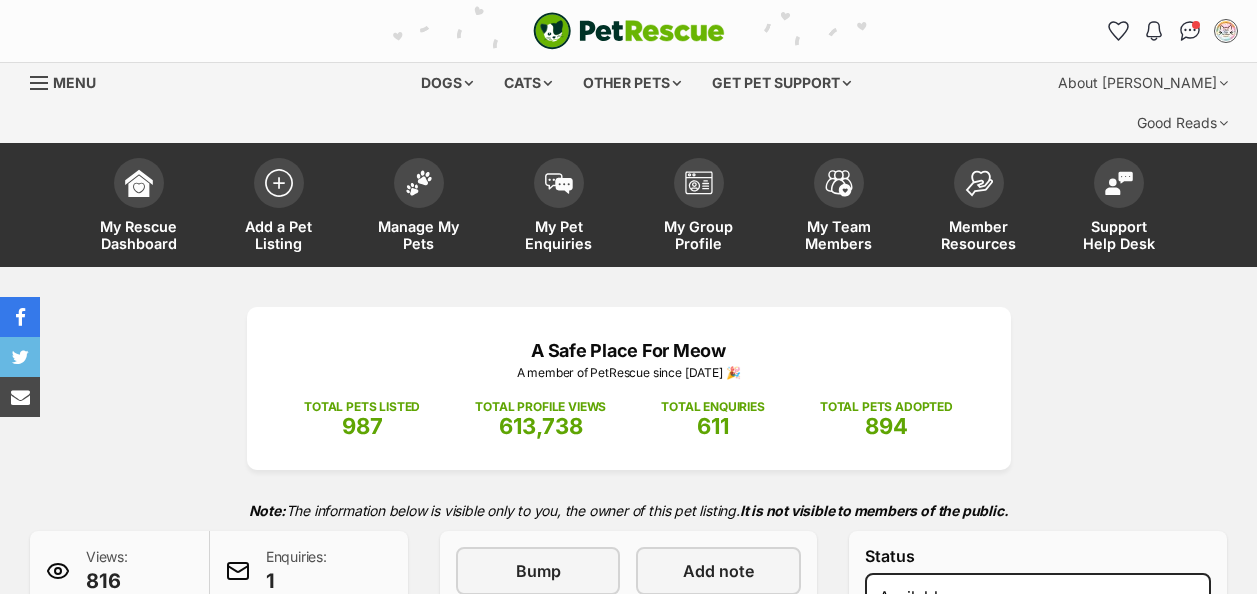 scroll, scrollTop: 0, scrollLeft: 0, axis: both 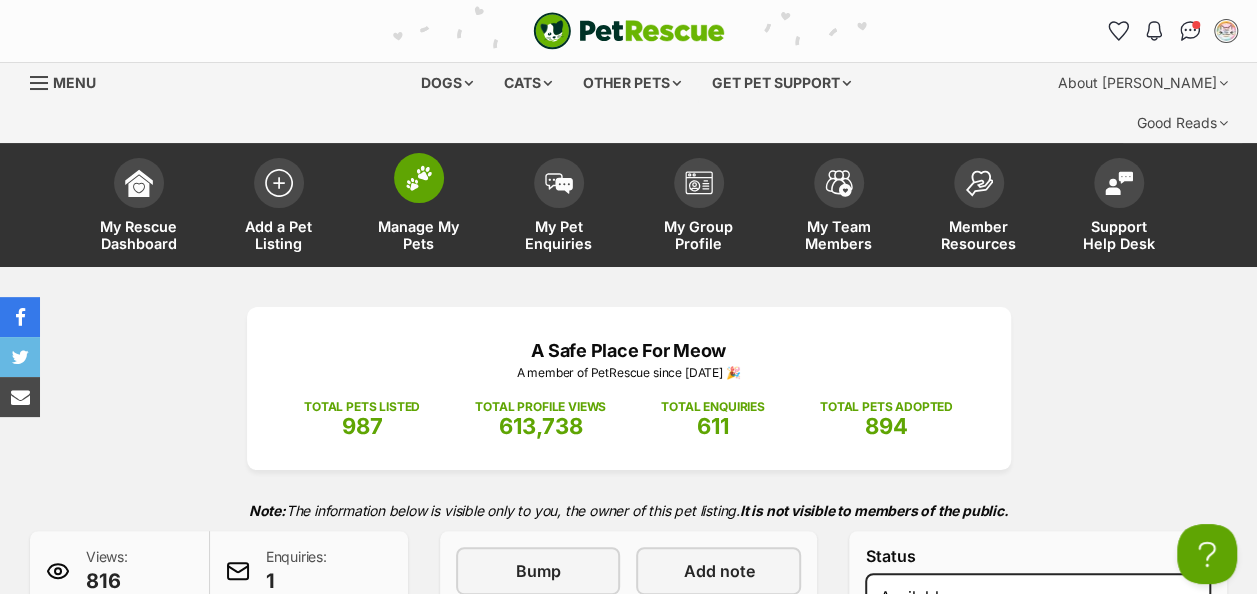 click at bounding box center (419, 178) 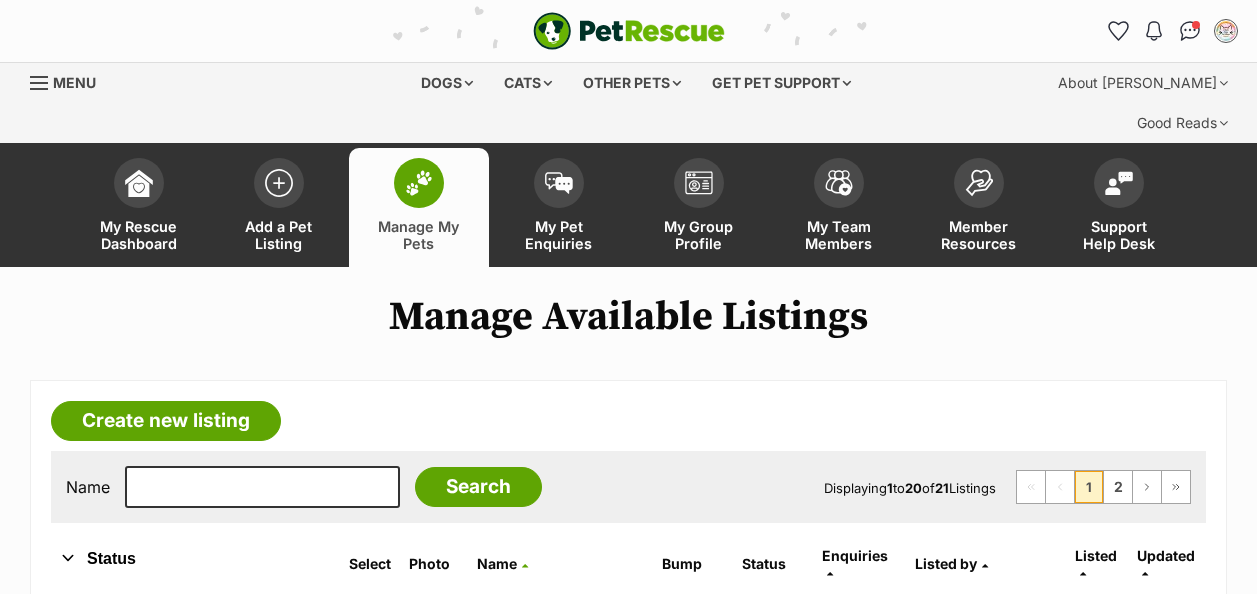 scroll, scrollTop: 0, scrollLeft: 0, axis: both 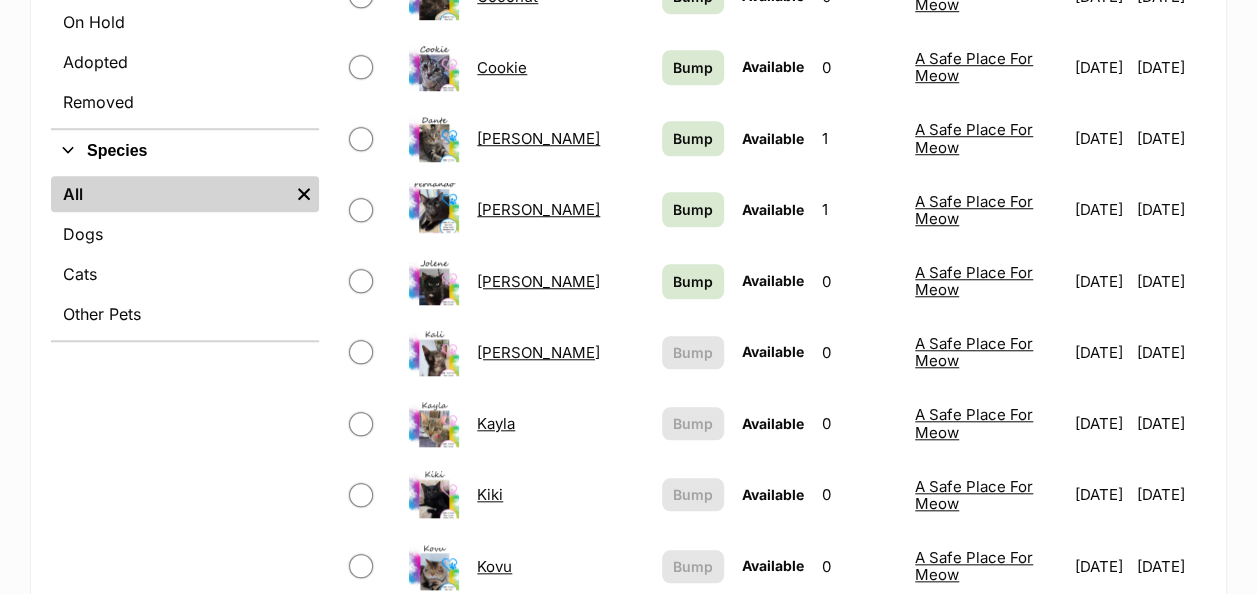 click on "Kayla" at bounding box center [496, 423] 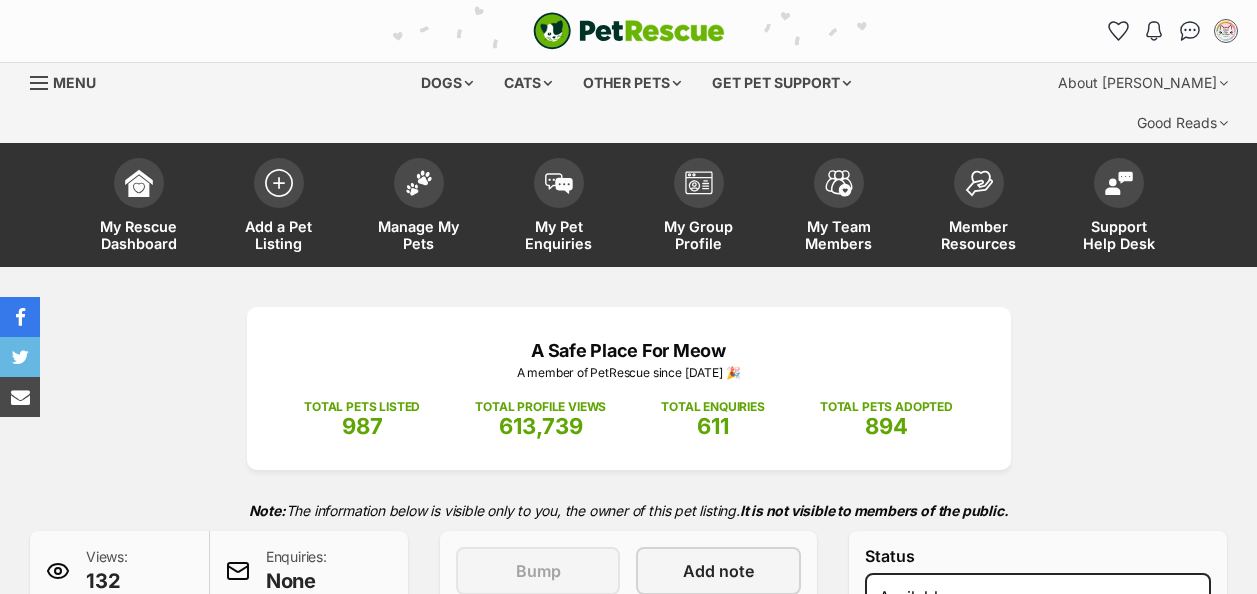 scroll, scrollTop: 0, scrollLeft: 0, axis: both 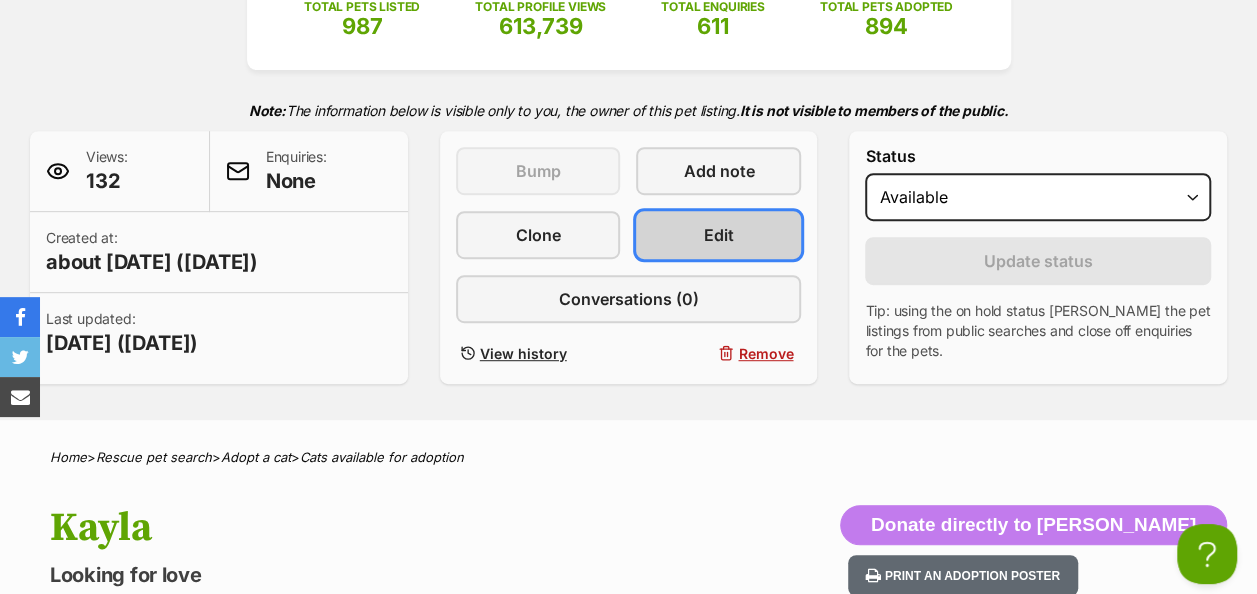 click on "Edit" at bounding box center (718, 235) 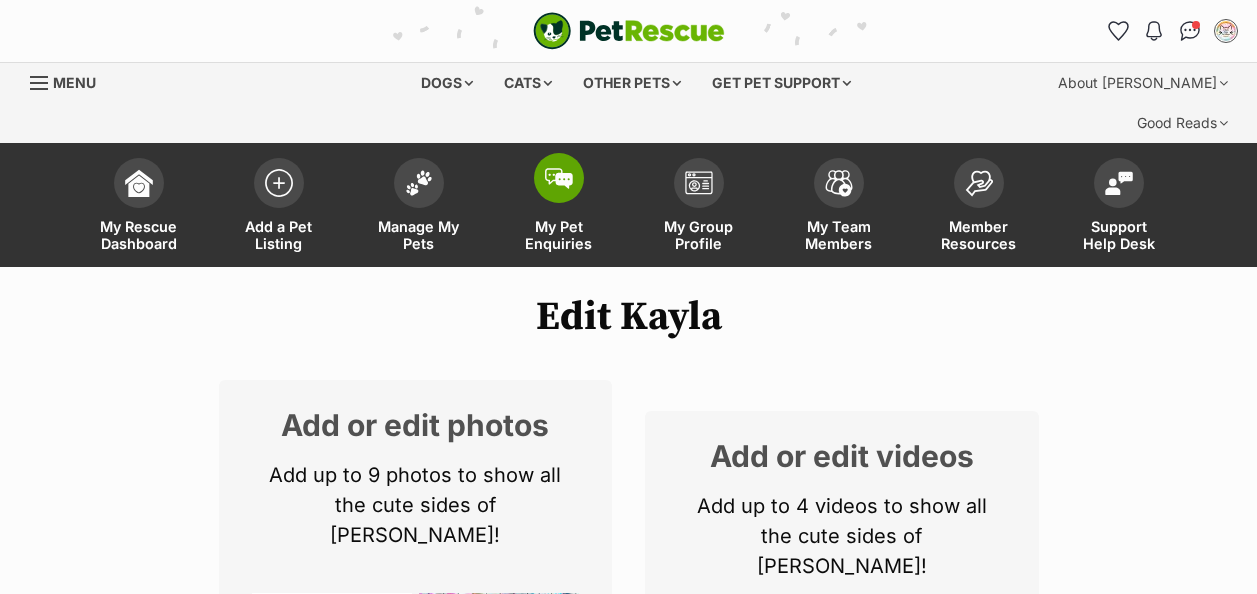 scroll, scrollTop: 0, scrollLeft: 0, axis: both 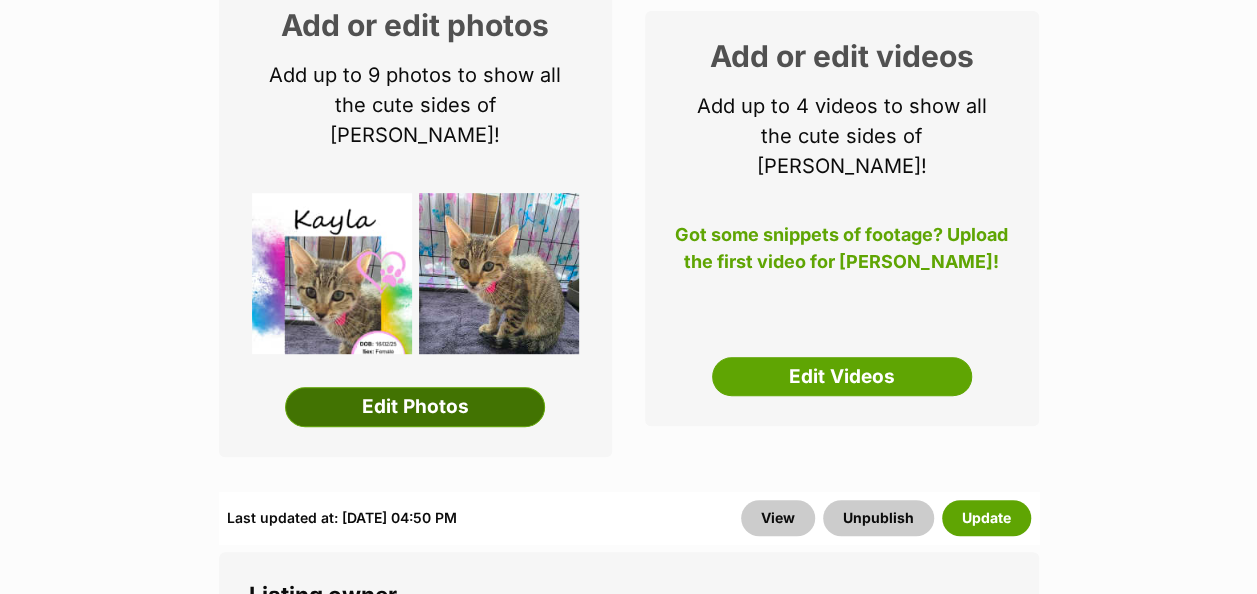 click on "Edit Photos" at bounding box center (415, 407) 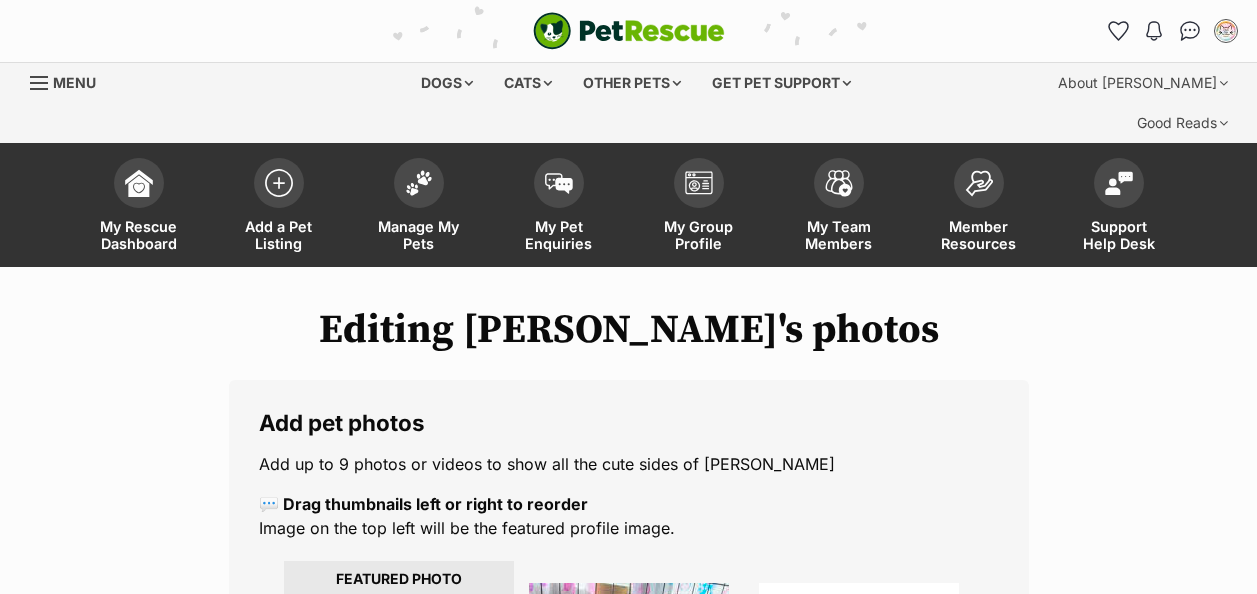 scroll, scrollTop: 0, scrollLeft: 0, axis: both 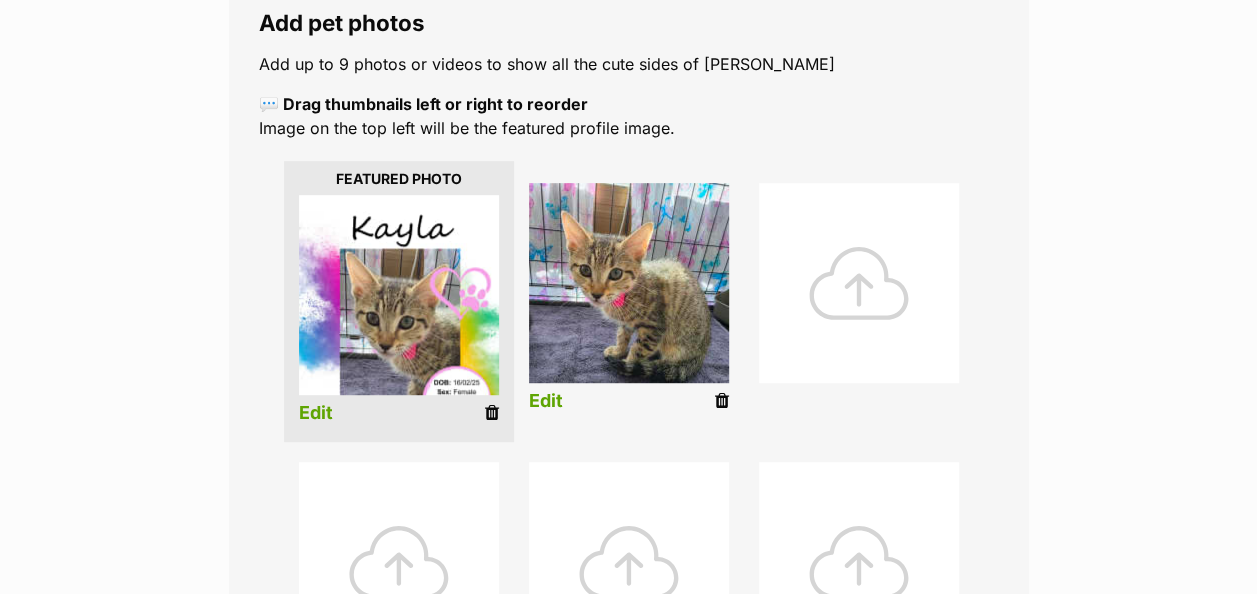 click at bounding box center [492, 413] 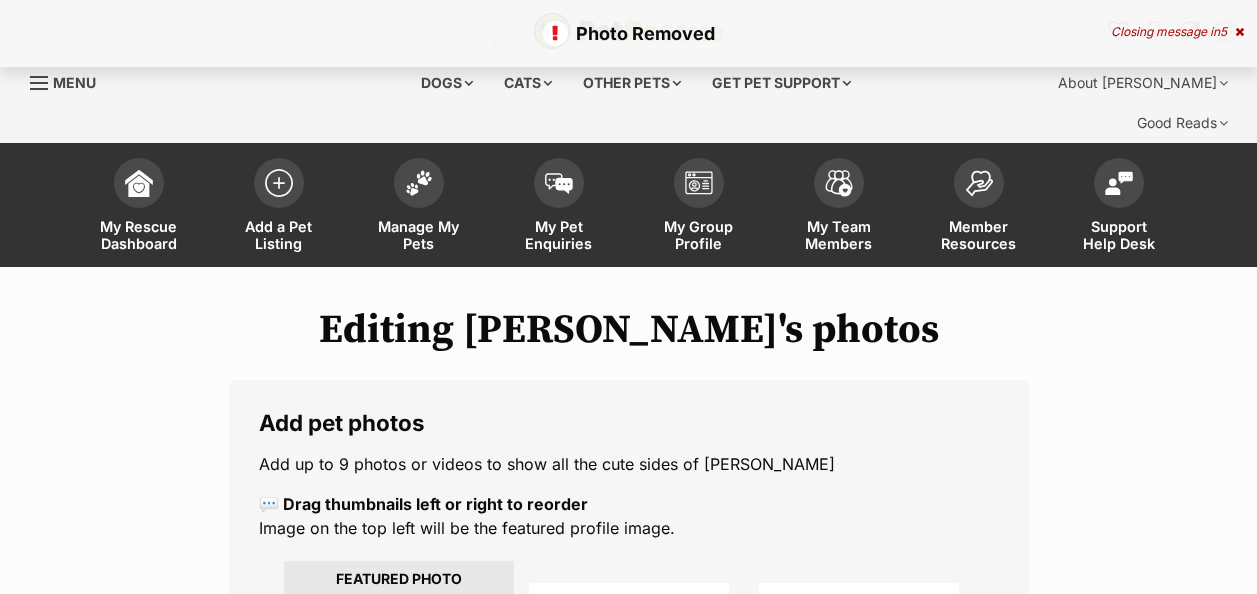 scroll, scrollTop: 0, scrollLeft: 0, axis: both 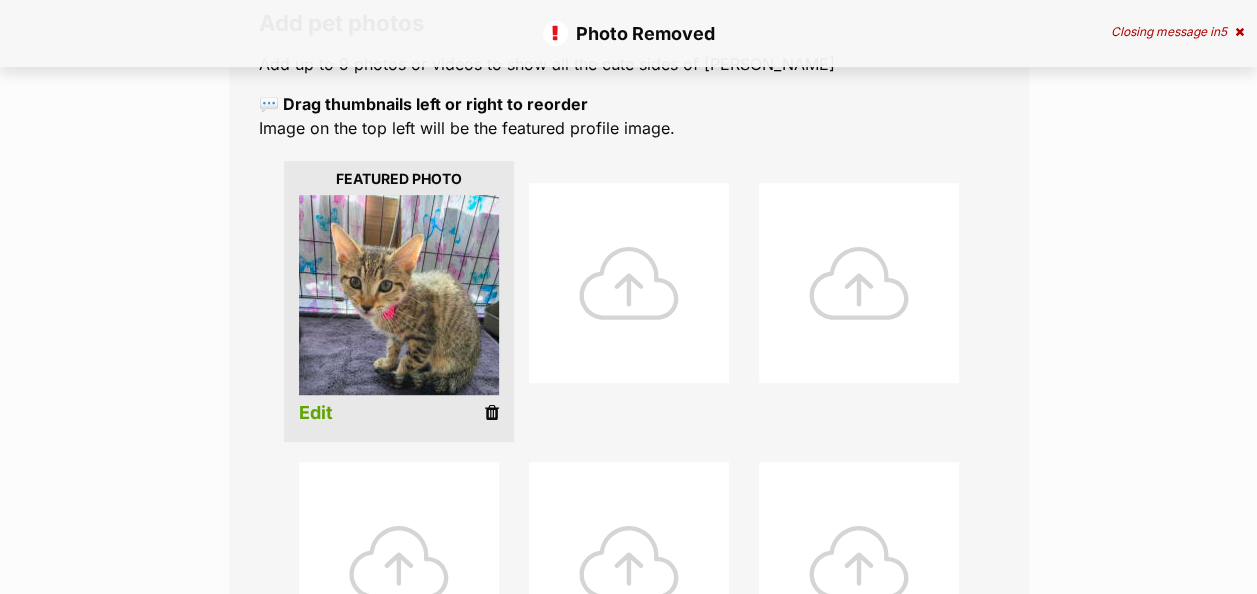 click at bounding box center (629, 283) 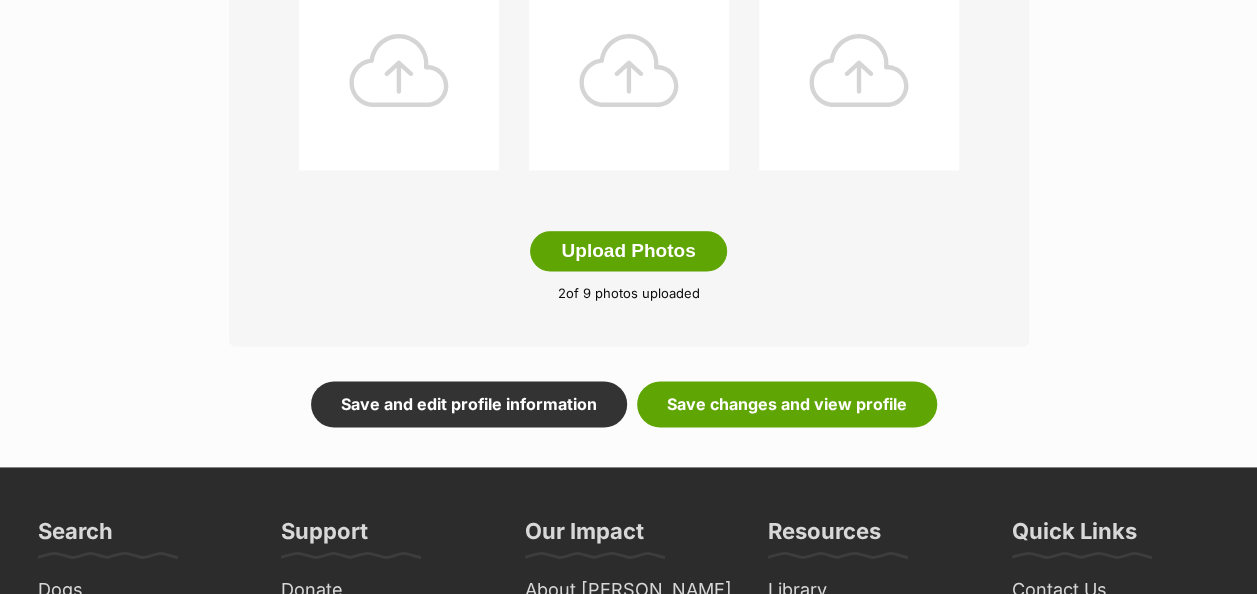 scroll, scrollTop: 1300, scrollLeft: 0, axis: vertical 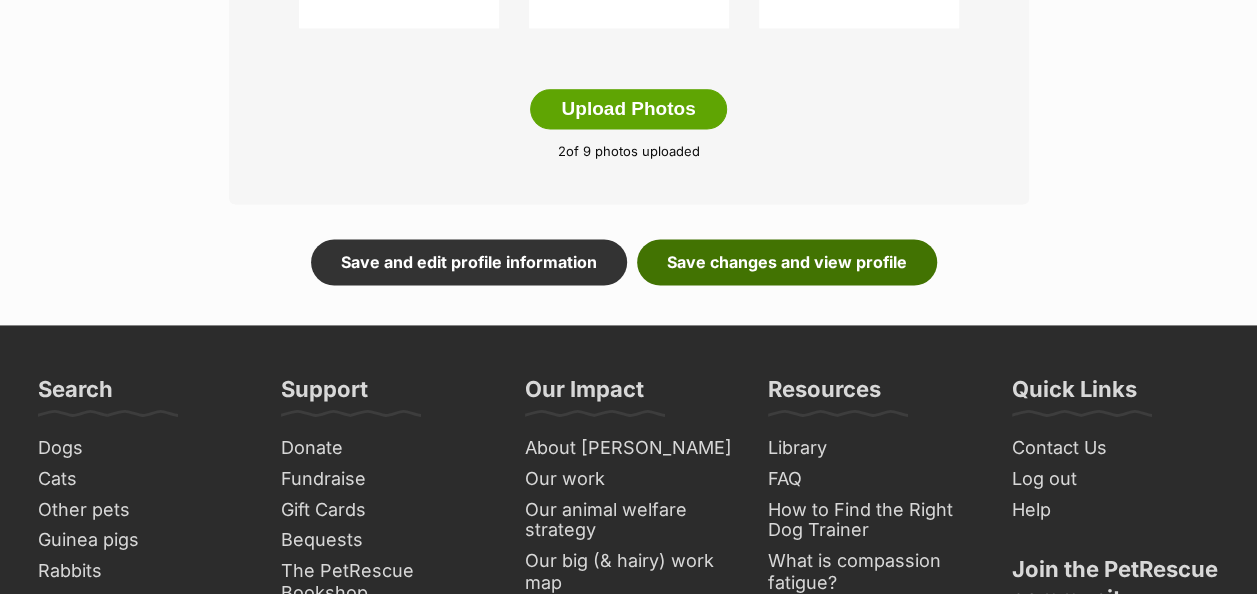 click on "Save changes and view profile" at bounding box center [787, 262] 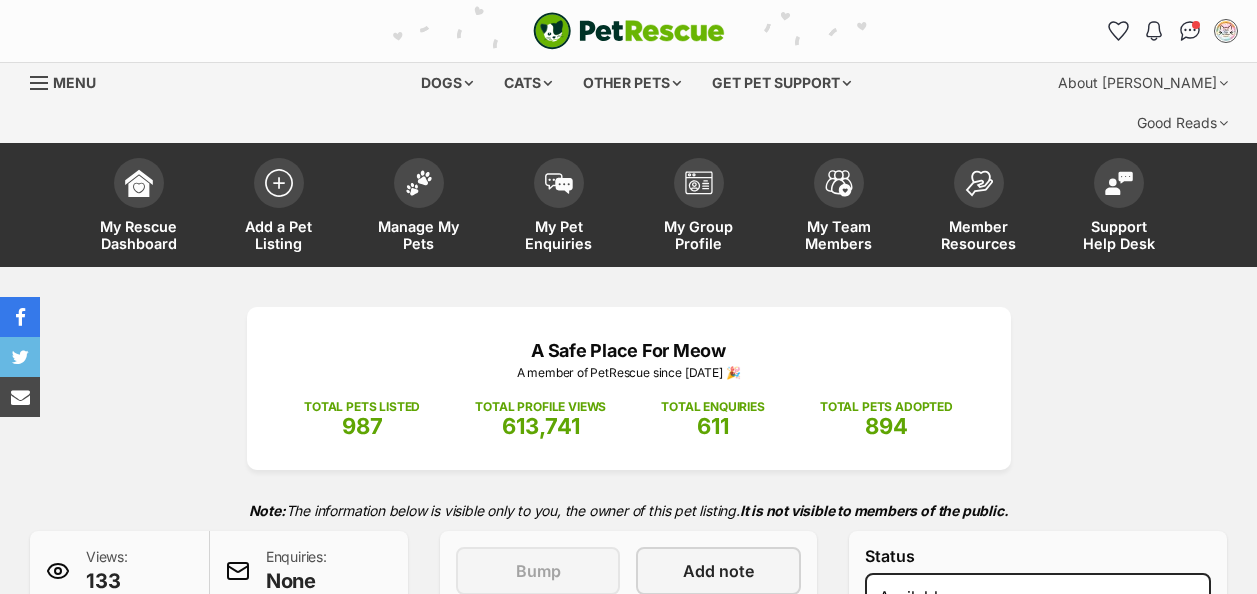 scroll, scrollTop: 0, scrollLeft: 0, axis: both 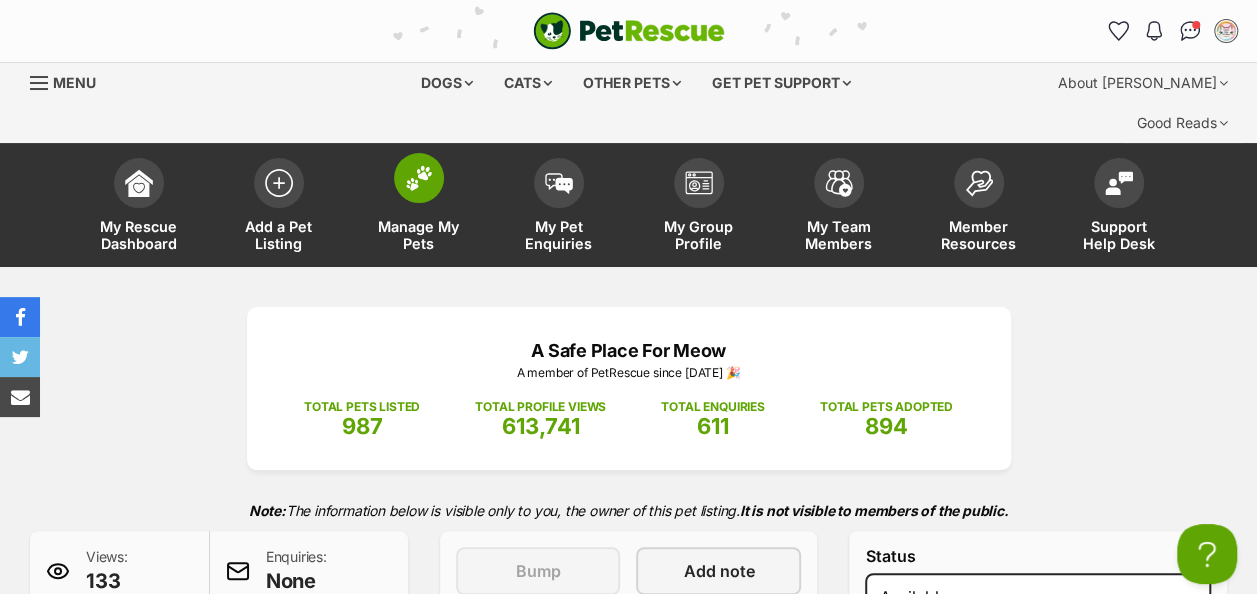 click at bounding box center (419, 178) 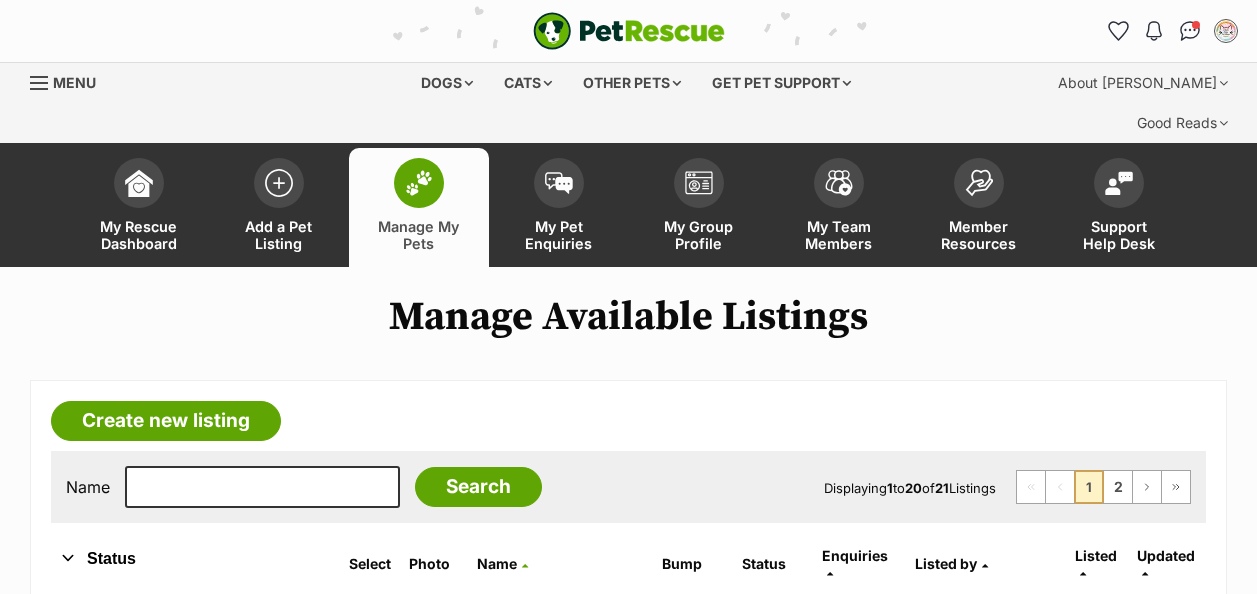 scroll, scrollTop: 500, scrollLeft: 0, axis: vertical 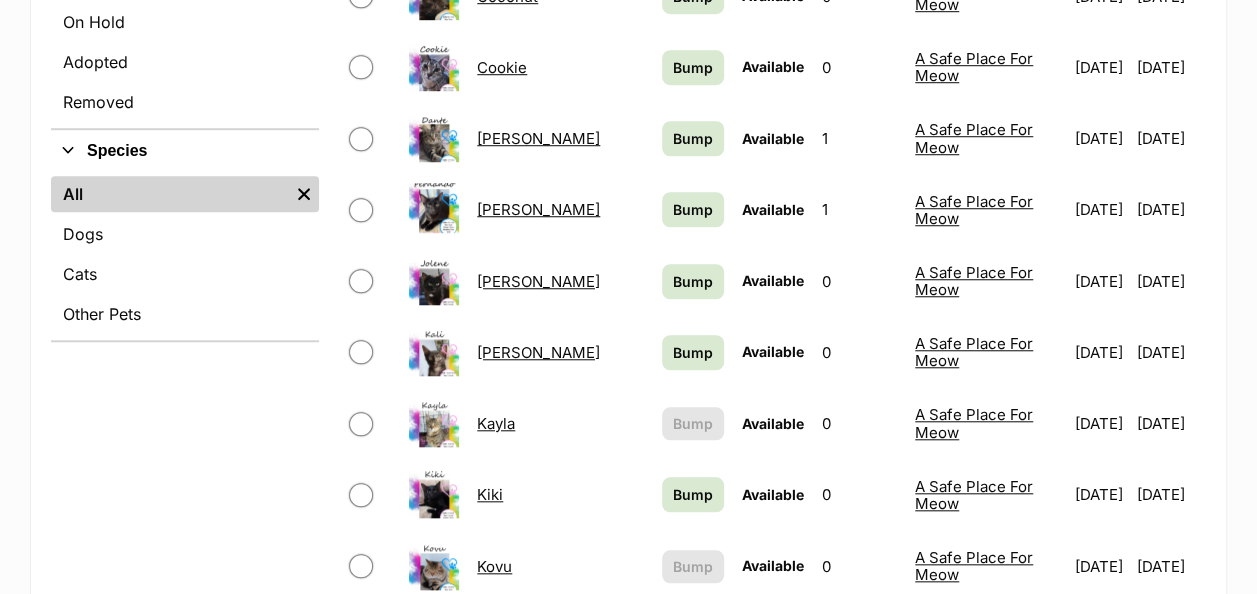 click on "[PERSON_NAME]" at bounding box center [538, 352] 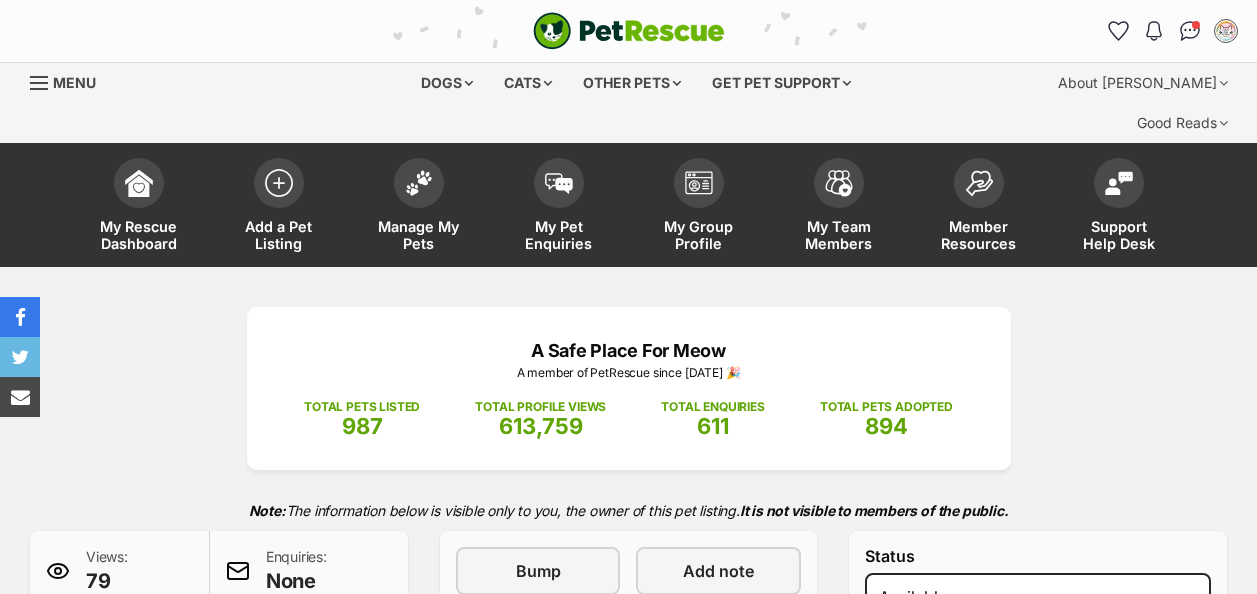 scroll, scrollTop: 0, scrollLeft: 0, axis: both 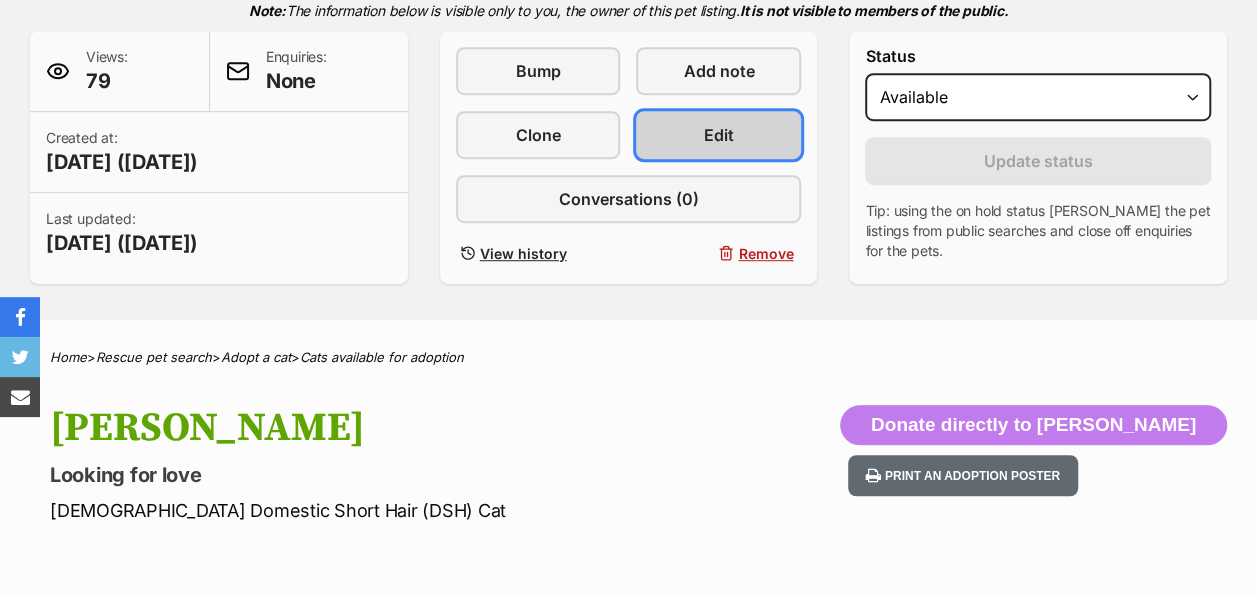 click on "Edit" at bounding box center (719, 135) 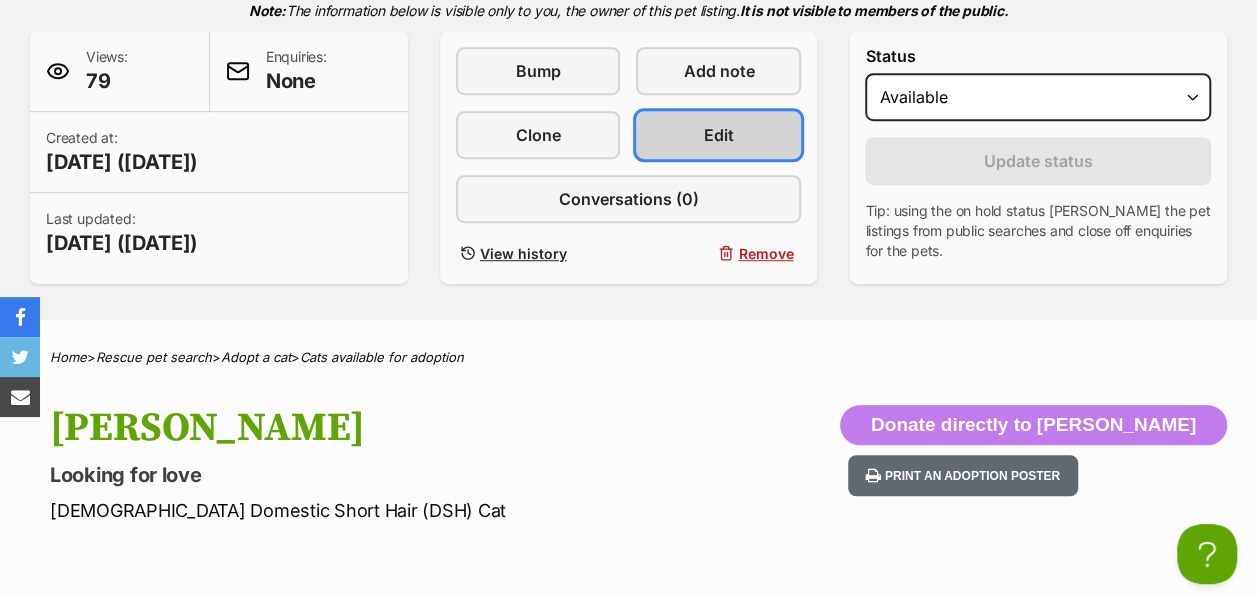 scroll, scrollTop: 0, scrollLeft: 0, axis: both 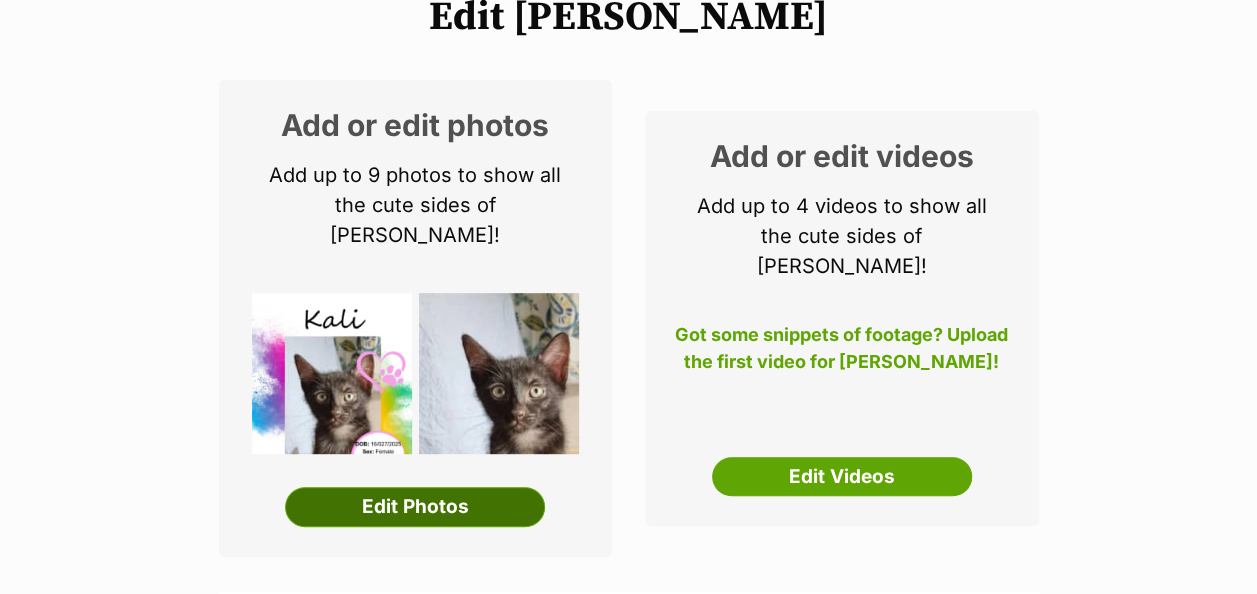 click on "Edit Photos" at bounding box center [415, 507] 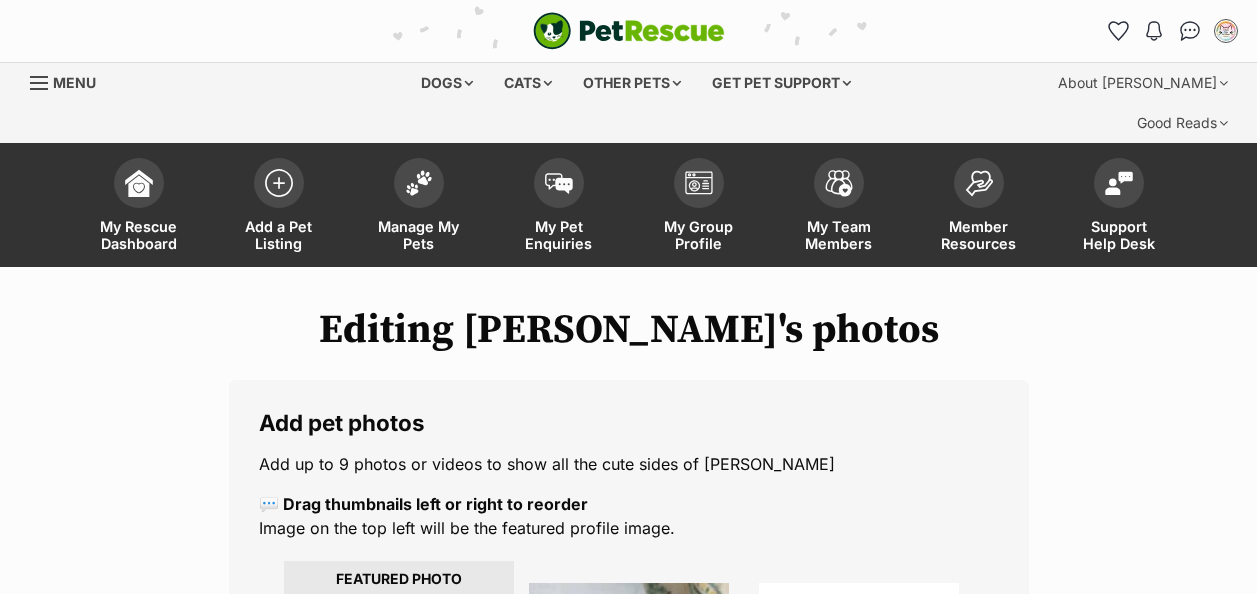 scroll, scrollTop: 0, scrollLeft: 0, axis: both 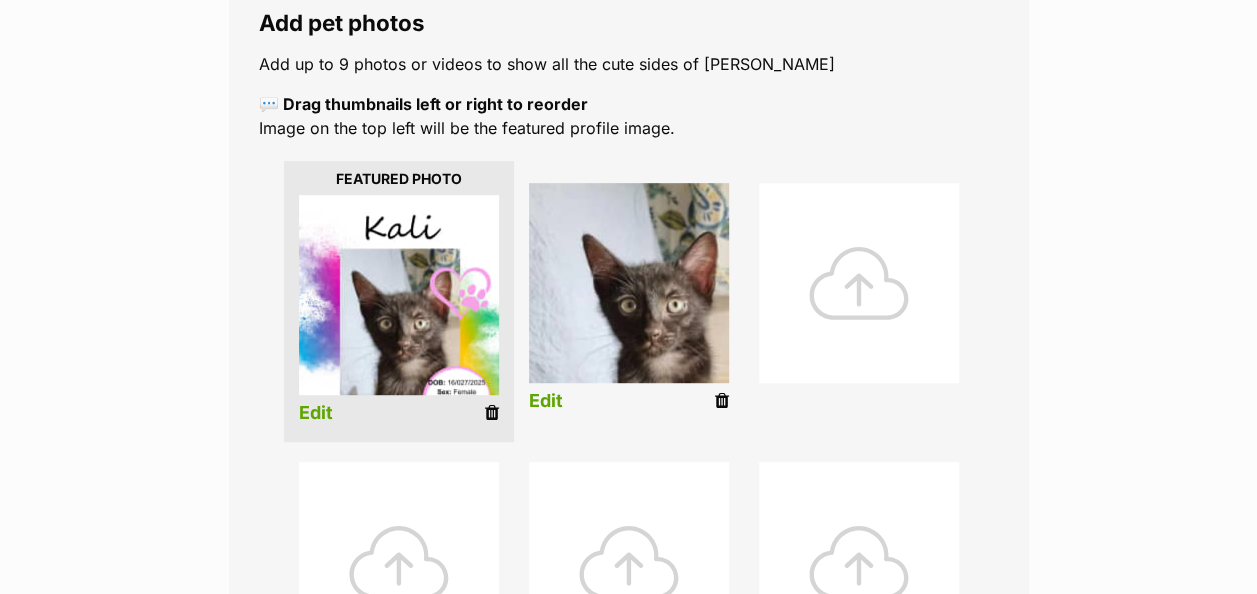 click at bounding box center [492, 413] 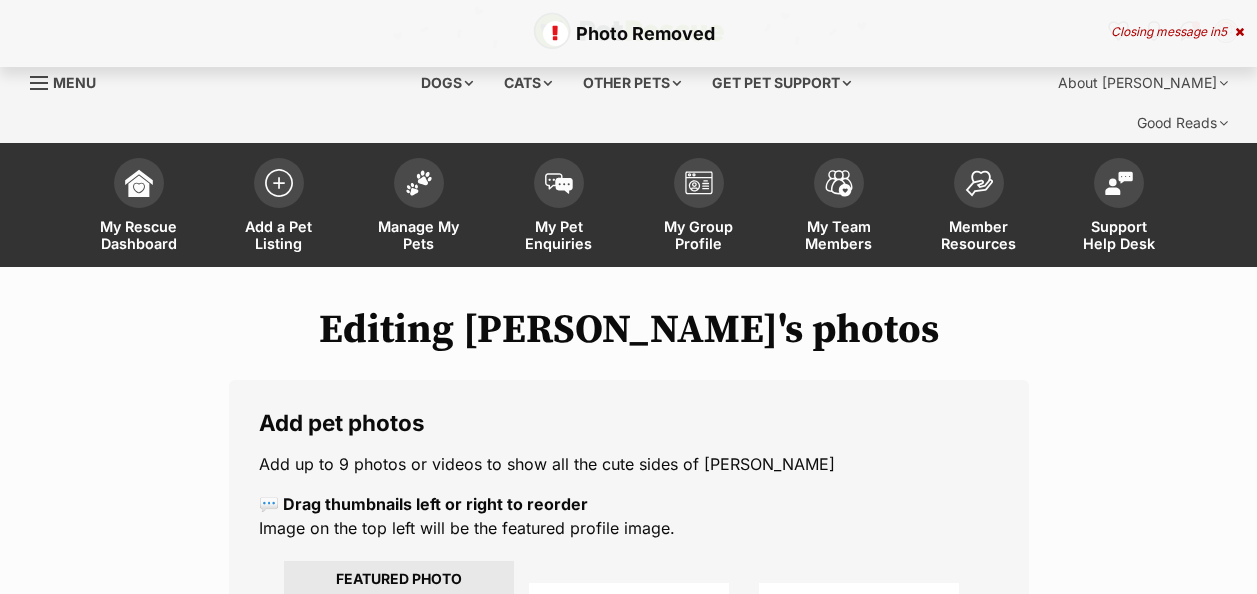 scroll, scrollTop: 0, scrollLeft: 0, axis: both 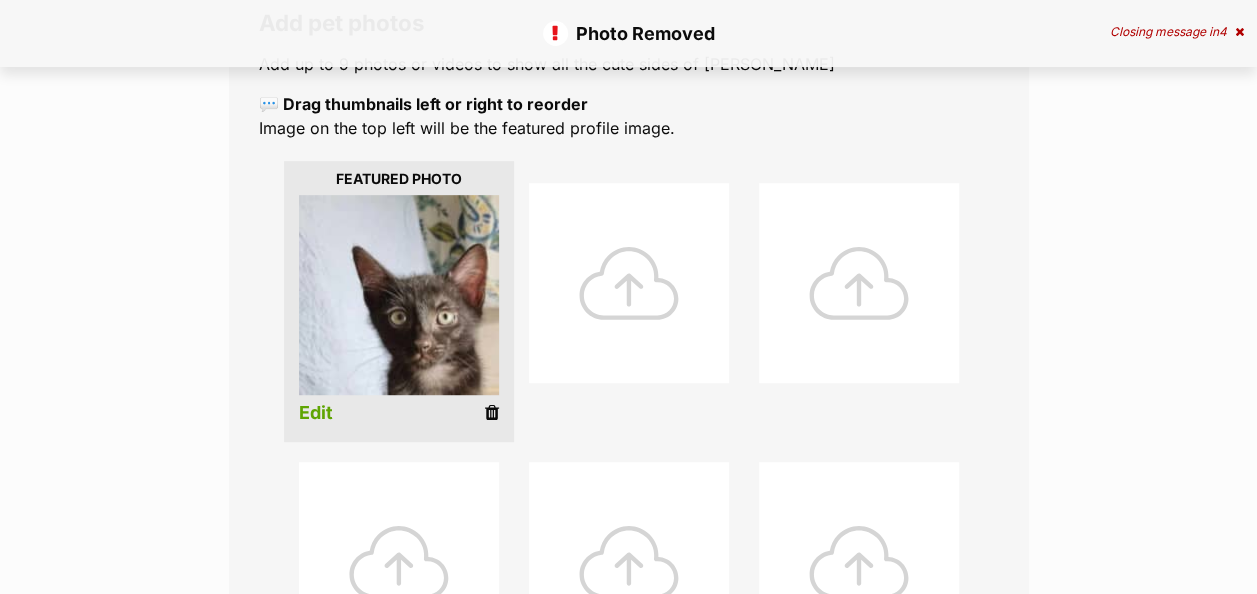 click at bounding box center [629, 283] 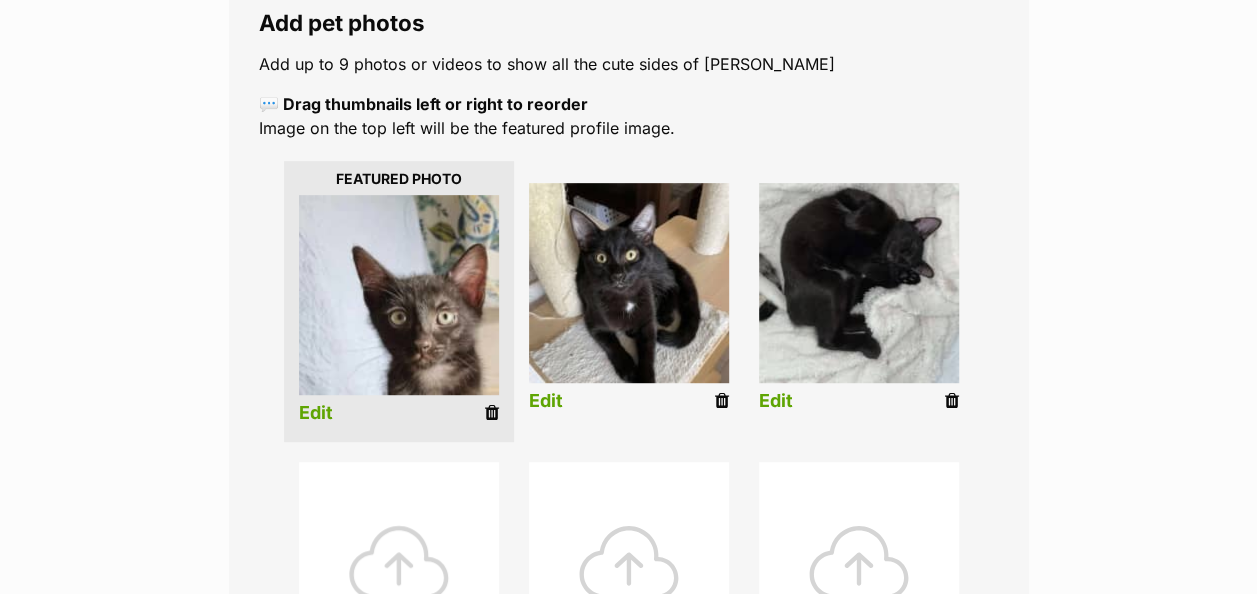 click at bounding box center [399, 562] 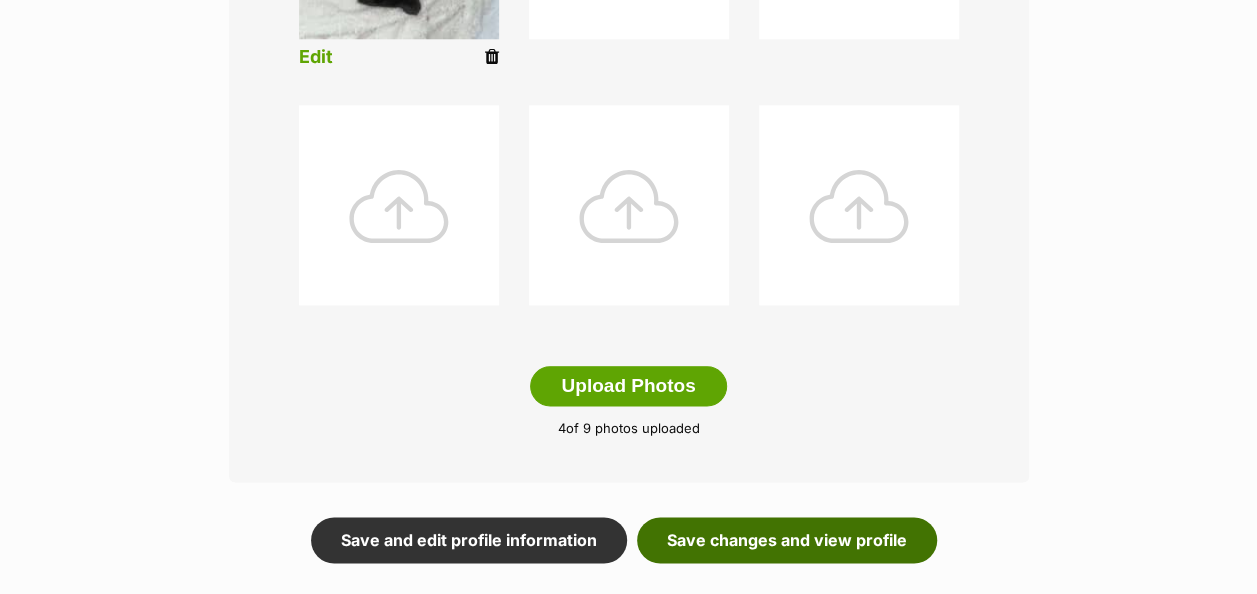 scroll, scrollTop: 1200, scrollLeft: 0, axis: vertical 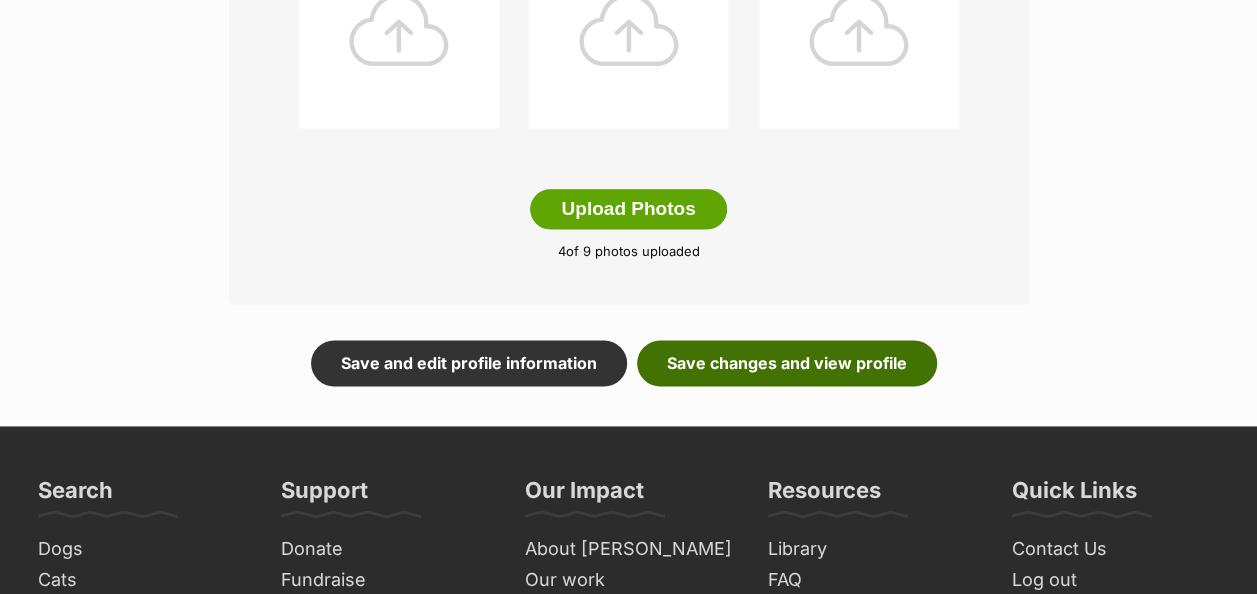click on "Save changes and view profile" at bounding box center [787, 363] 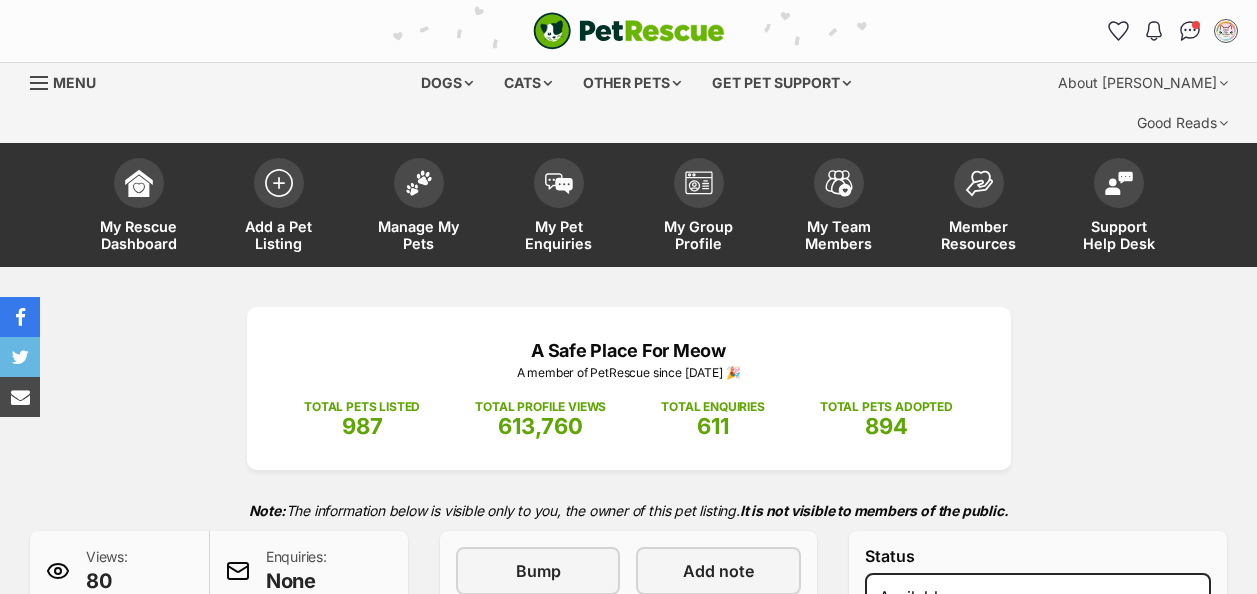 scroll, scrollTop: 0, scrollLeft: 0, axis: both 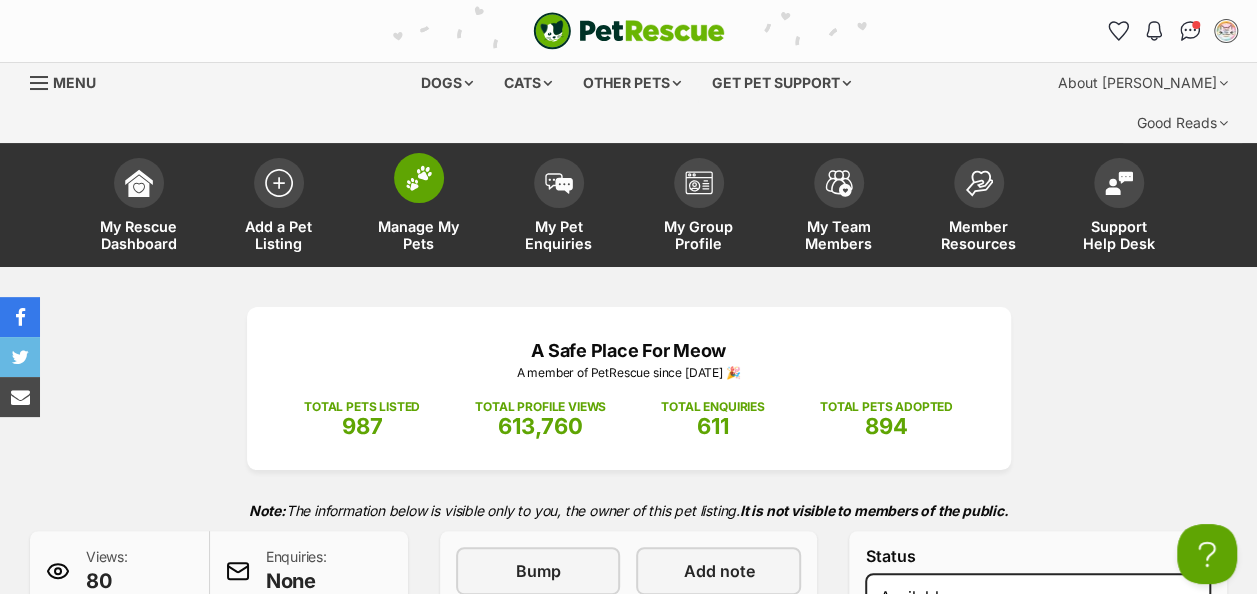 click at bounding box center [419, 178] 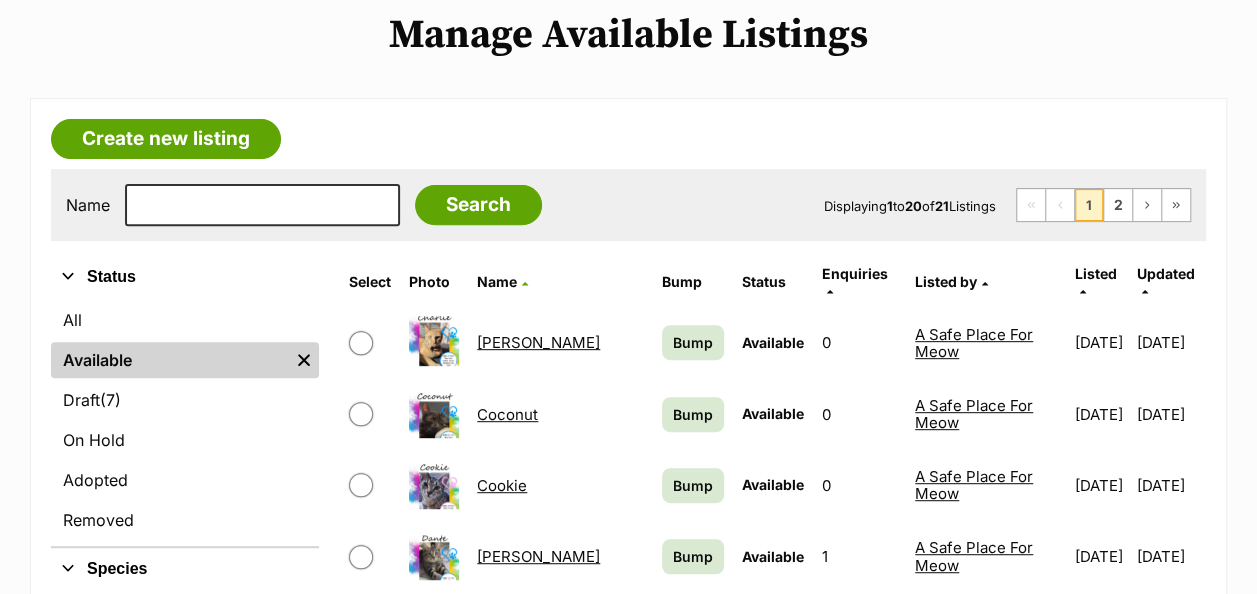 scroll, scrollTop: 400, scrollLeft: 0, axis: vertical 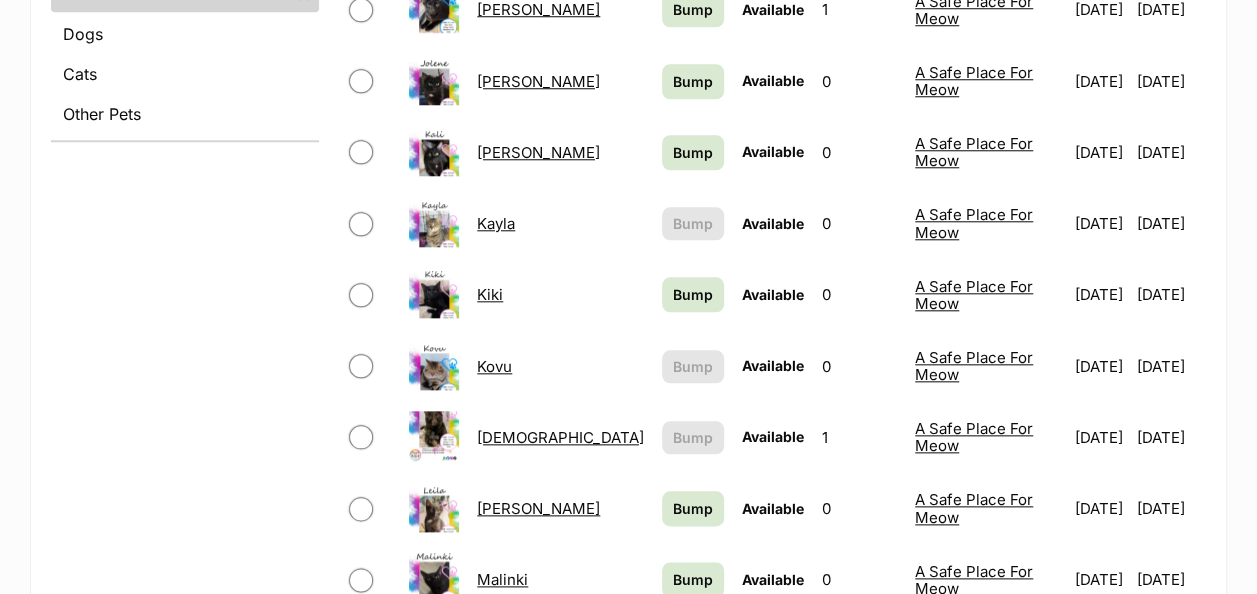 click on "Leila" at bounding box center [538, 508] 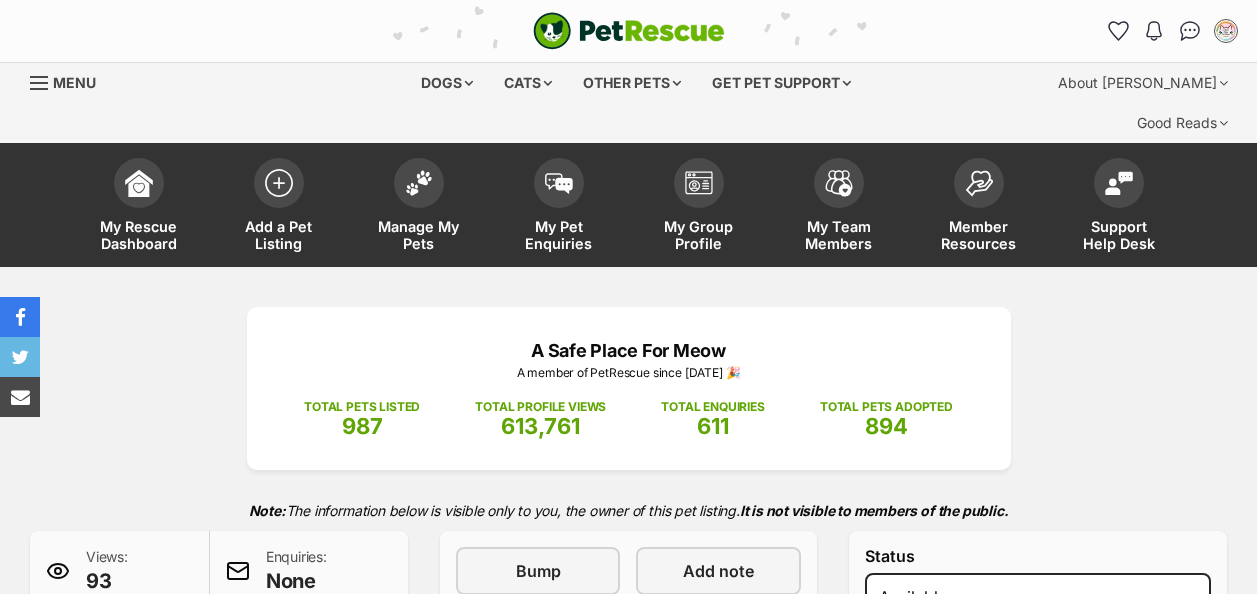 scroll, scrollTop: 0, scrollLeft: 0, axis: both 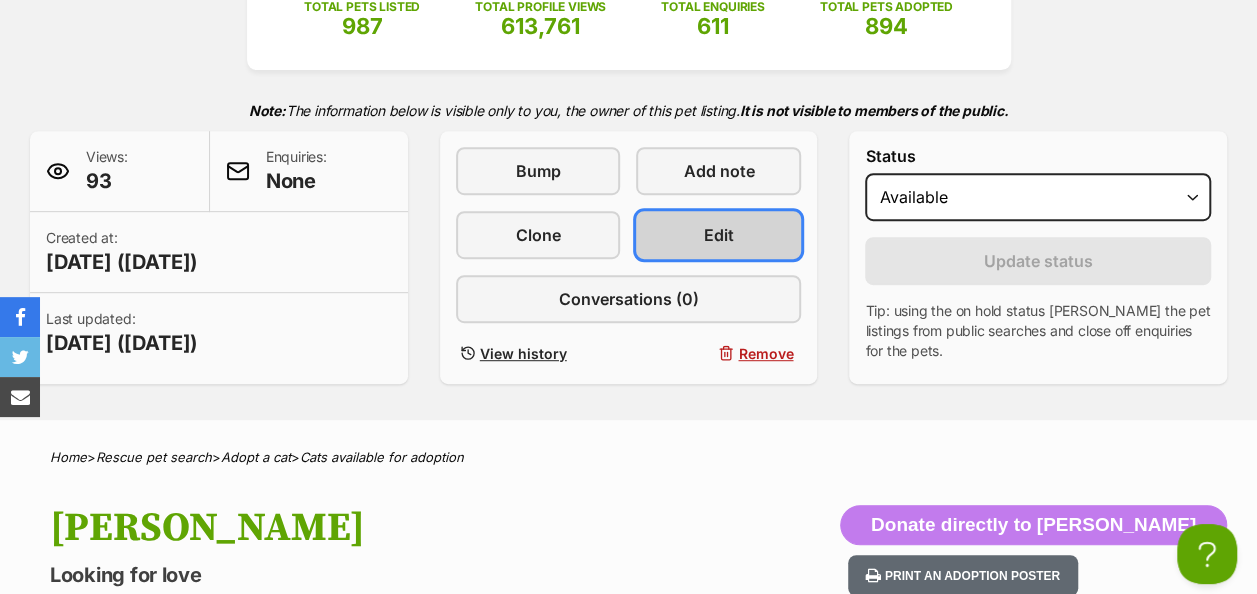 click on "Edit" at bounding box center [718, 235] 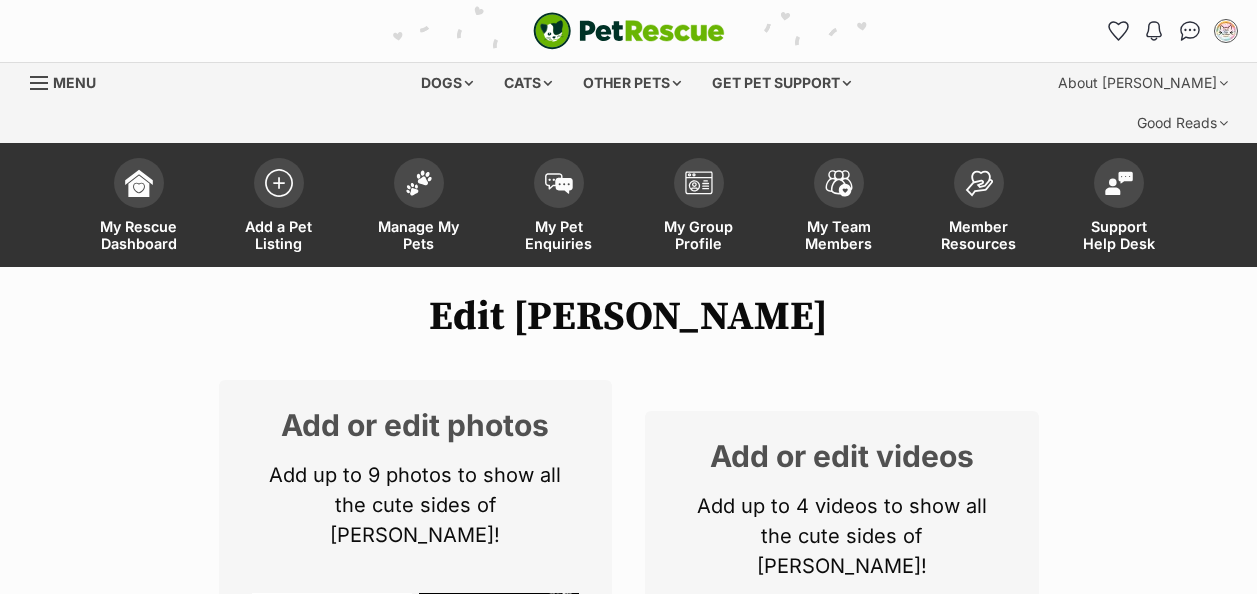 scroll, scrollTop: 0, scrollLeft: 0, axis: both 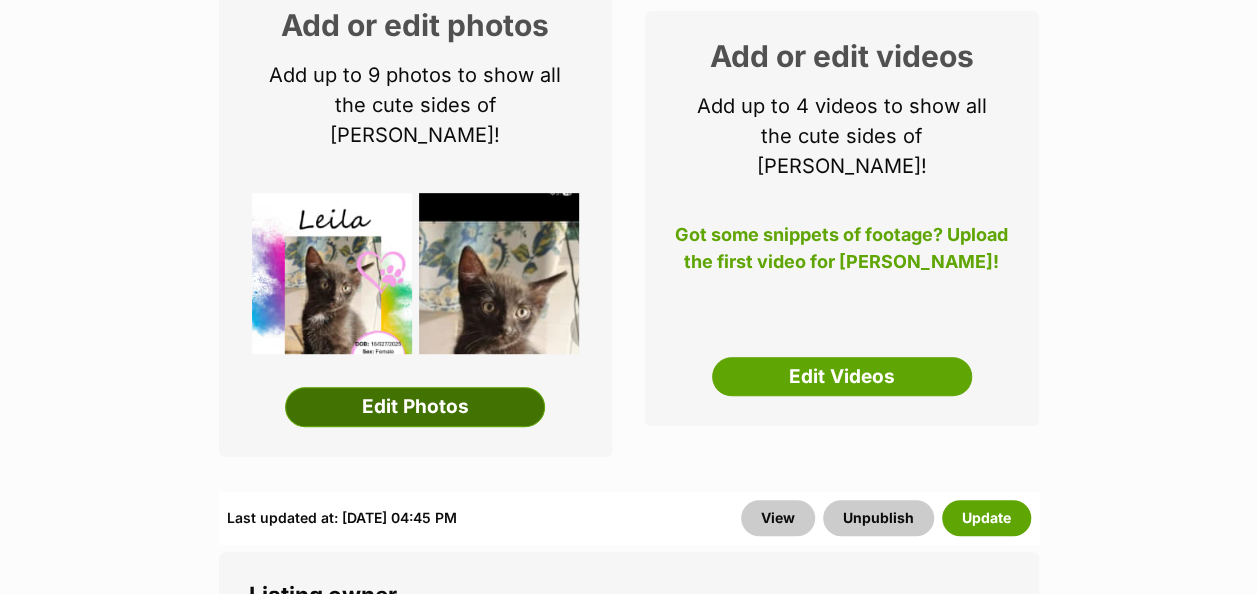 click on "Edit Photos" at bounding box center (415, 407) 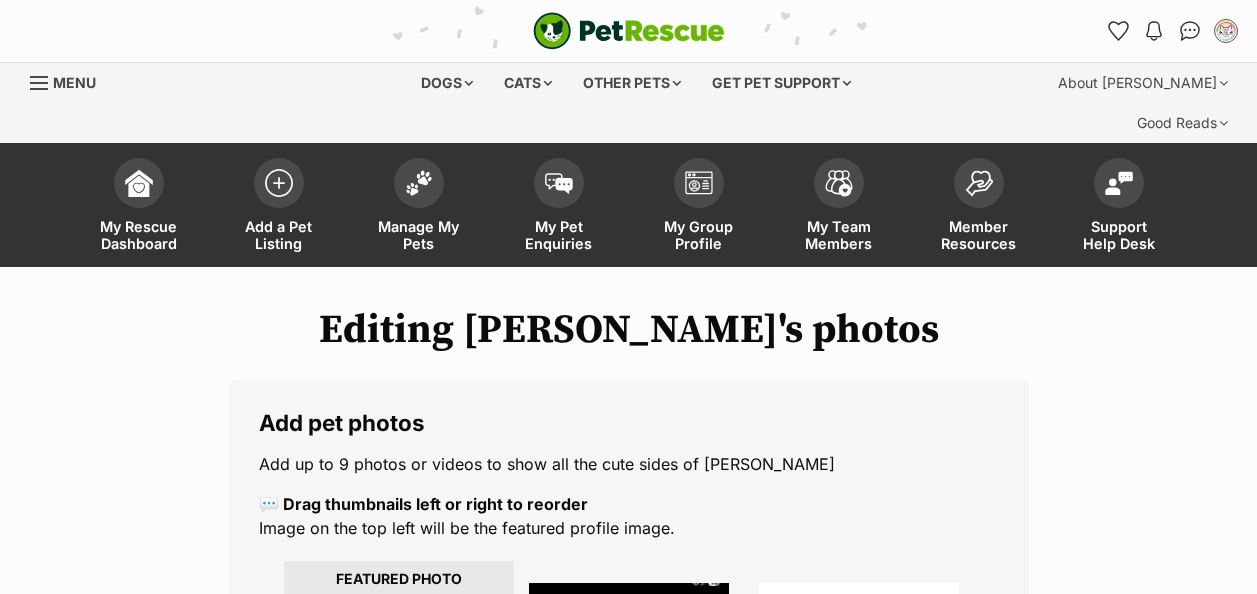 scroll, scrollTop: 0, scrollLeft: 0, axis: both 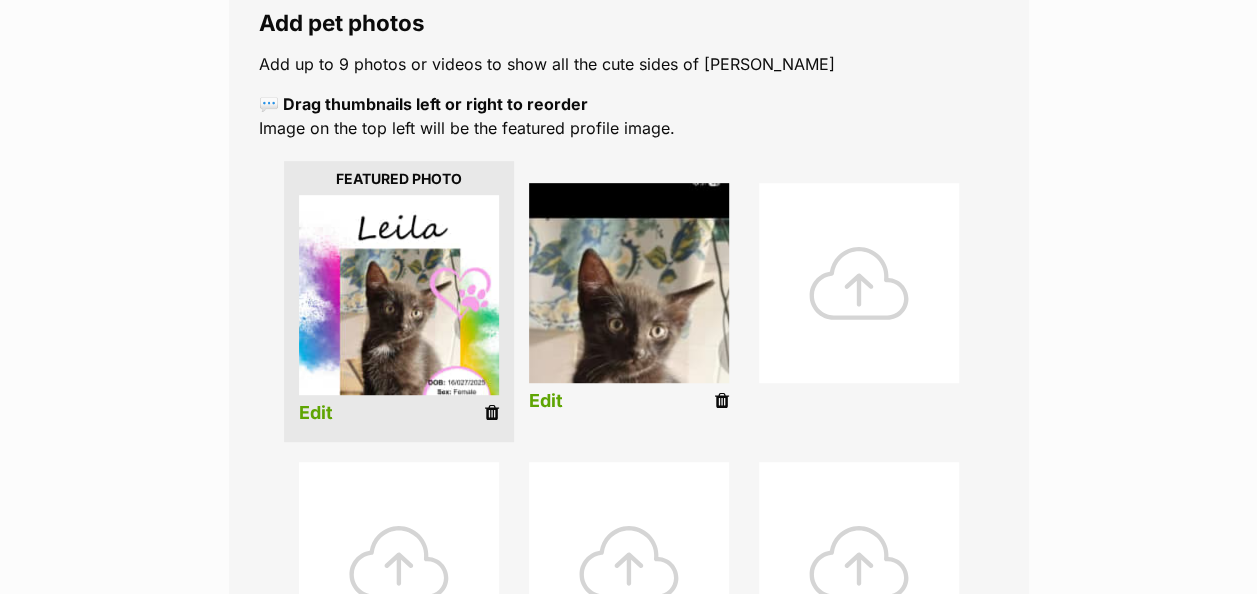 click at bounding box center [492, 413] 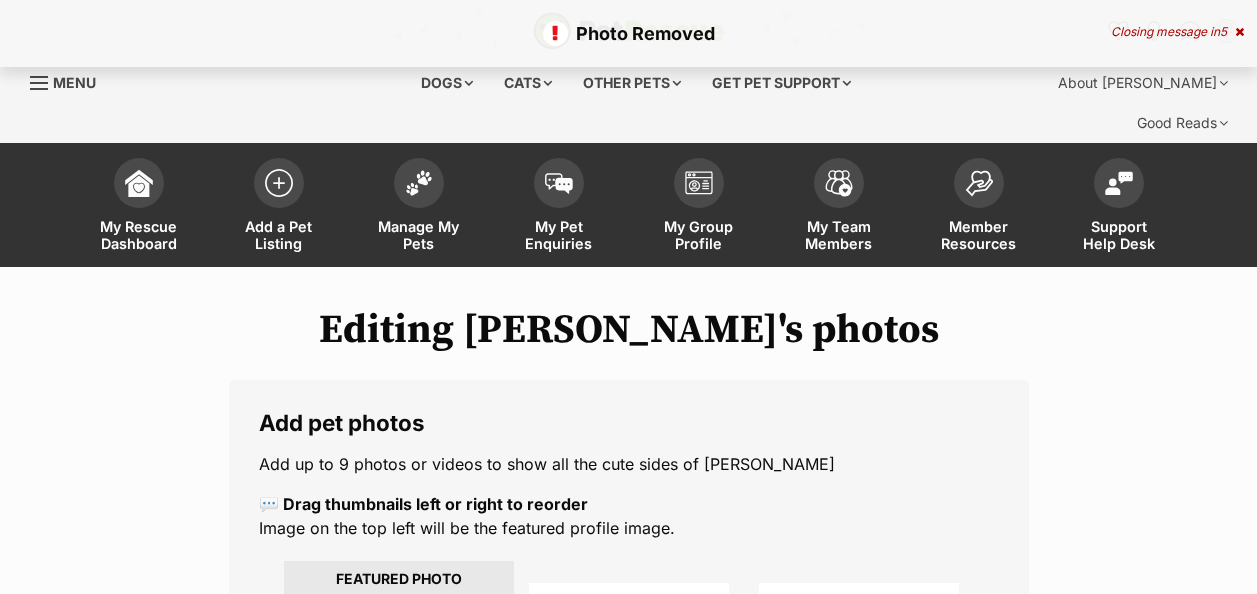 scroll, scrollTop: 0, scrollLeft: 0, axis: both 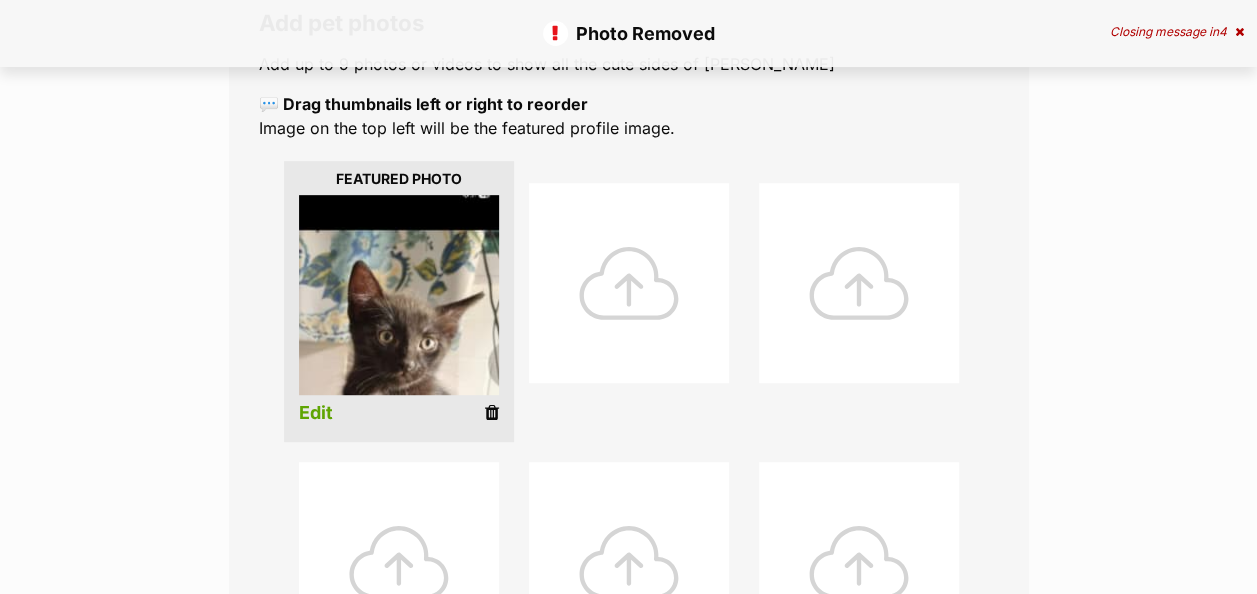 click at bounding box center [629, 283] 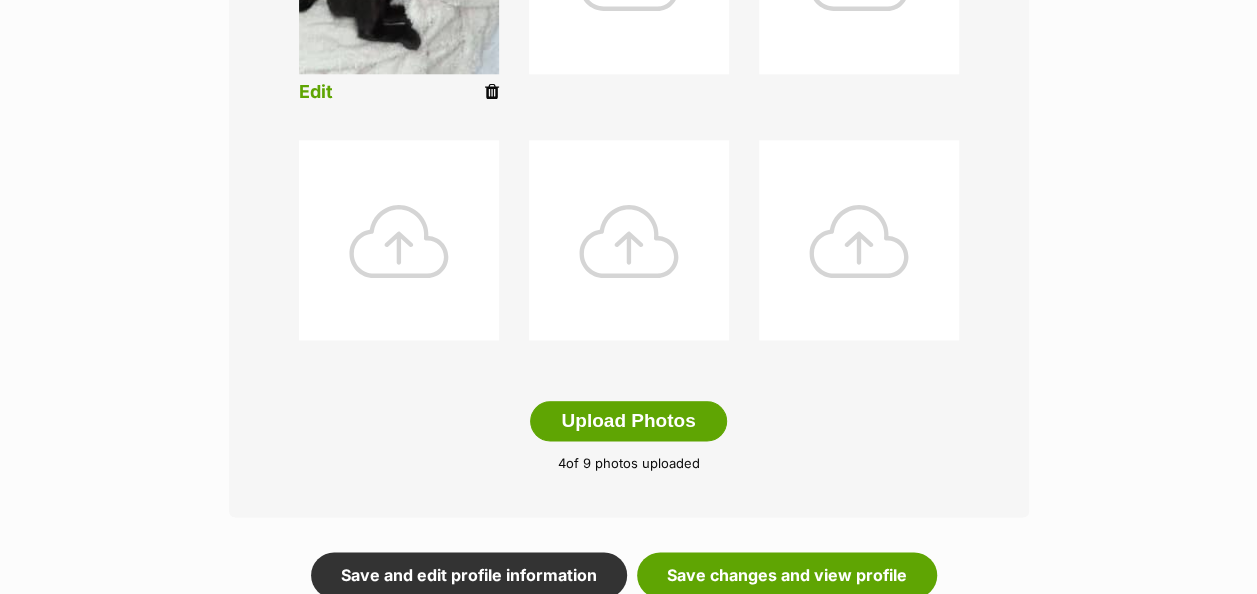 scroll, scrollTop: 1100, scrollLeft: 0, axis: vertical 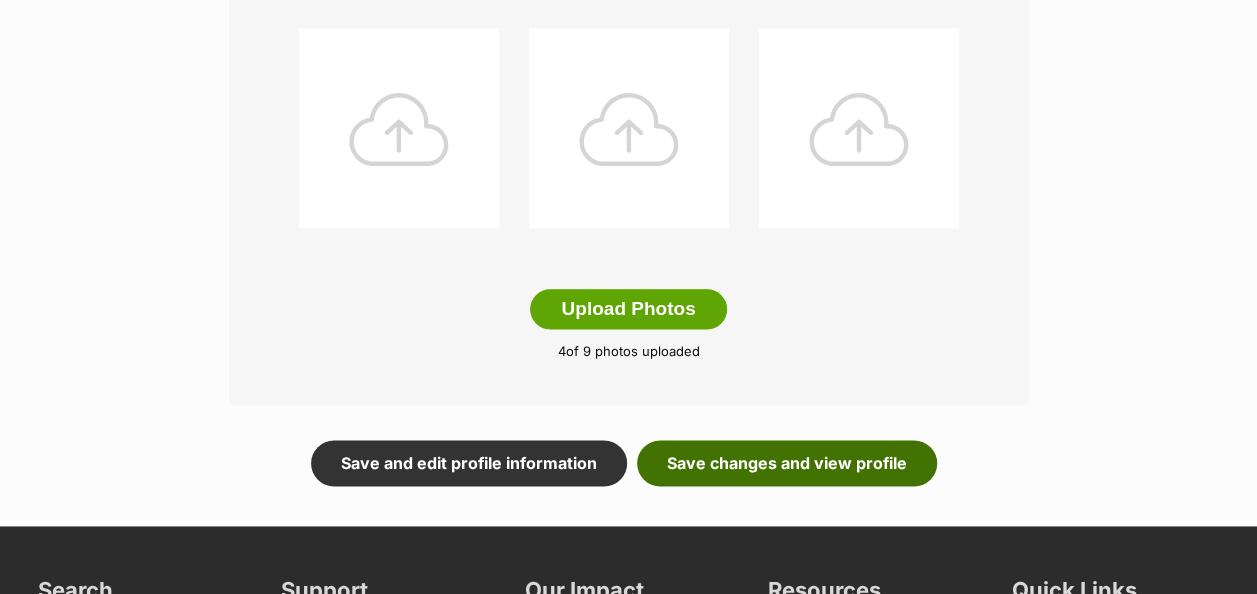 click on "Save changes and view profile" at bounding box center [787, 463] 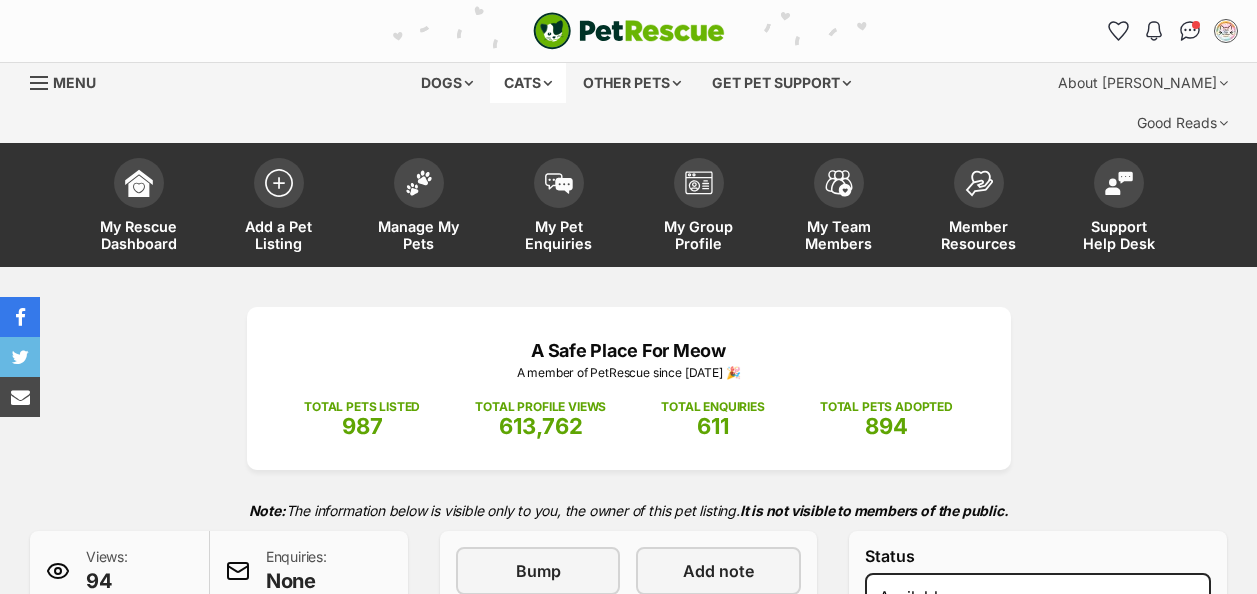 scroll, scrollTop: 0, scrollLeft: 0, axis: both 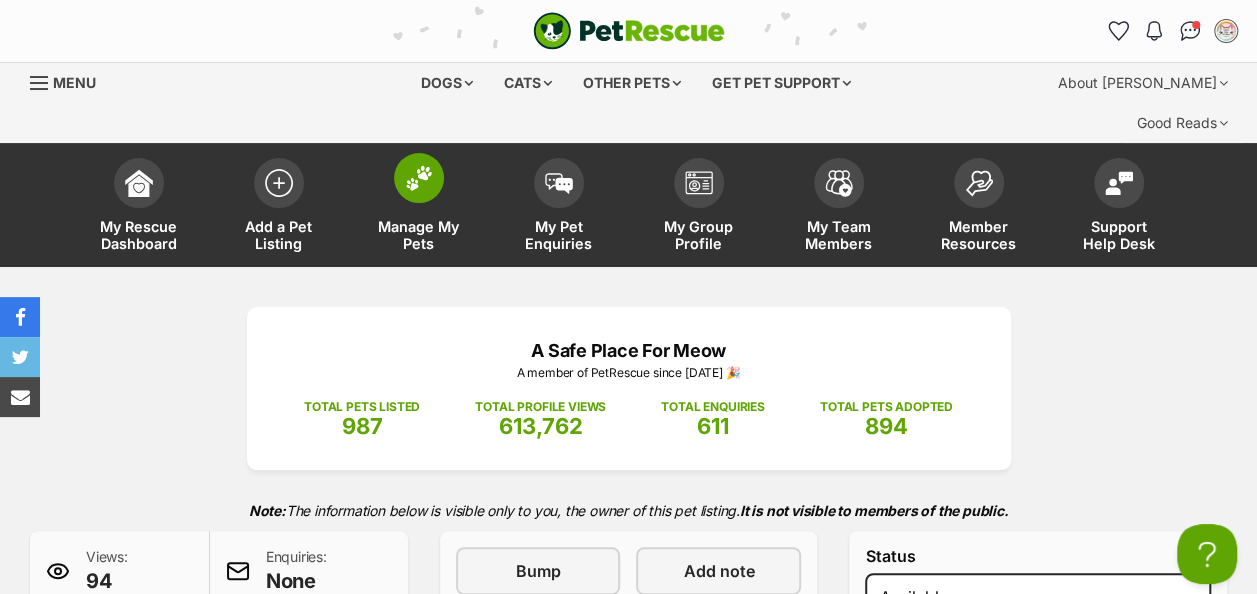 click at bounding box center [419, 178] 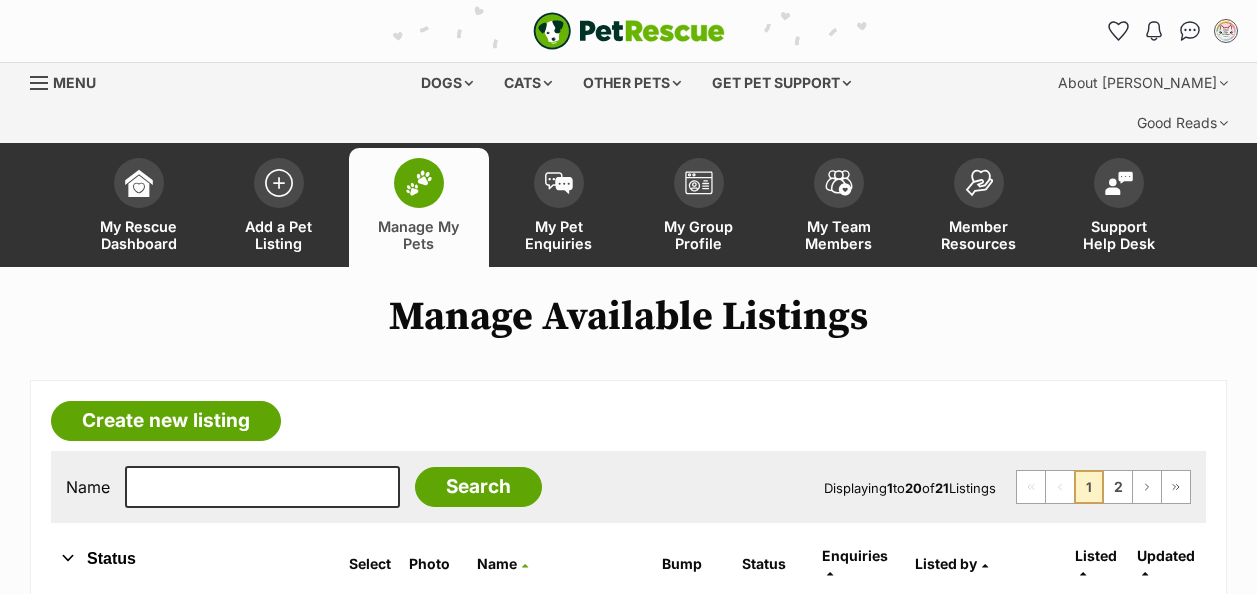 scroll, scrollTop: 700, scrollLeft: 0, axis: vertical 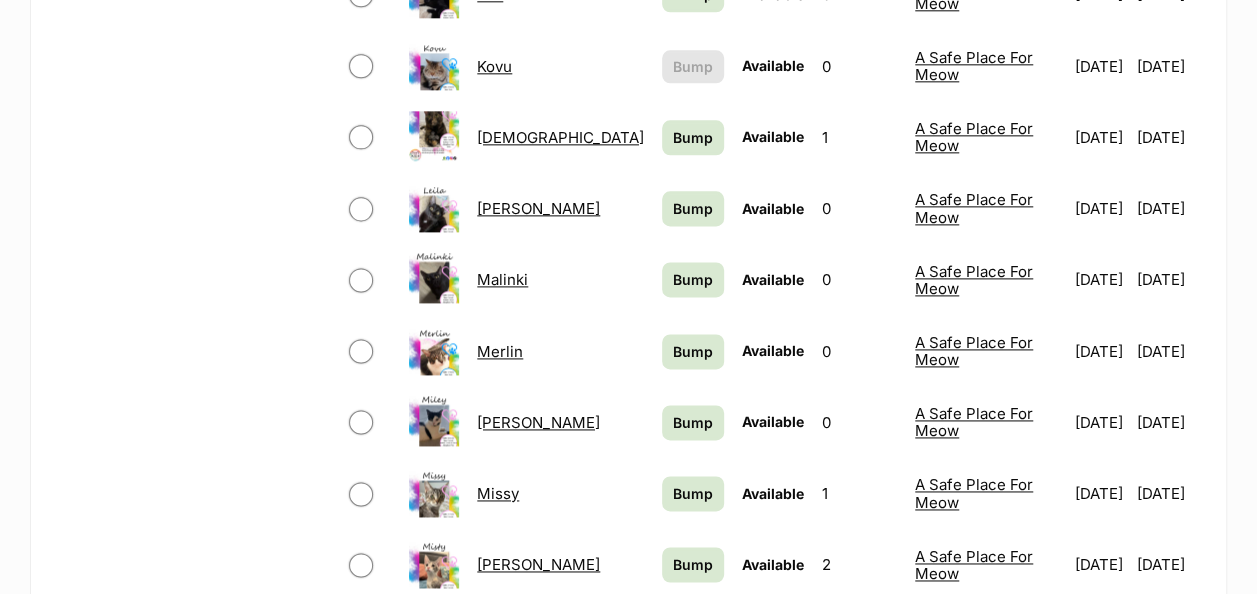 click on "Merlin" at bounding box center [500, 351] 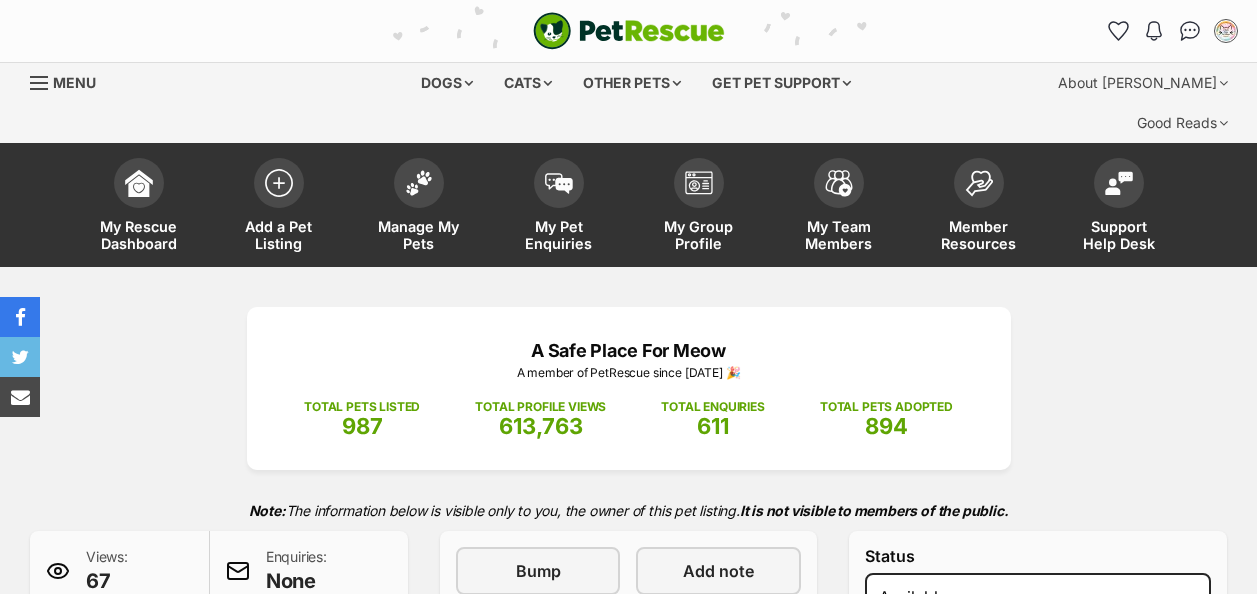 scroll, scrollTop: 0, scrollLeft: 0, axis: both 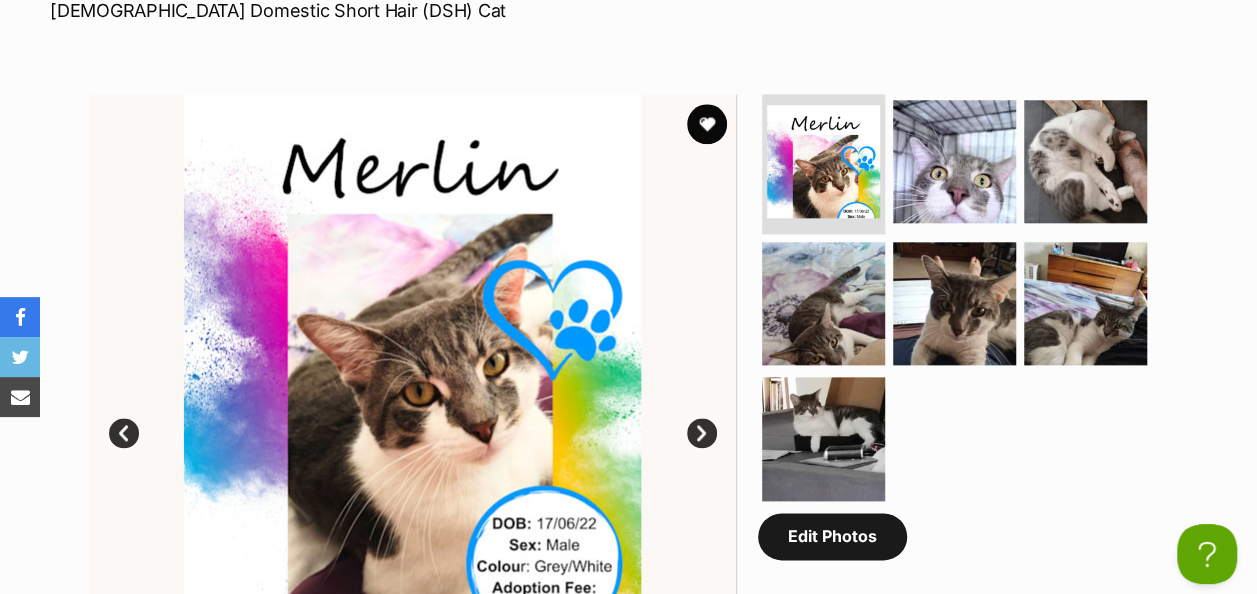 click on "Edit Photos" at bounding box center (832, 536) 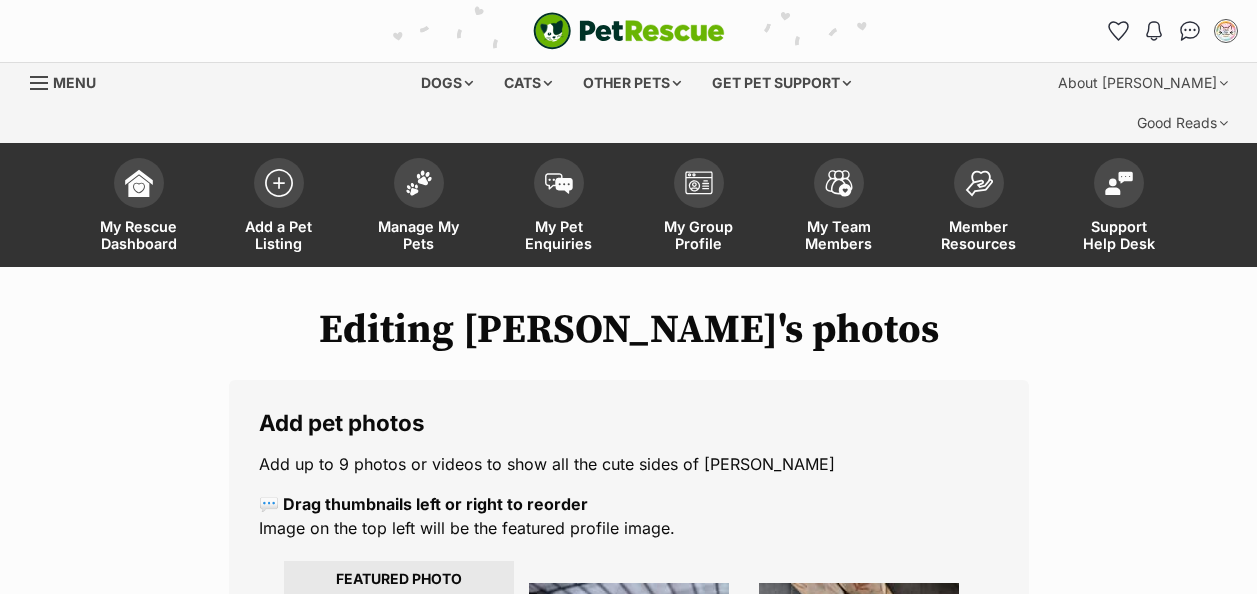 scroll, scrollTop: 0, scrollLeft: 0, axis: both 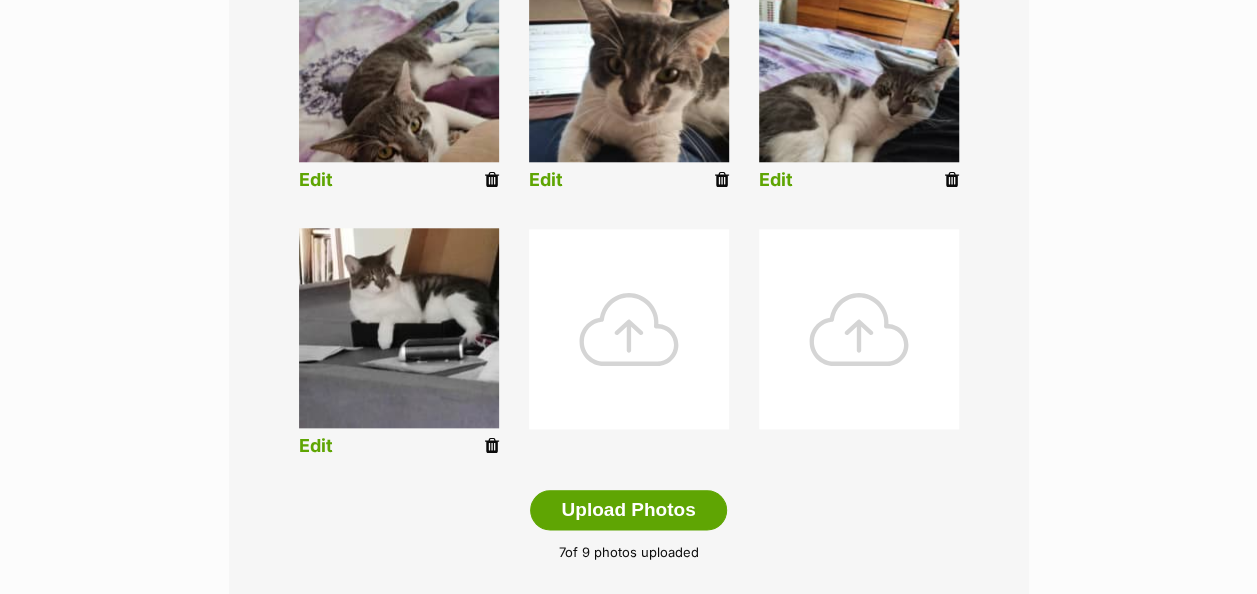 click at bounding box center [629, 329] 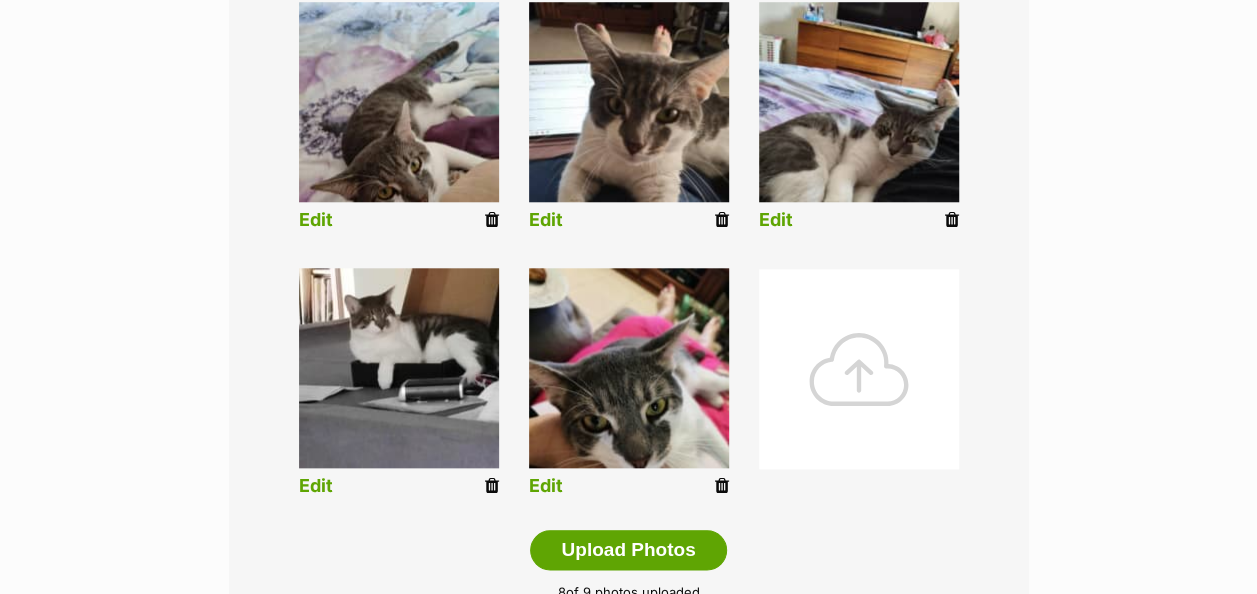 scroll, scrollTop: 1200, scrollLeft: 0, axis: vertical 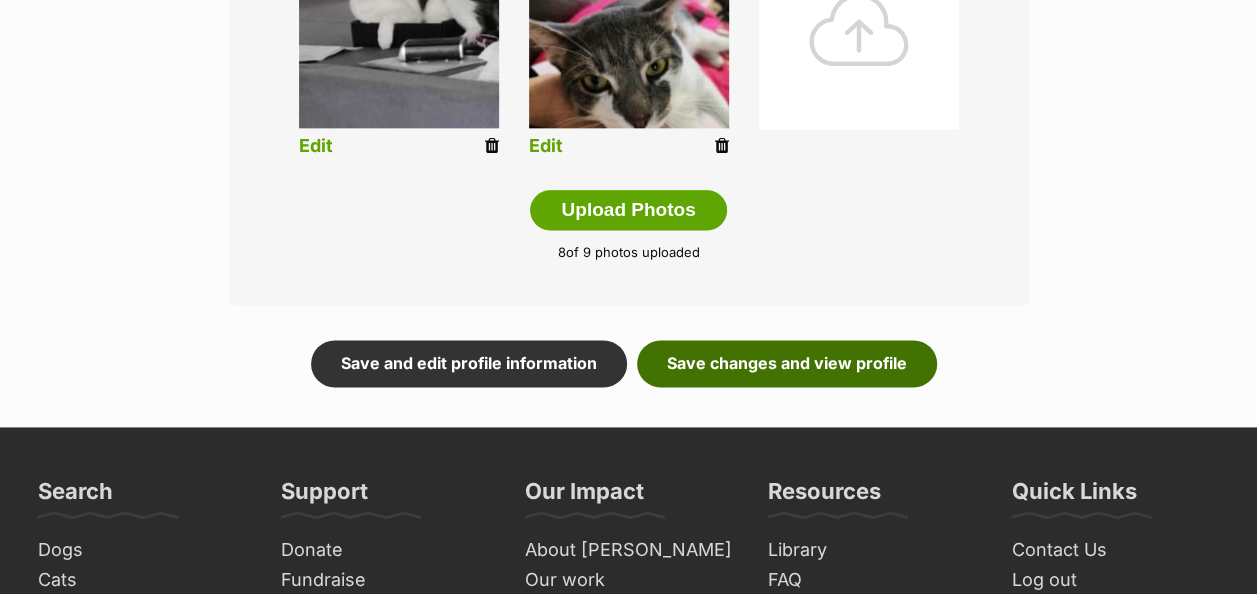 click on "Save changes and view profile" at bounding box center (787, 363) 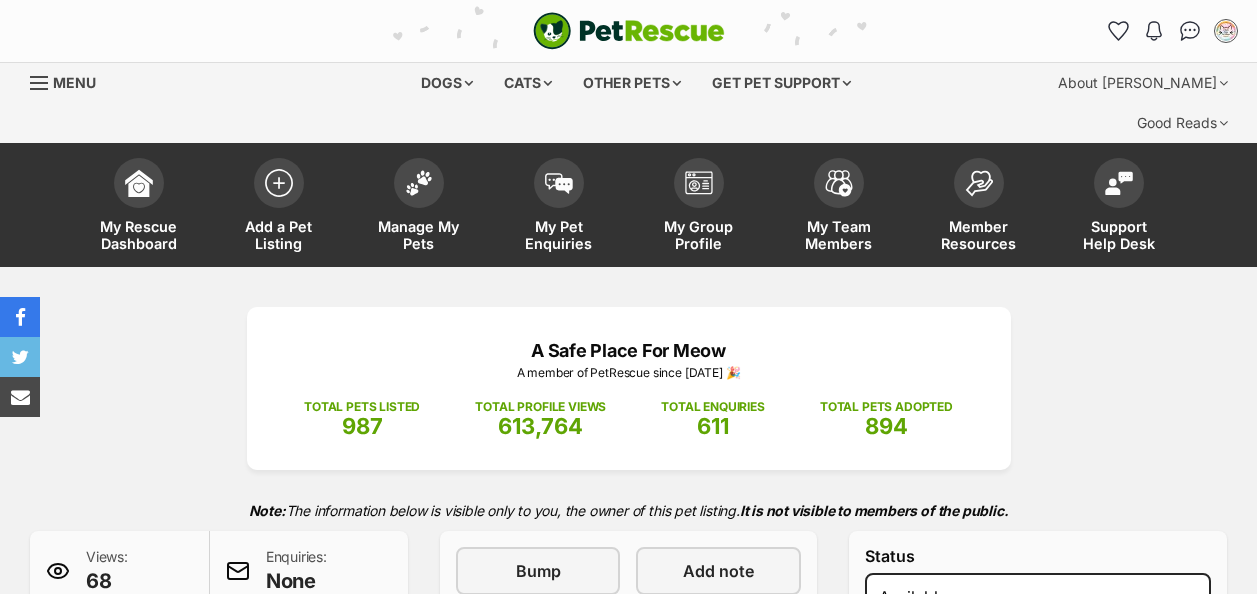 scroll, scrollTop: 0, scrollLeft: 0, axis: both 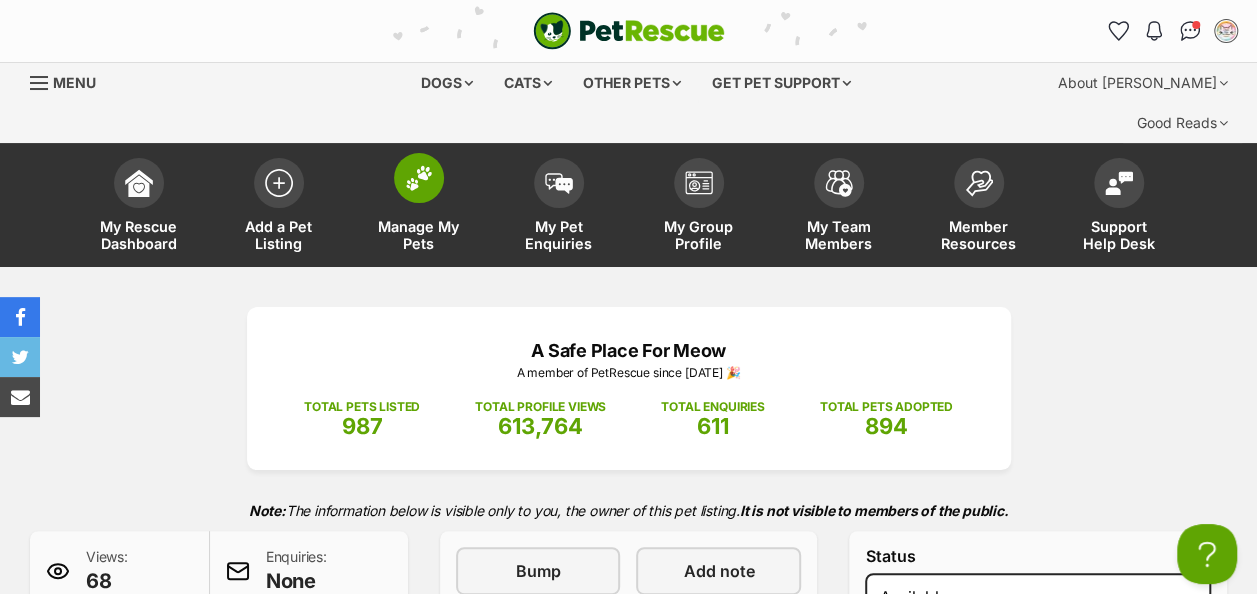 click at bounding box center [419, 178] 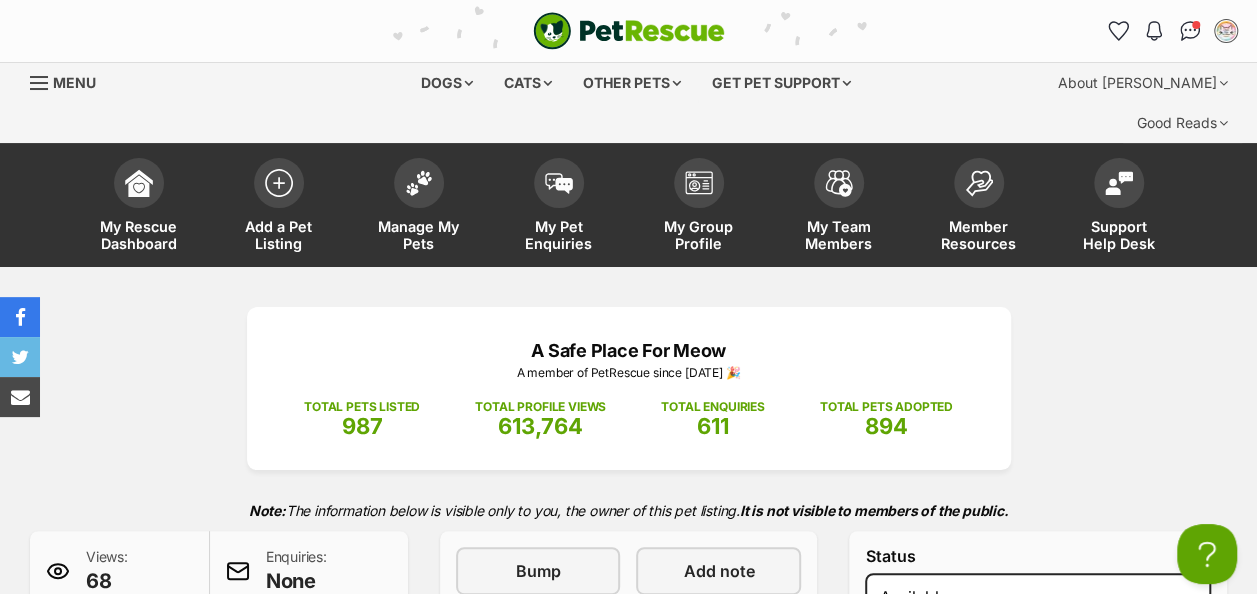 scroll, scrollTop: 0, scrollLeft: 0, axis: both 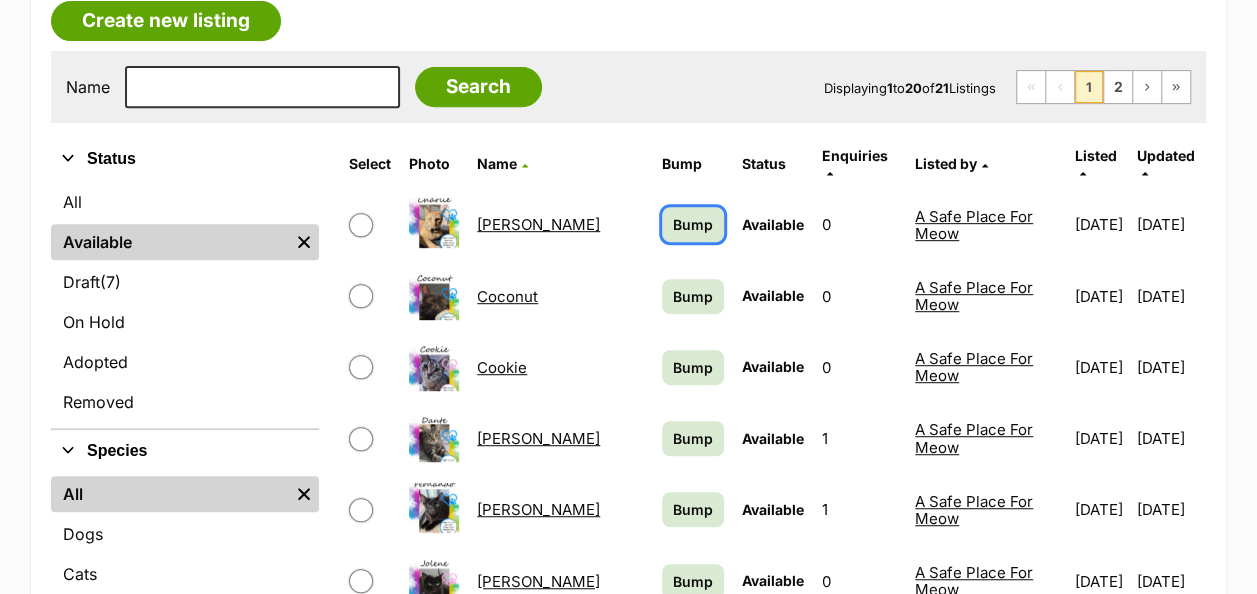 click on "Bump" at bounding box center [693, 224] 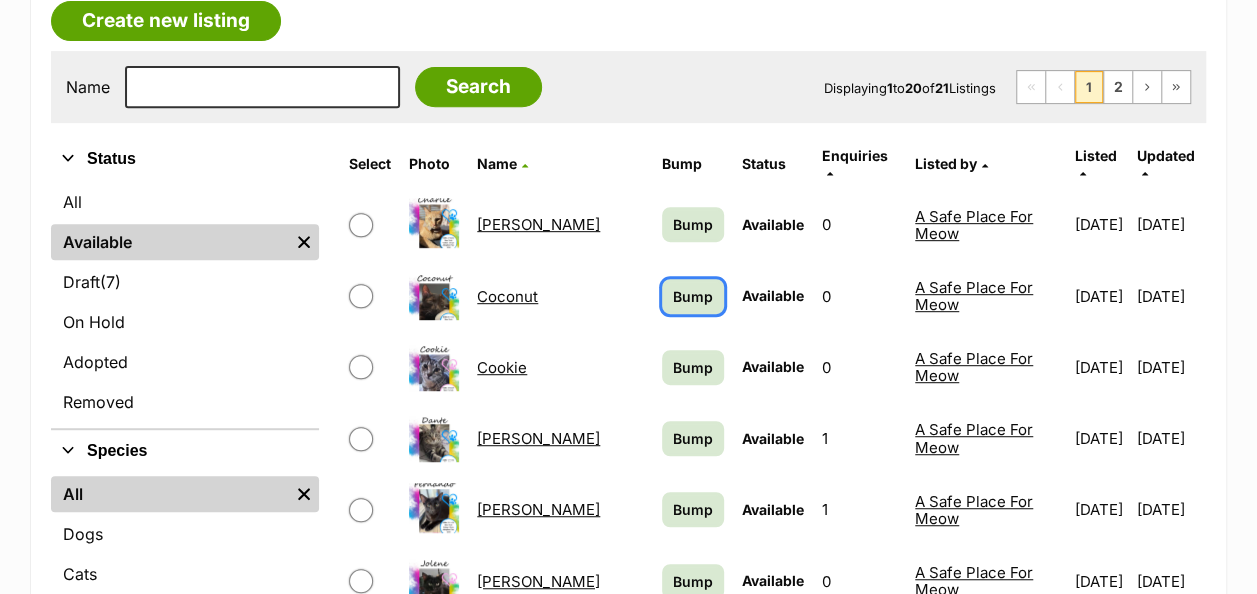 click on "Bump" at bounding box center [693, 296] 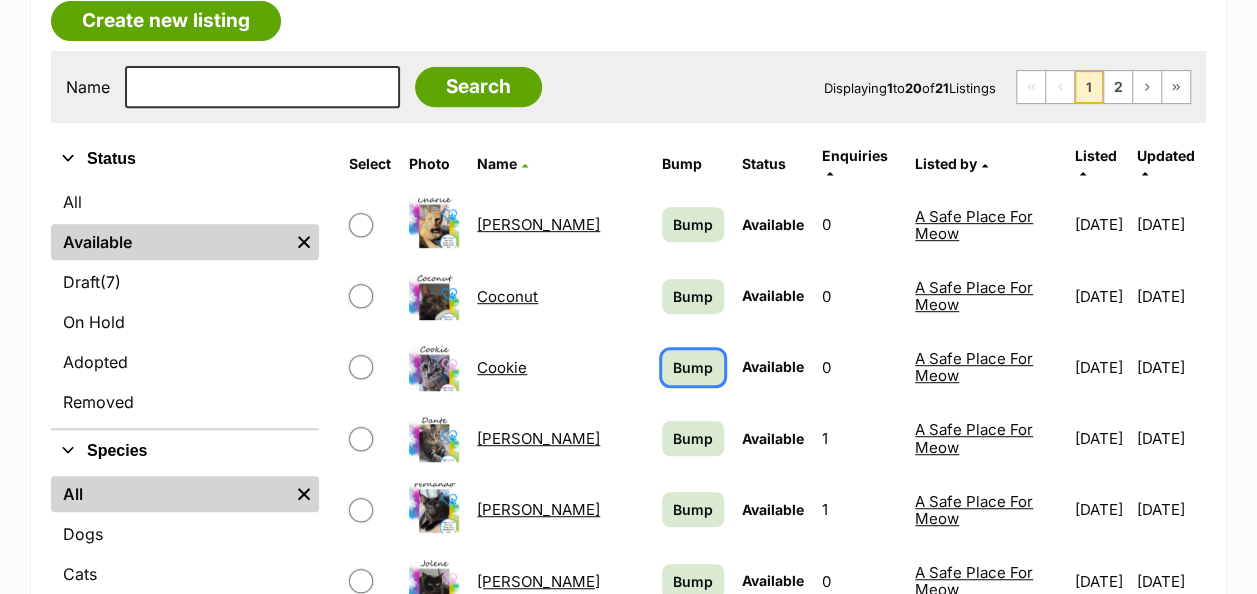 click on "Bump" at bounding box center (693, 367) 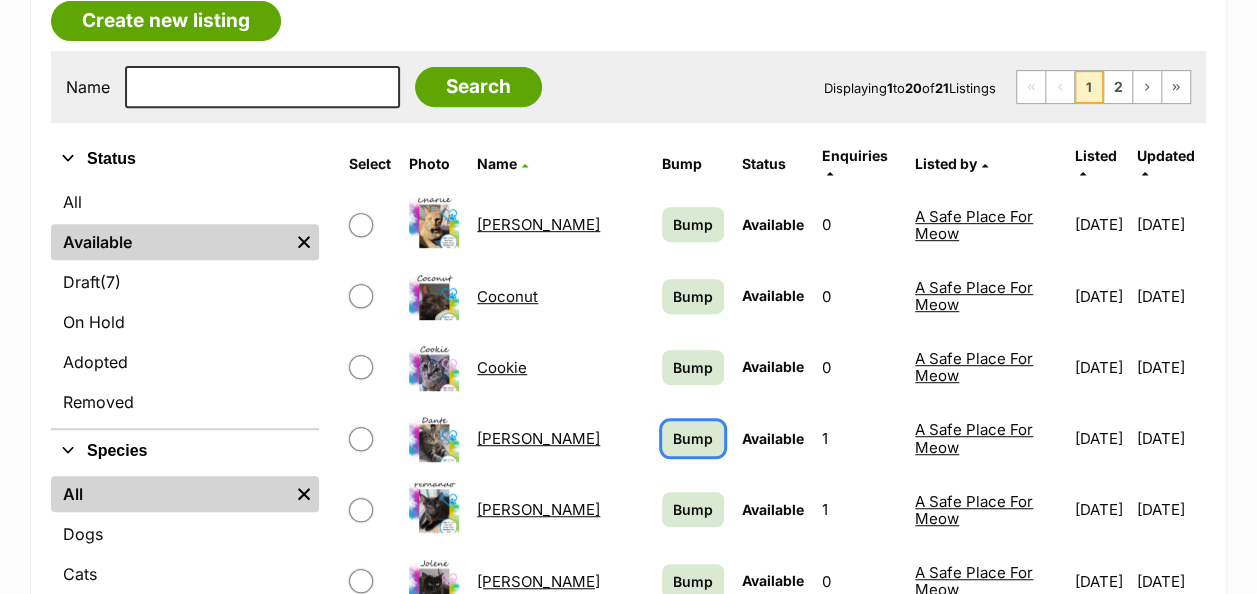 click on "Bump" at bounding box center [693, 438] 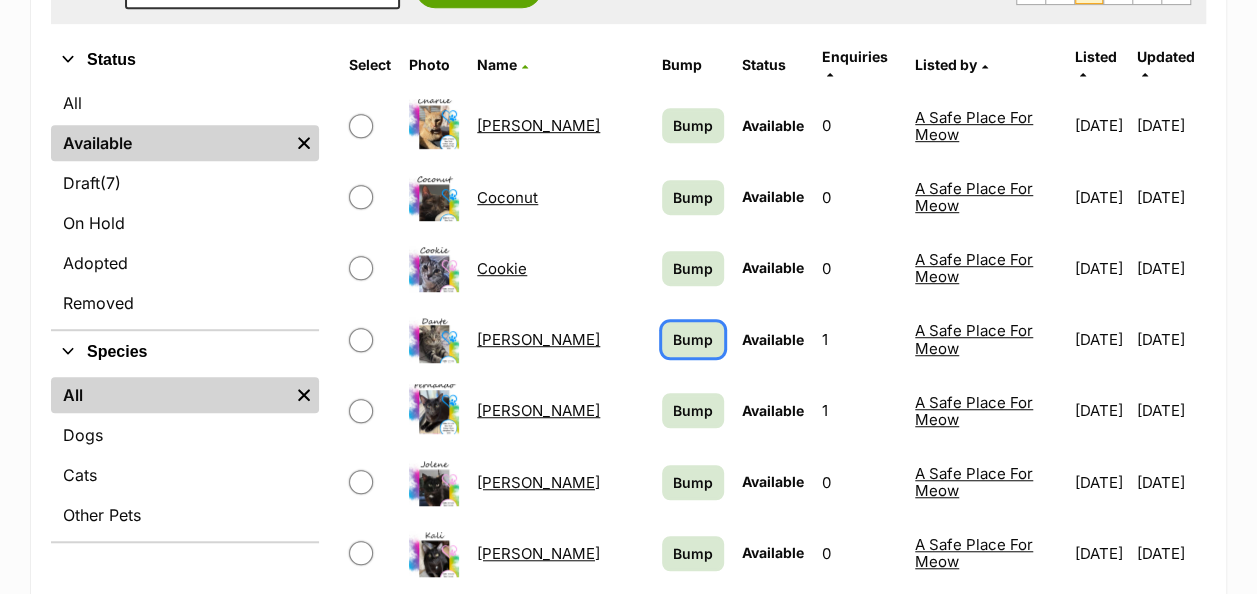 scroll, scrollTop: 500, scrollLeft: 0, axis: vertical 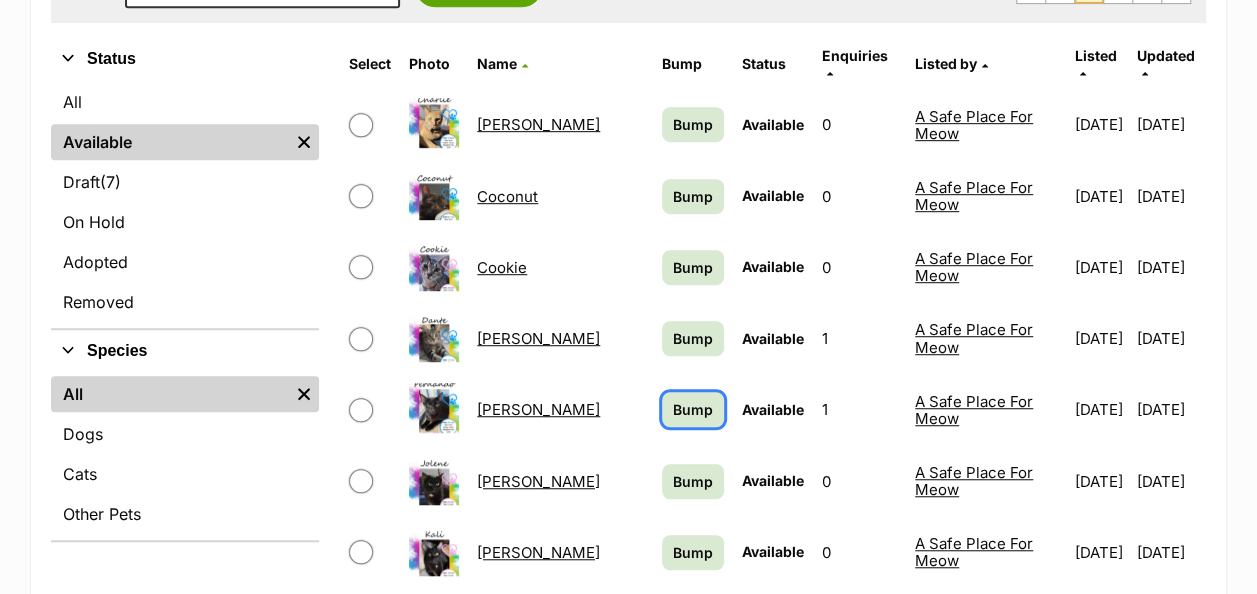 click on "Bump" at bounding box center (693, 409) 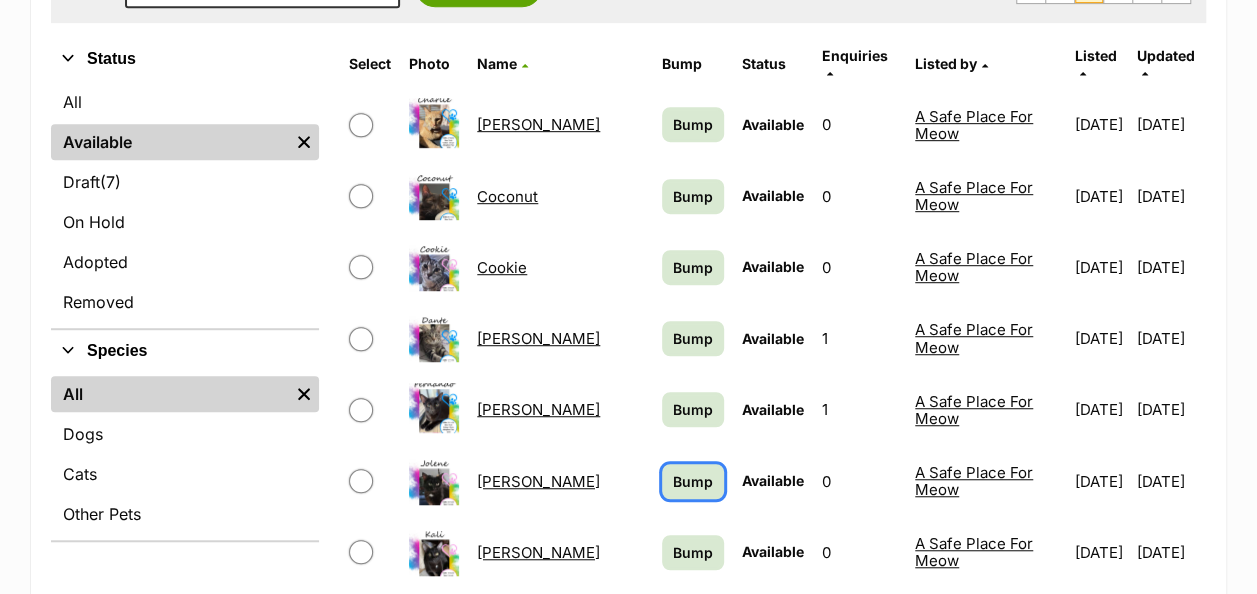 click on "Bump" at bounding box center (693, 481) 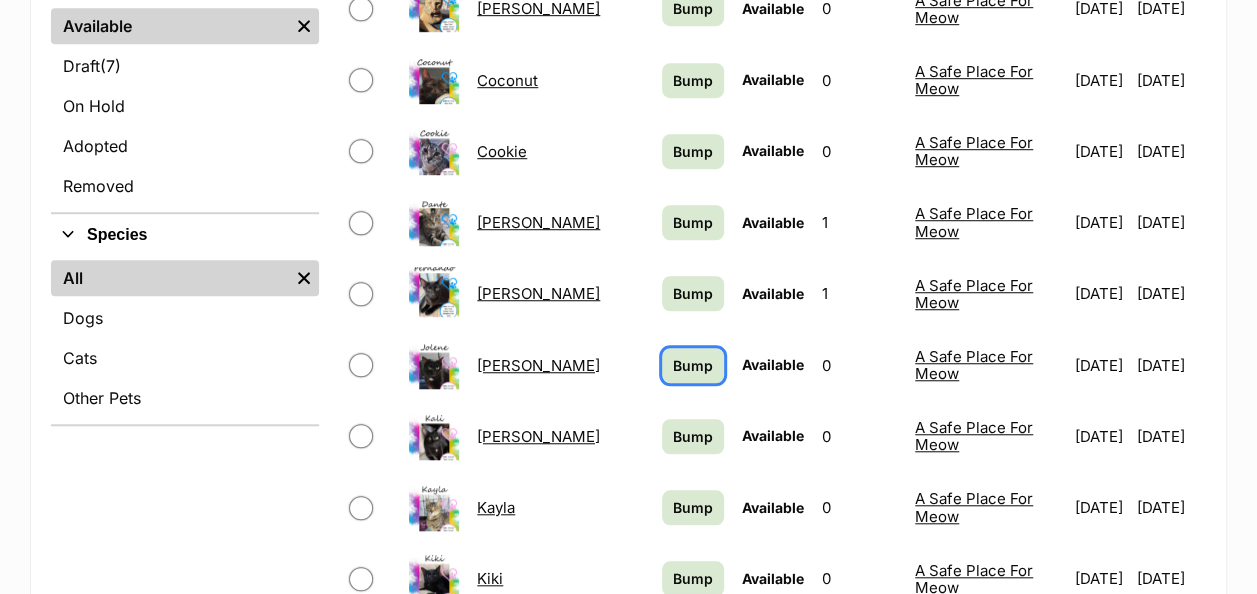 scroll, scrollTop: 700, scrollLeft: 0, axis: vertical 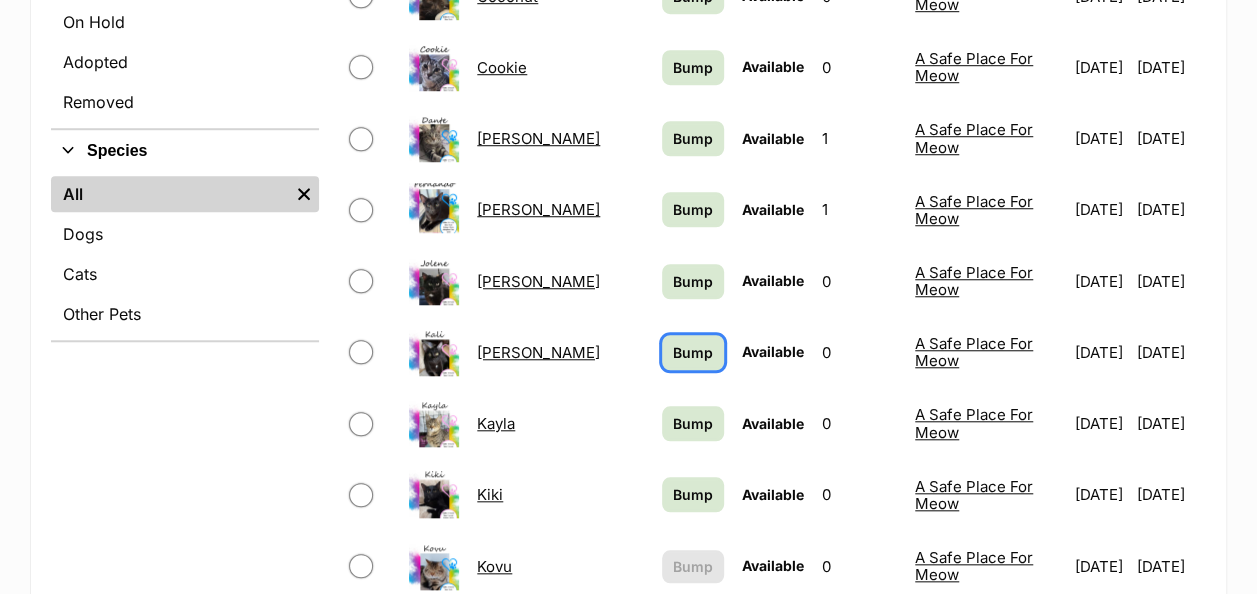 click on "Bump" at bounding box center [693, 352] 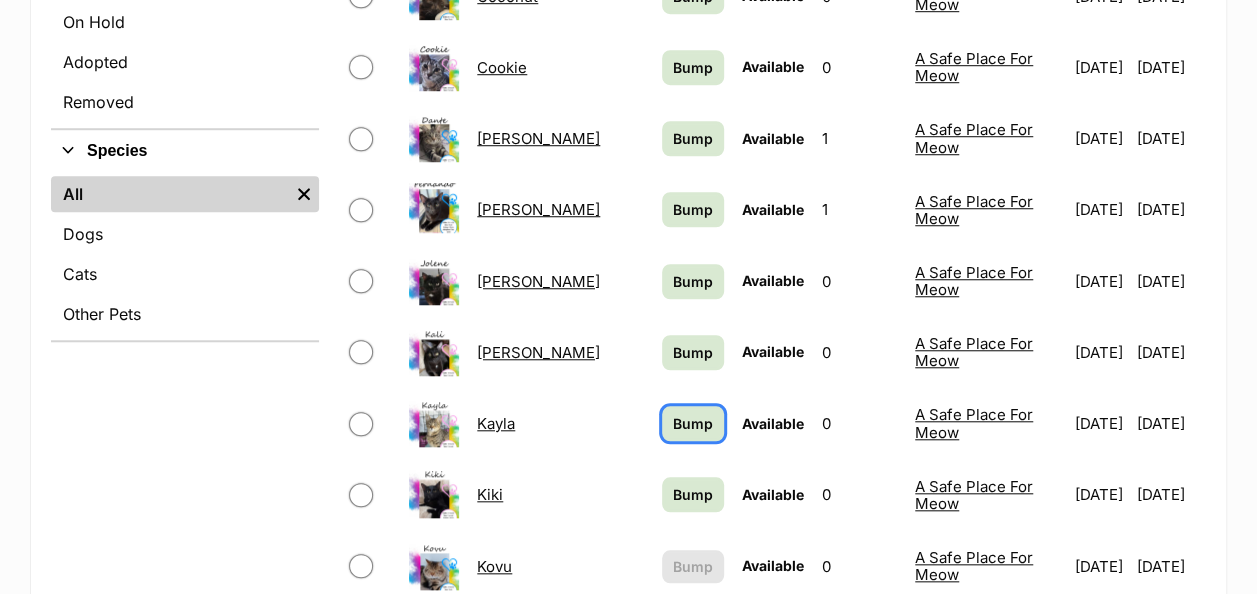 click on "Bump" at bounding box center (693, 423) 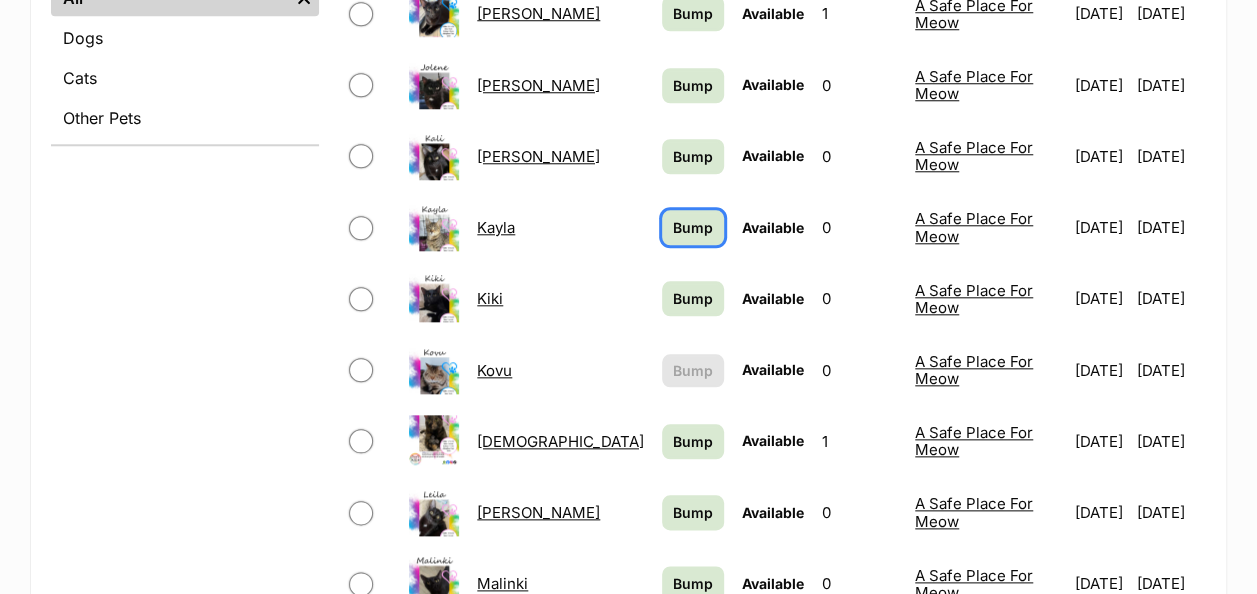 scroll, scrollTop: 900, scrollLeft: 0, axis: vertical 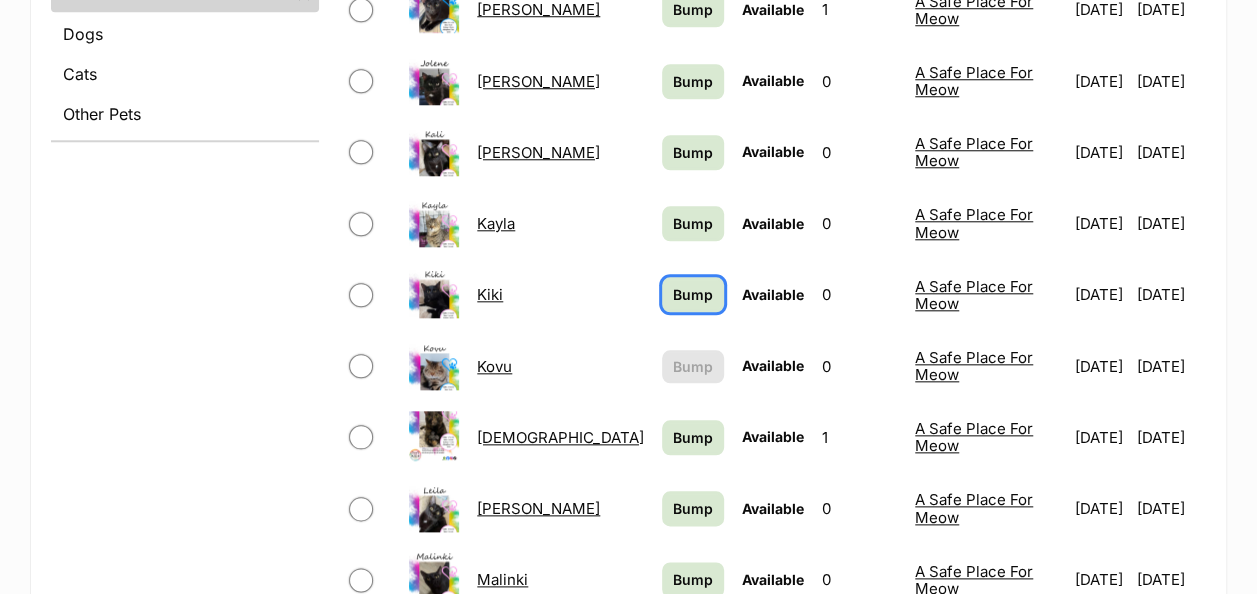 click on "Bump" at bounding box center (693, 294) 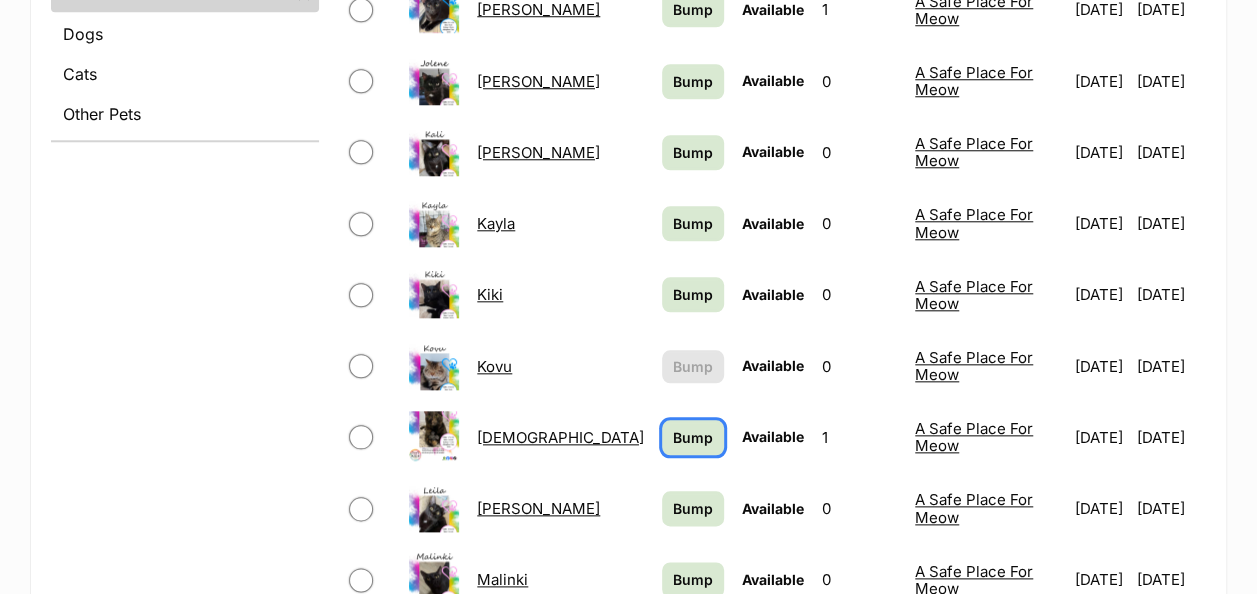 click on "Bump" at bounding box center (693, 437) 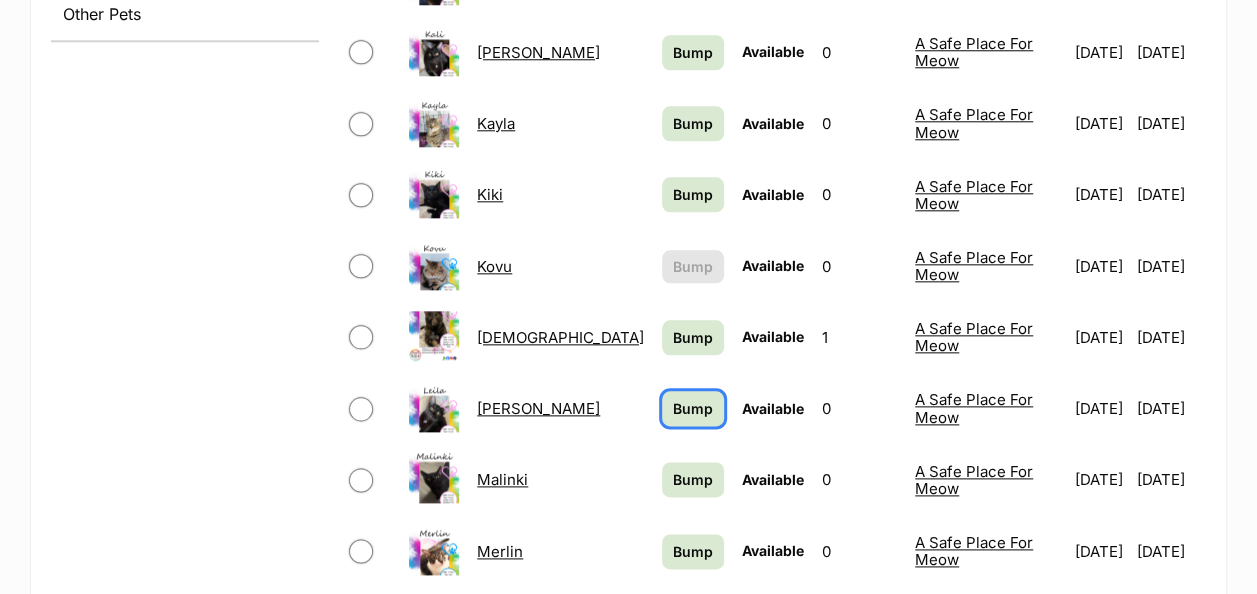 click on "Bump" at bounding box center [693, 408] 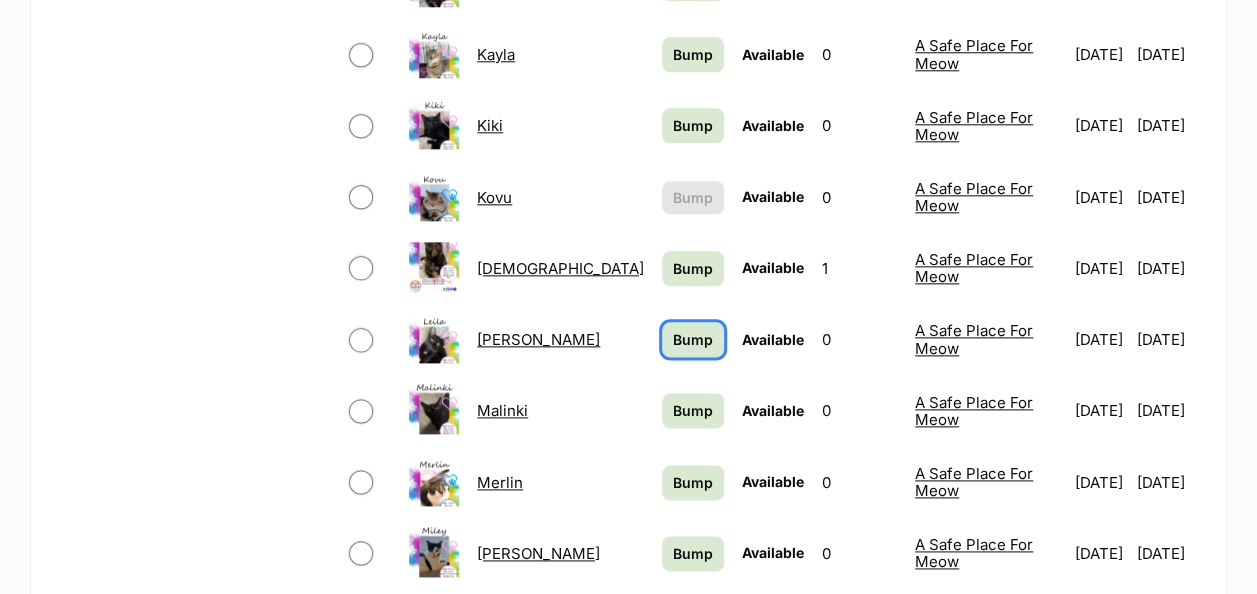 scroll, scrollTop: 1100, scrollLeft: 0, axis: vertical 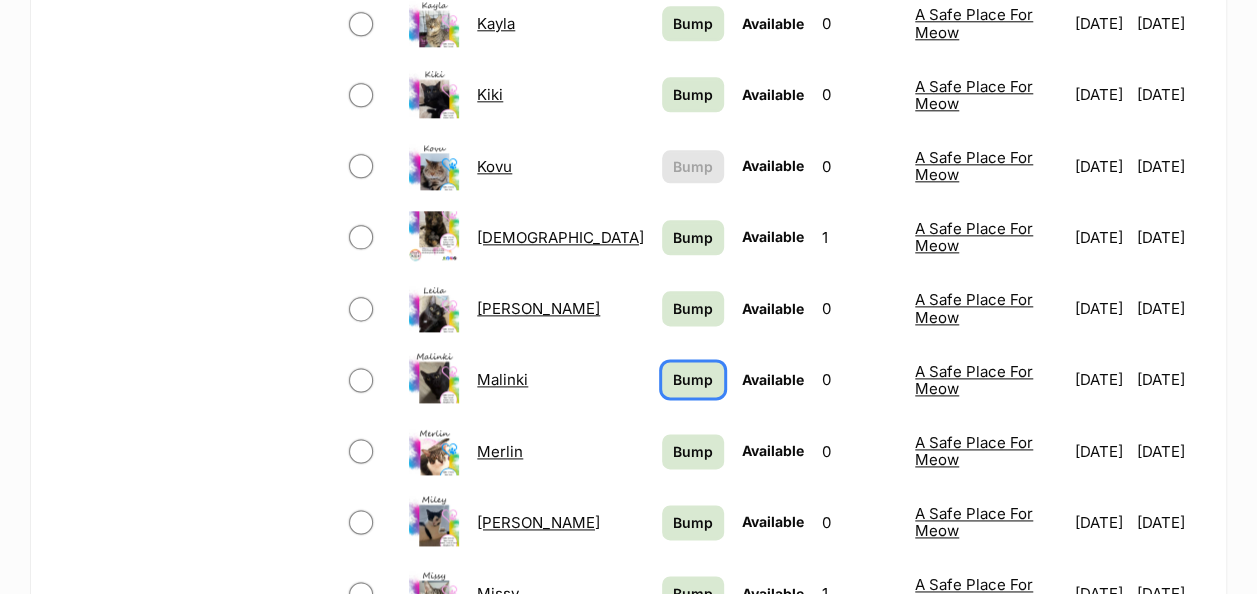 click on "Bump" at bounding box center [693, 379] 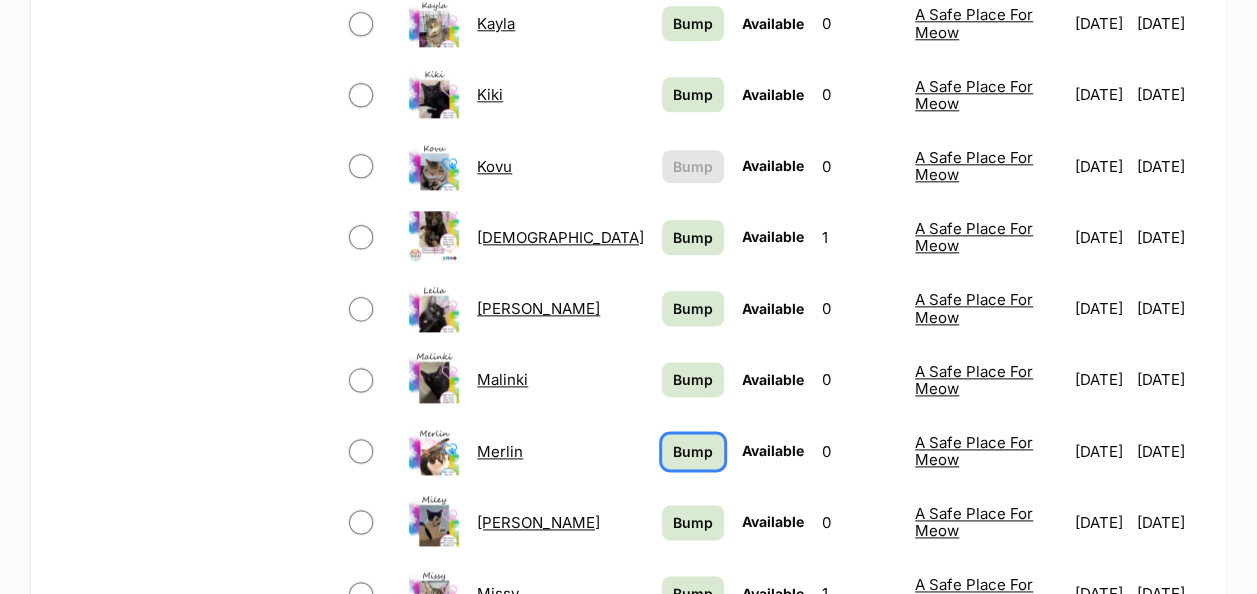 click on "Bump" at bounding box center (693, 451) 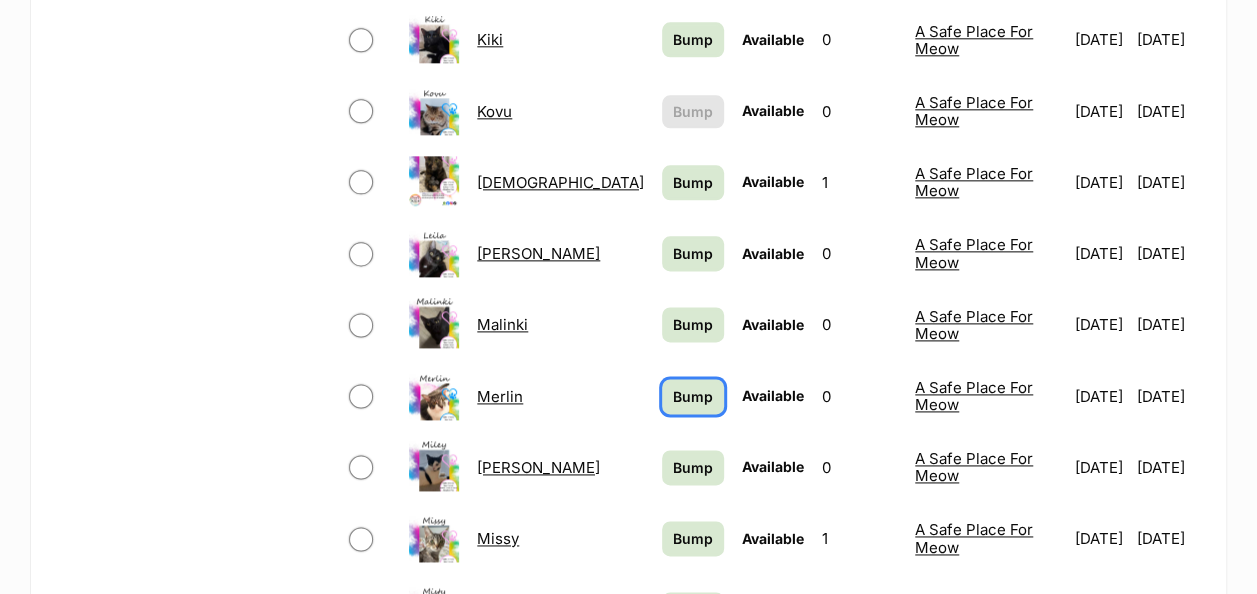 scroll, scrollTop: 1200, scrollLeft: 0, axis: vertical 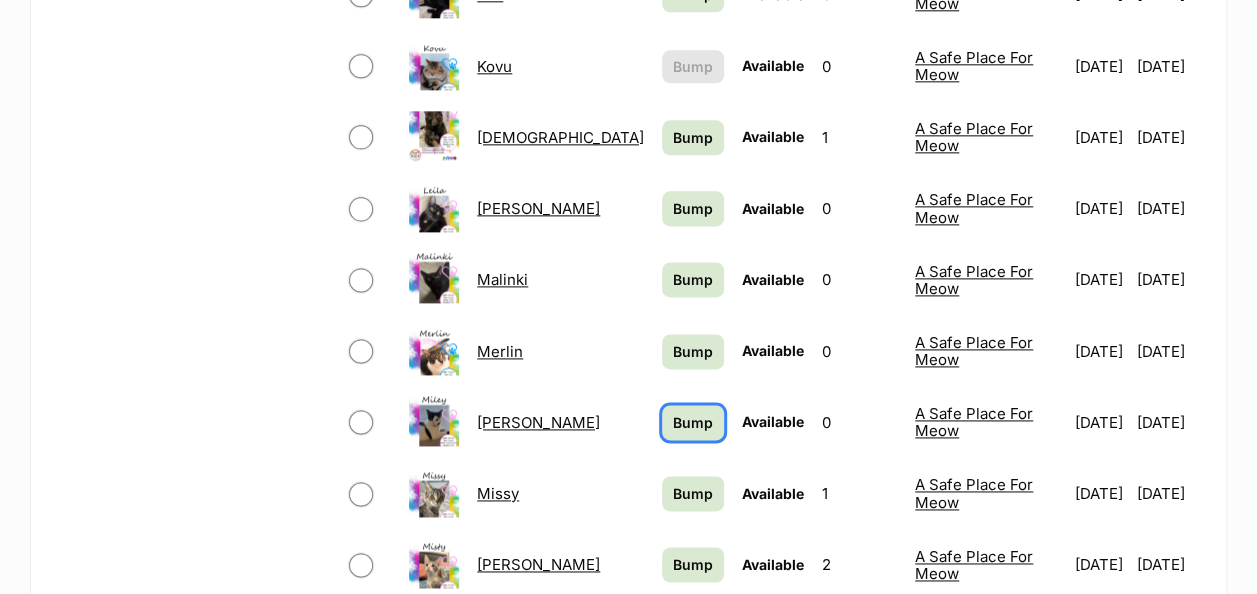 click on "Bump" at bounding box center (693, 422) 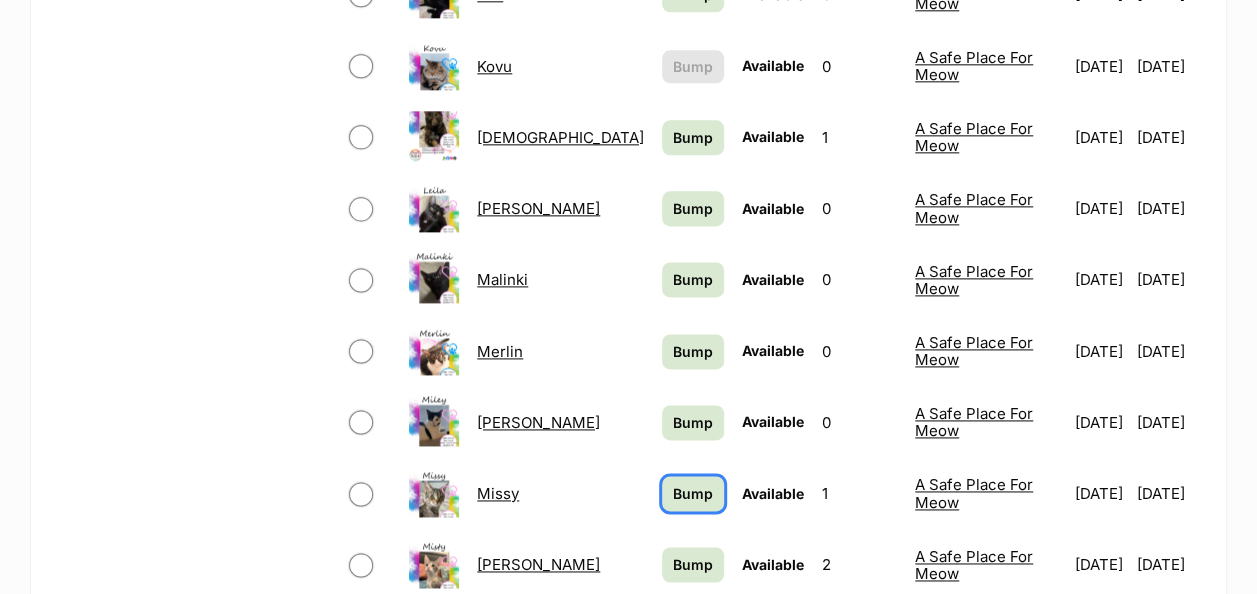 click on "Bump" at bounding box center (693, 493) 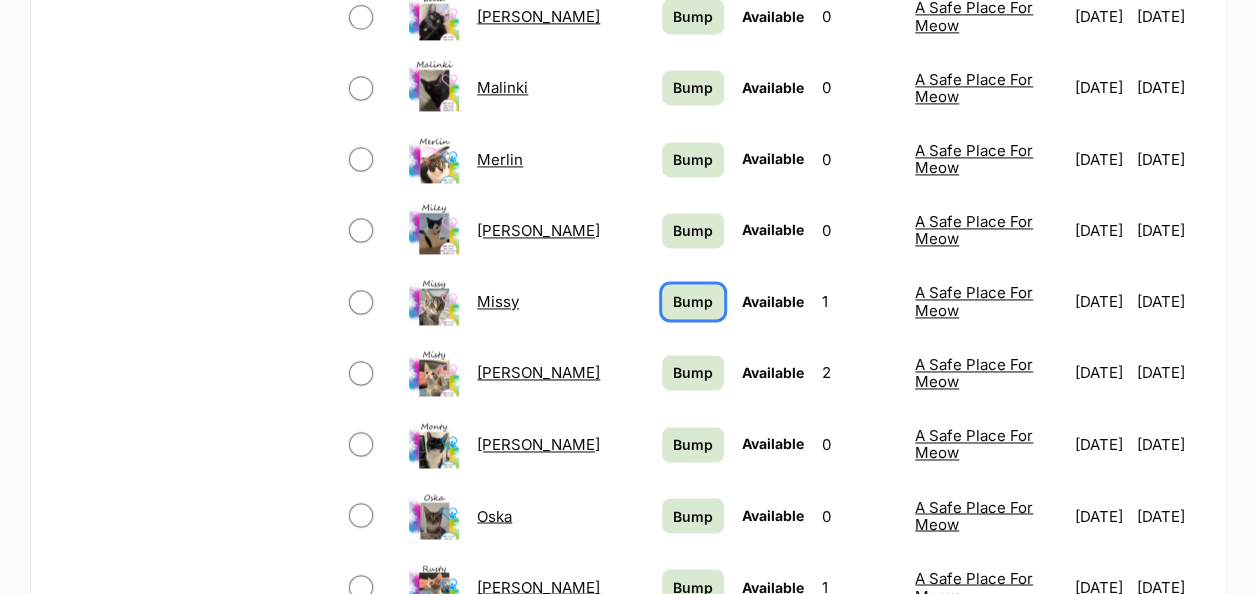 scroll, scrollTop: 1400, scrollLeft: 0, axis: vertical 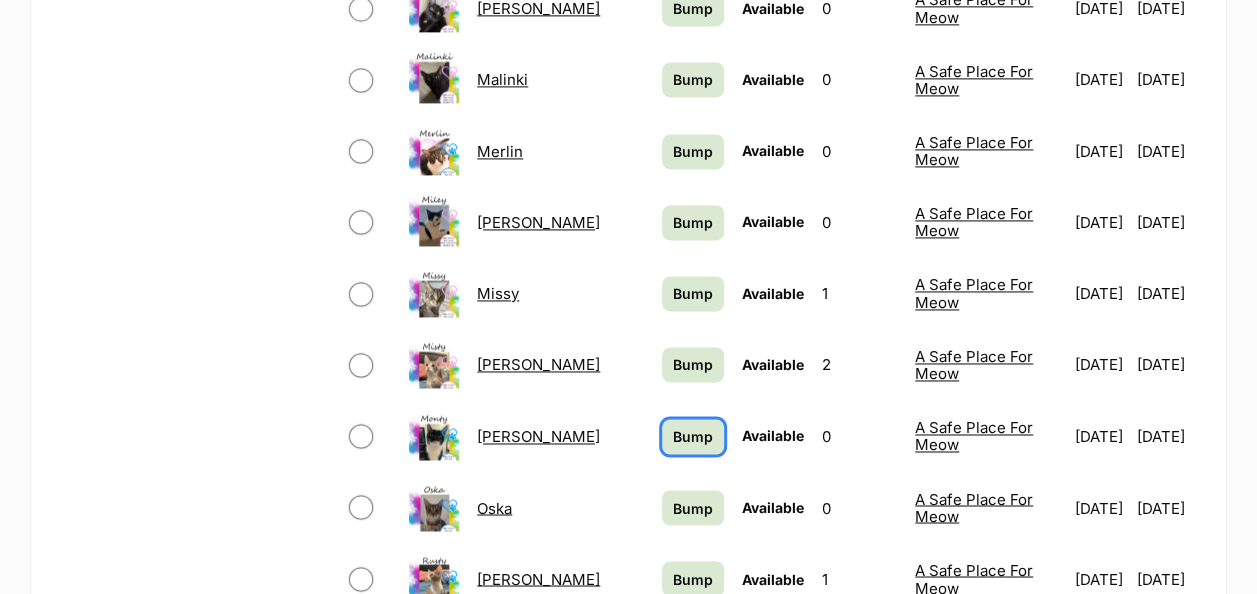 click on "Bump" at bounding box center [693, 436] 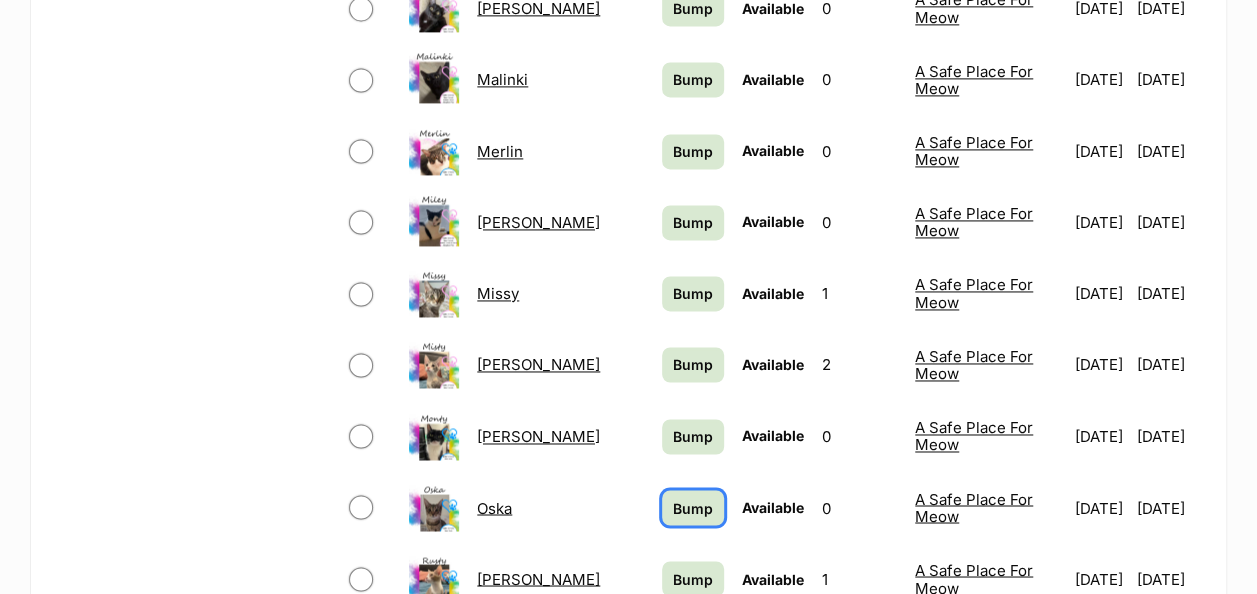 click on "Bump" at bounding box center [693, 507] 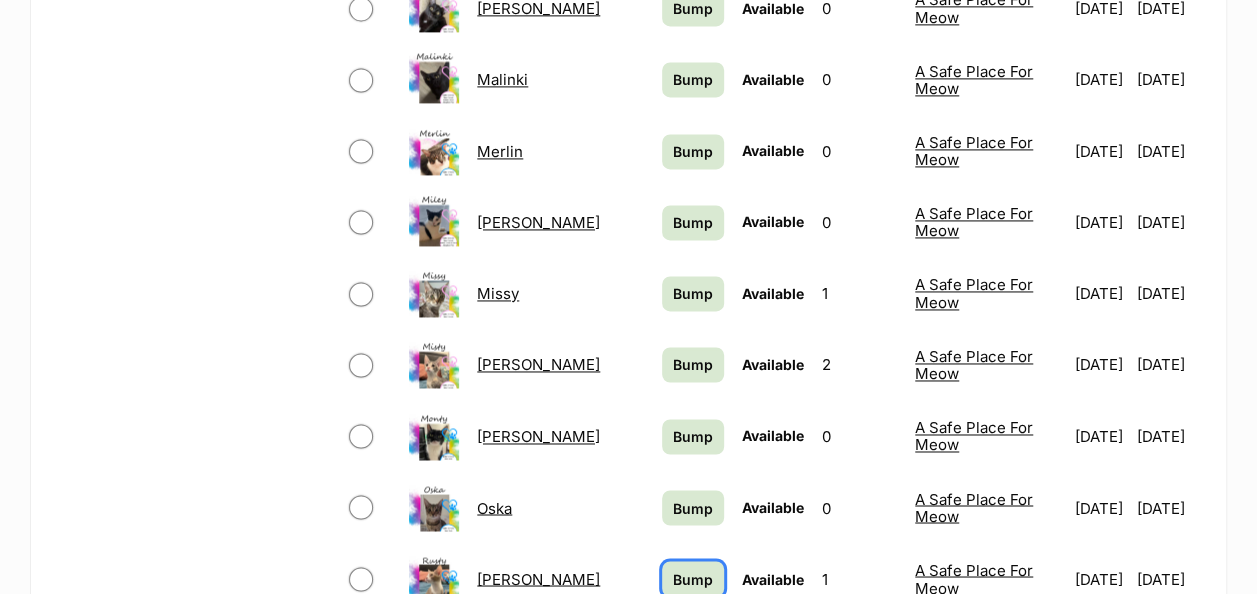 click on "Bump" at bounding box center (693, 578) 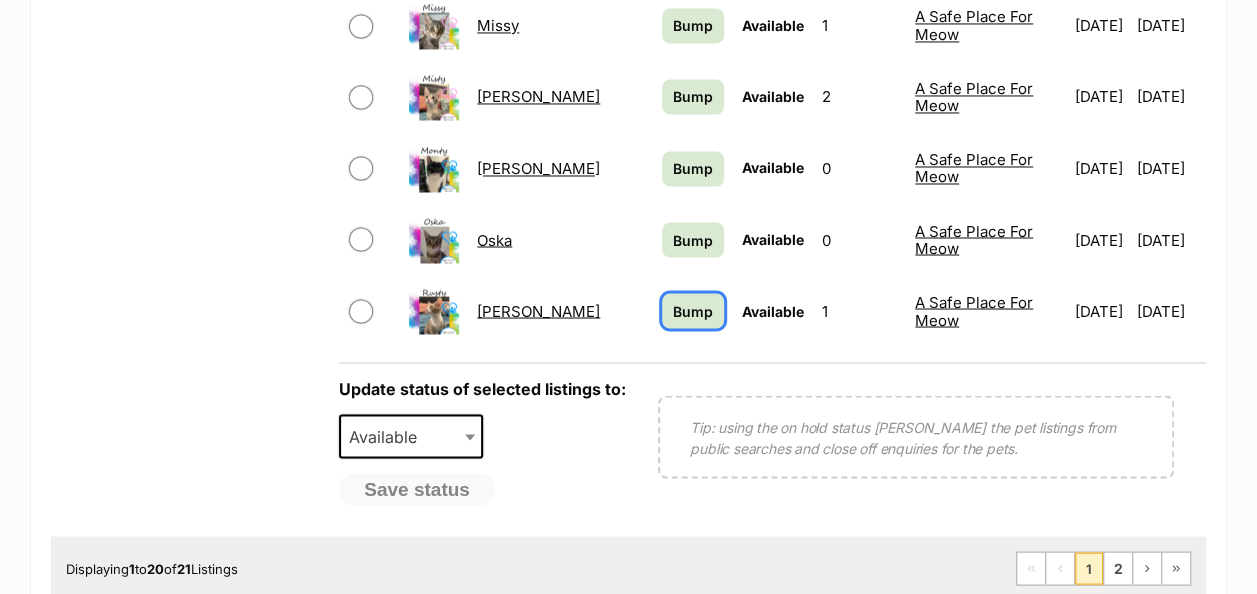 scroll, scrollTop: 1700, scrollLeft: 0, axis: vertical 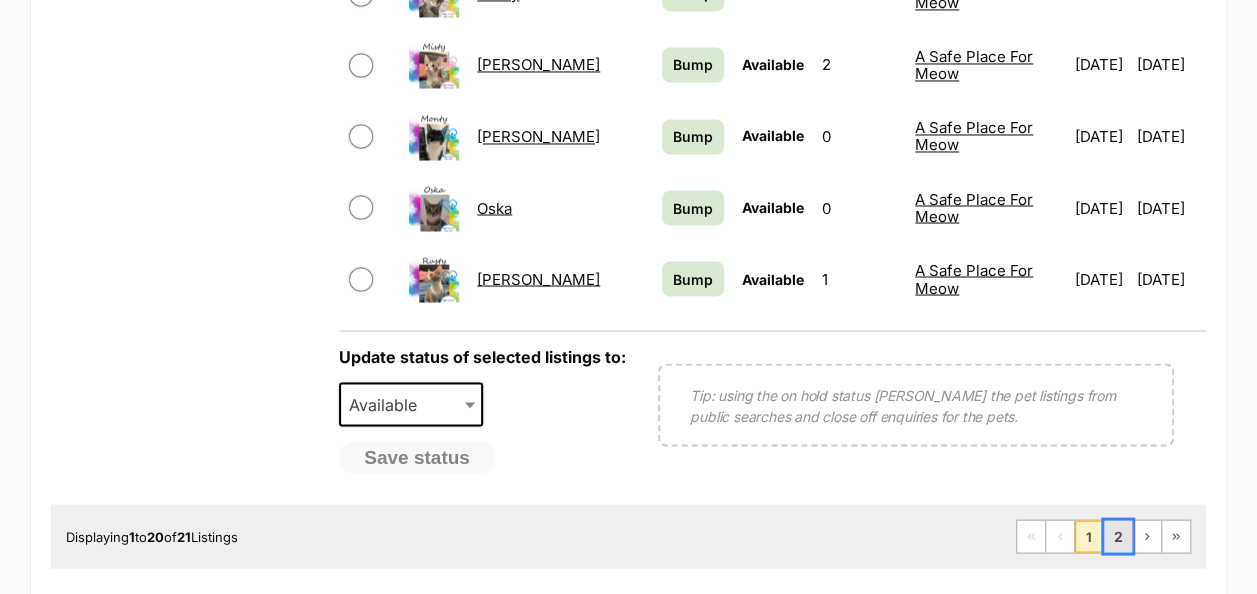 click on "2" at bounding box center (1118, 536) 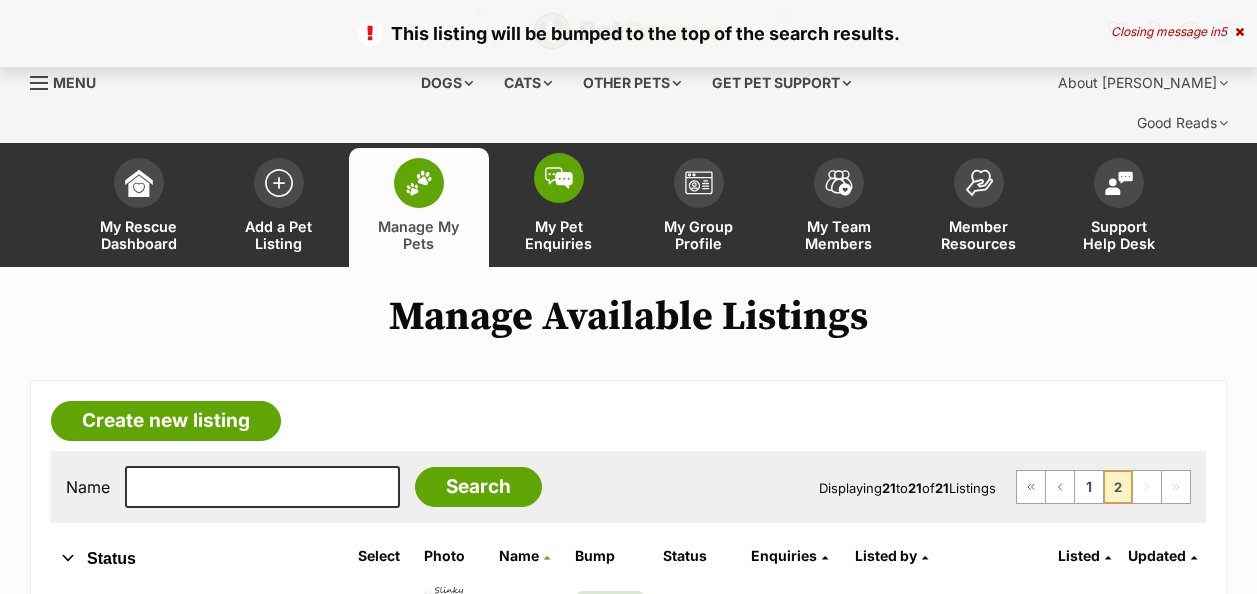 scroll, scrollTop: 0, scrollLeft: 0, axis: both 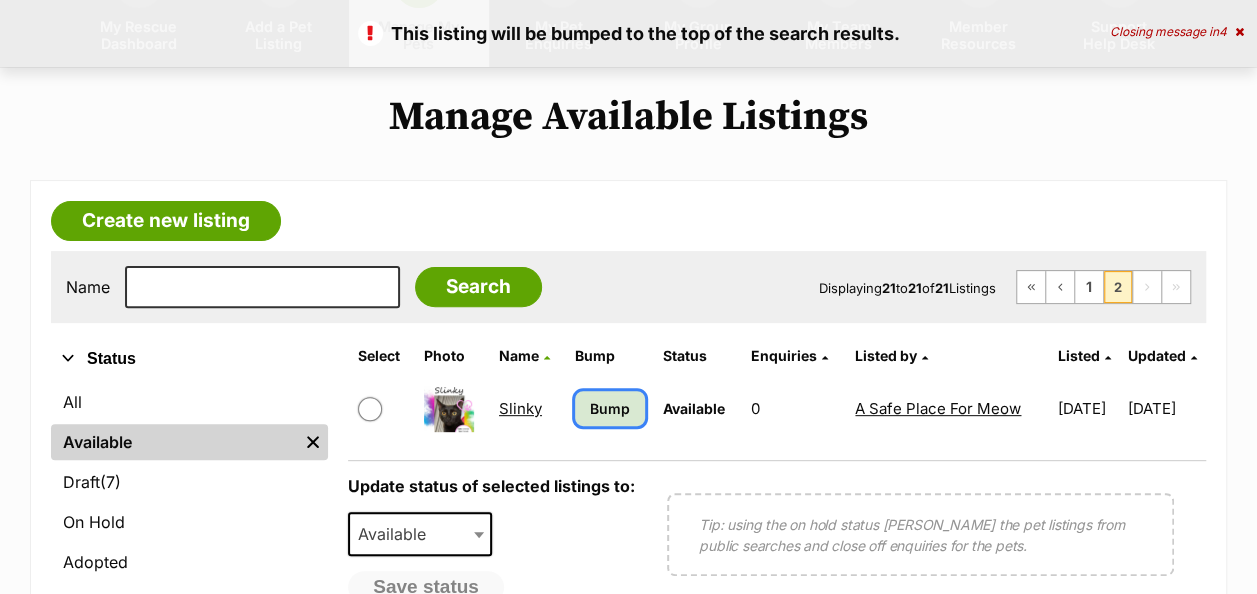 click on "Bump" at bounding box center [610, 408] 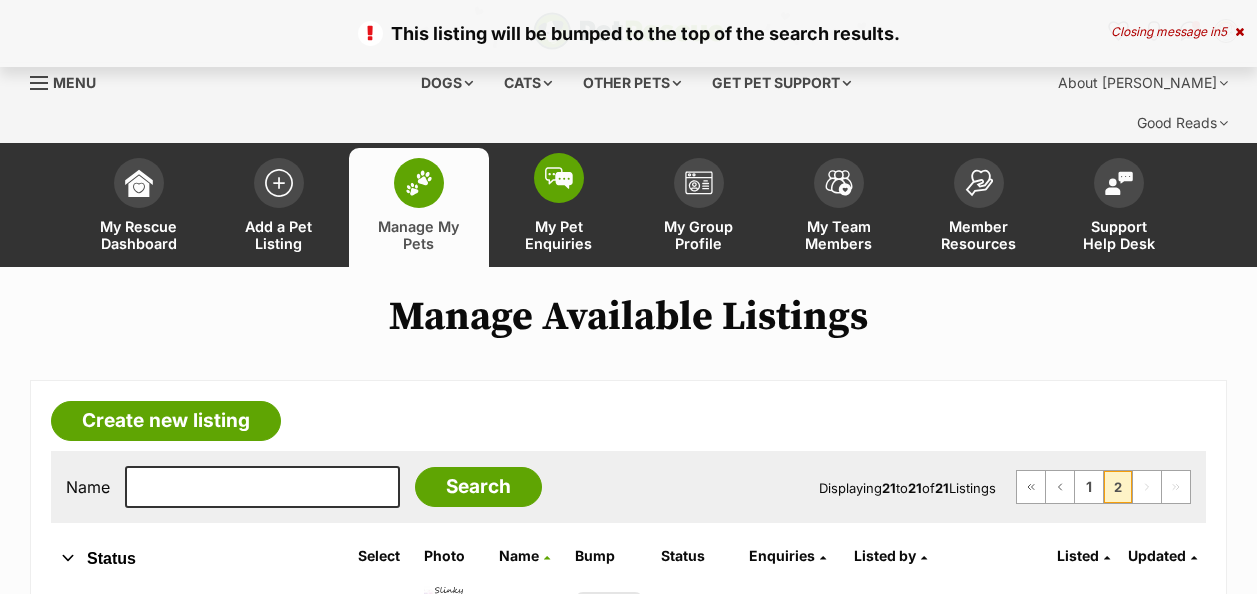 scroll, scrollTop: 0, scrollLeft: 0, axis: both 